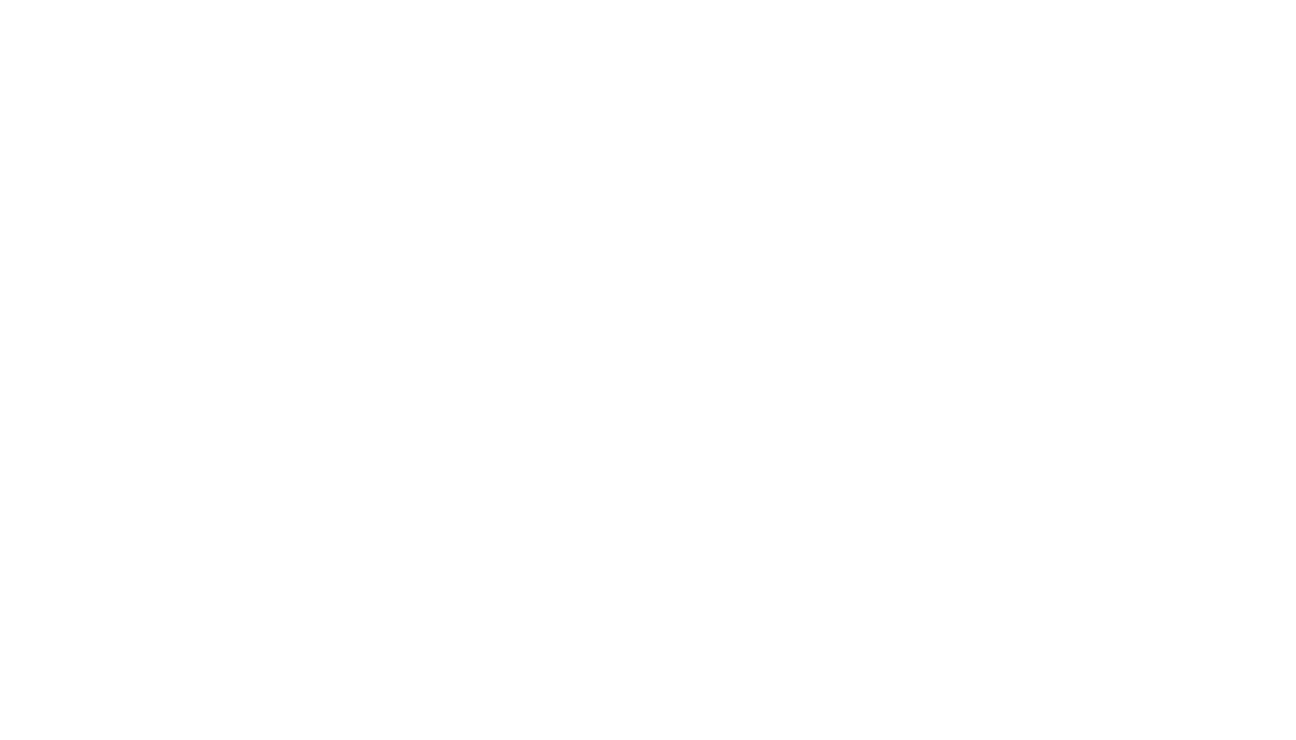scroll, scrollTop: 0, scrollLeft: 0, axis: both 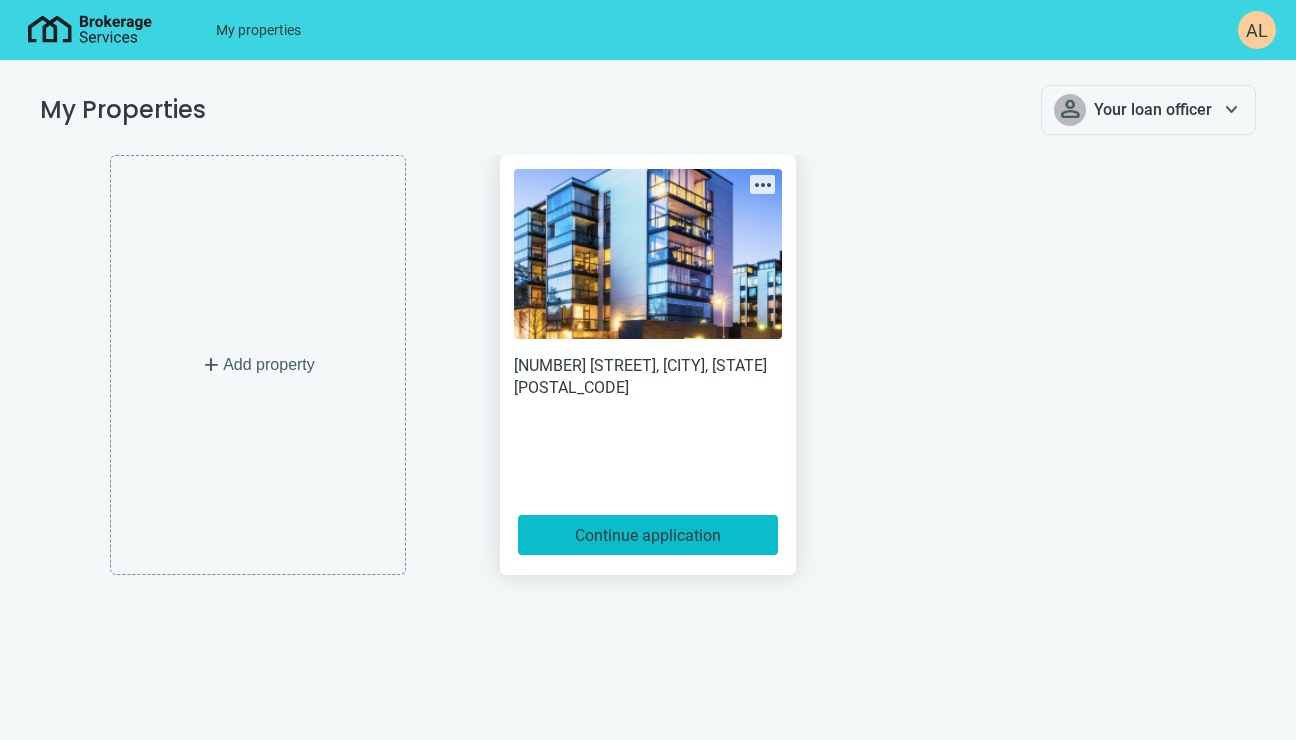 click on "Continue application" at bounding box center (648, 535) 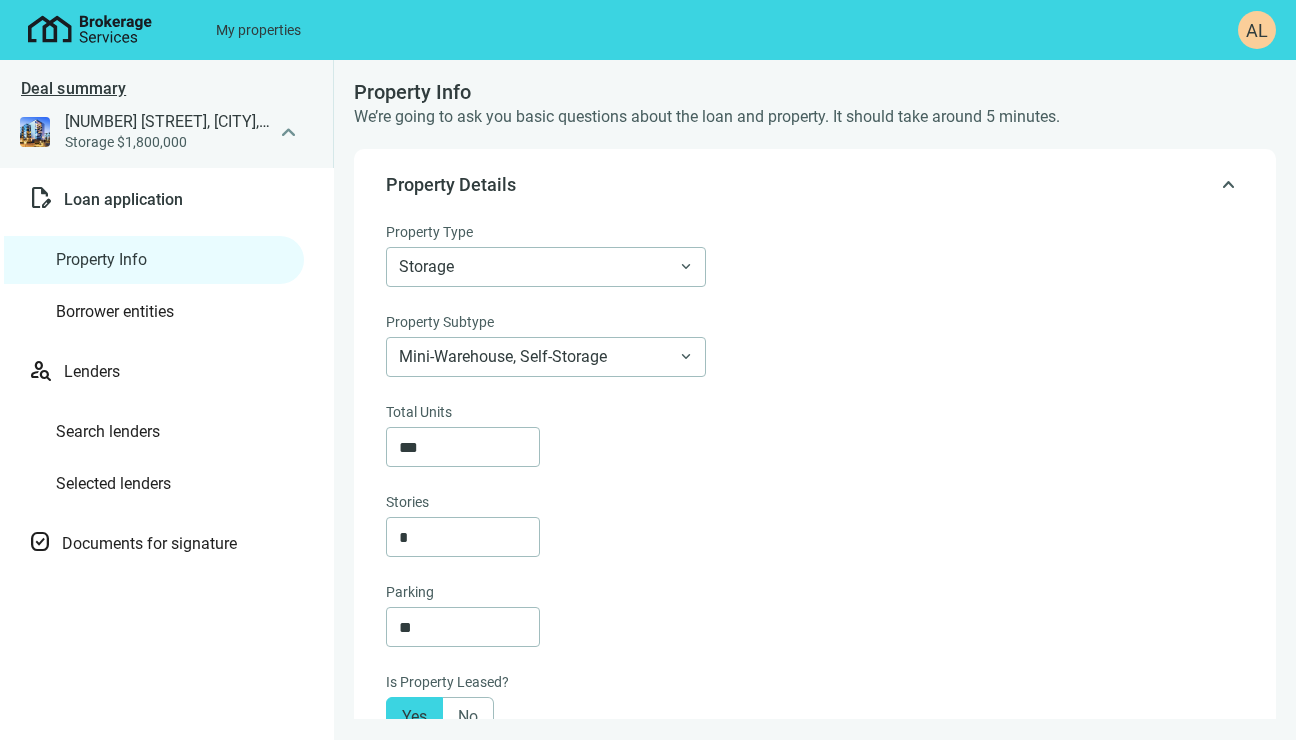 type on "**********" 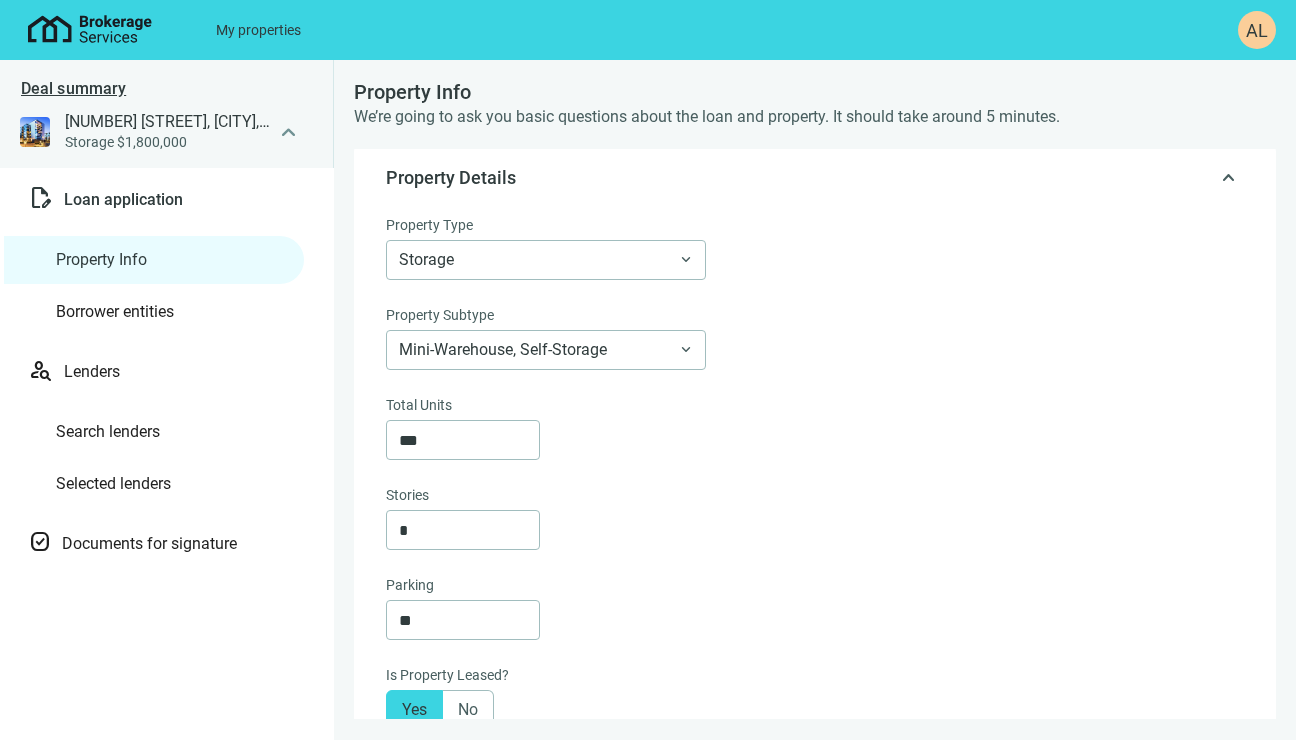 scroll, scrollTop: 0, scrollLeft: 0, axis: both 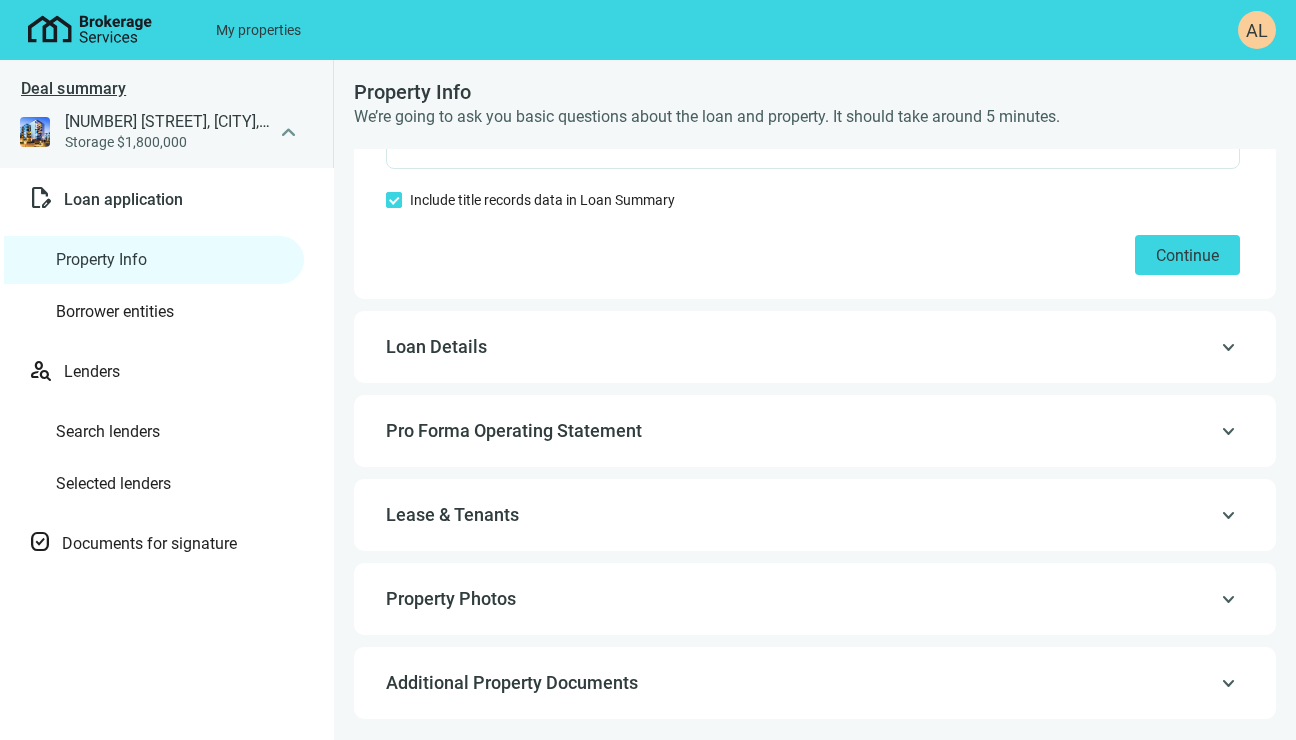 click on "Loan Details" at bounding box center [813, 347] 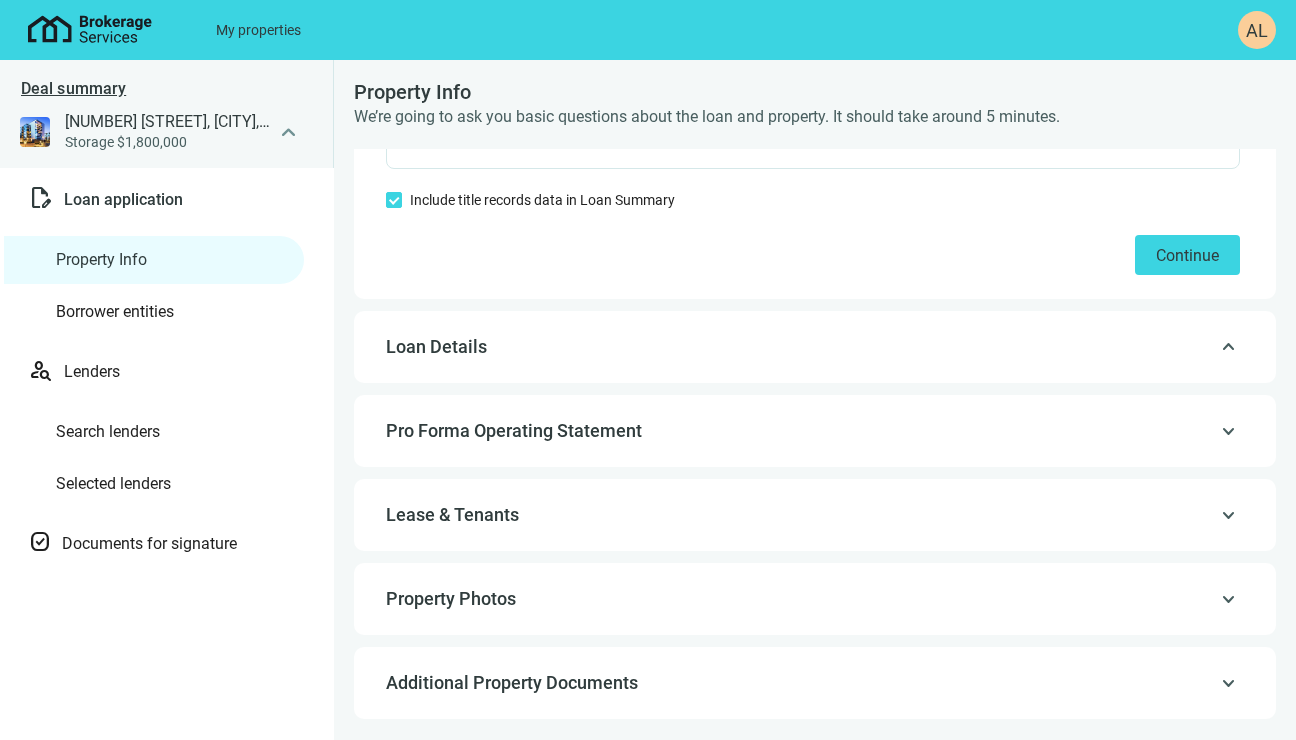 type on "**********" 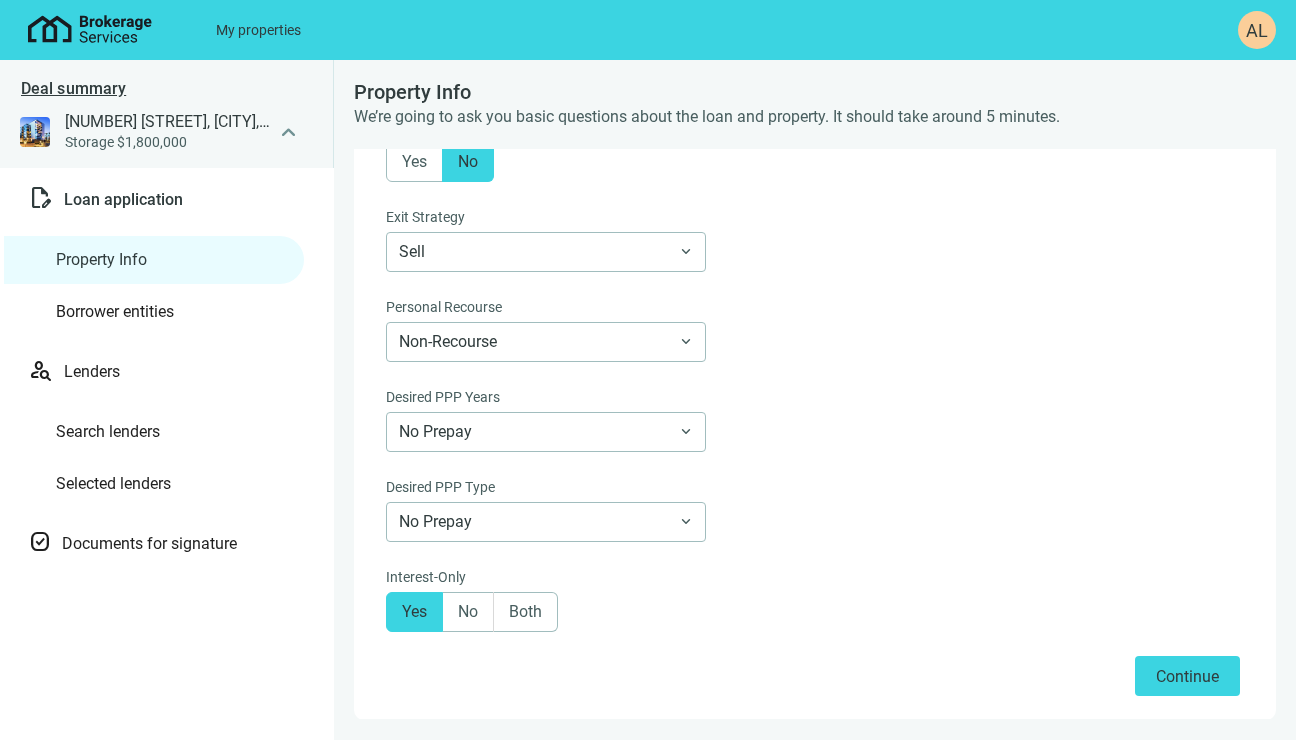 scroll, scrollTop: 1418, scrollLeft: 0, axis: vertical 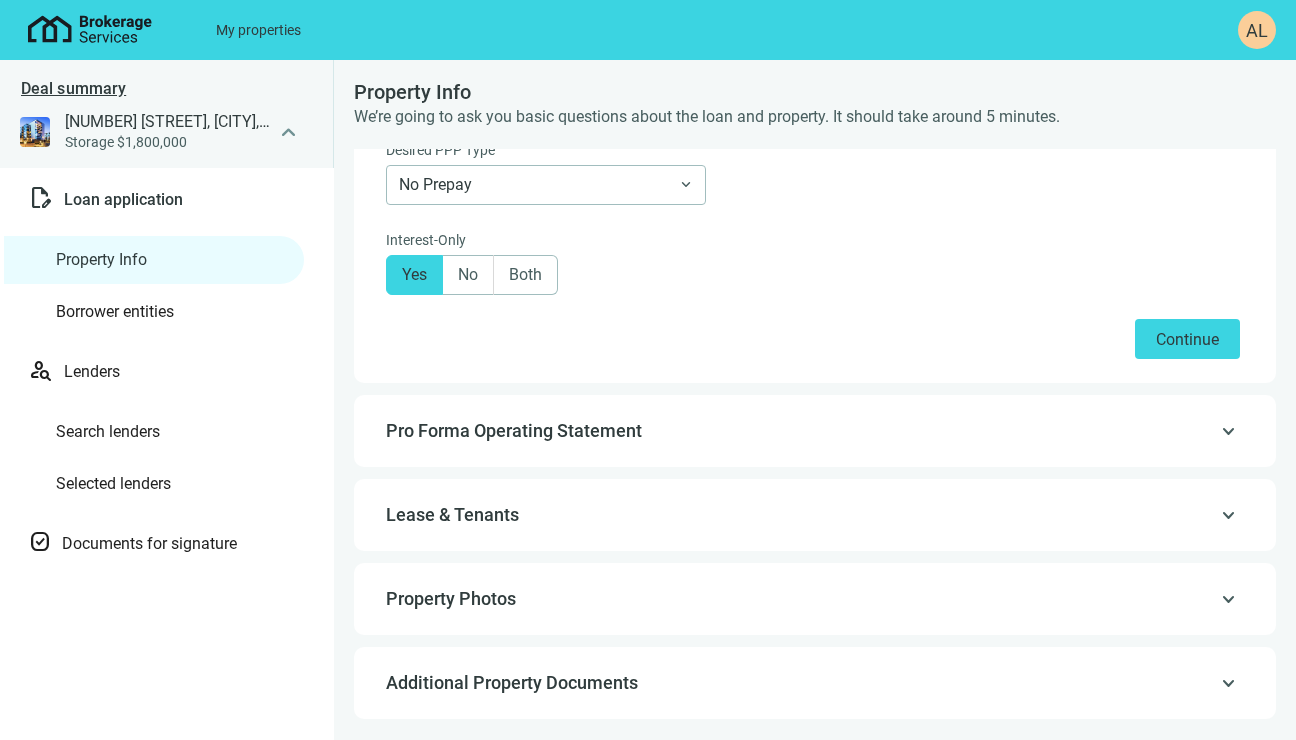 click on "Pro Forma Operating Statement" at bounding box center [514, 430] 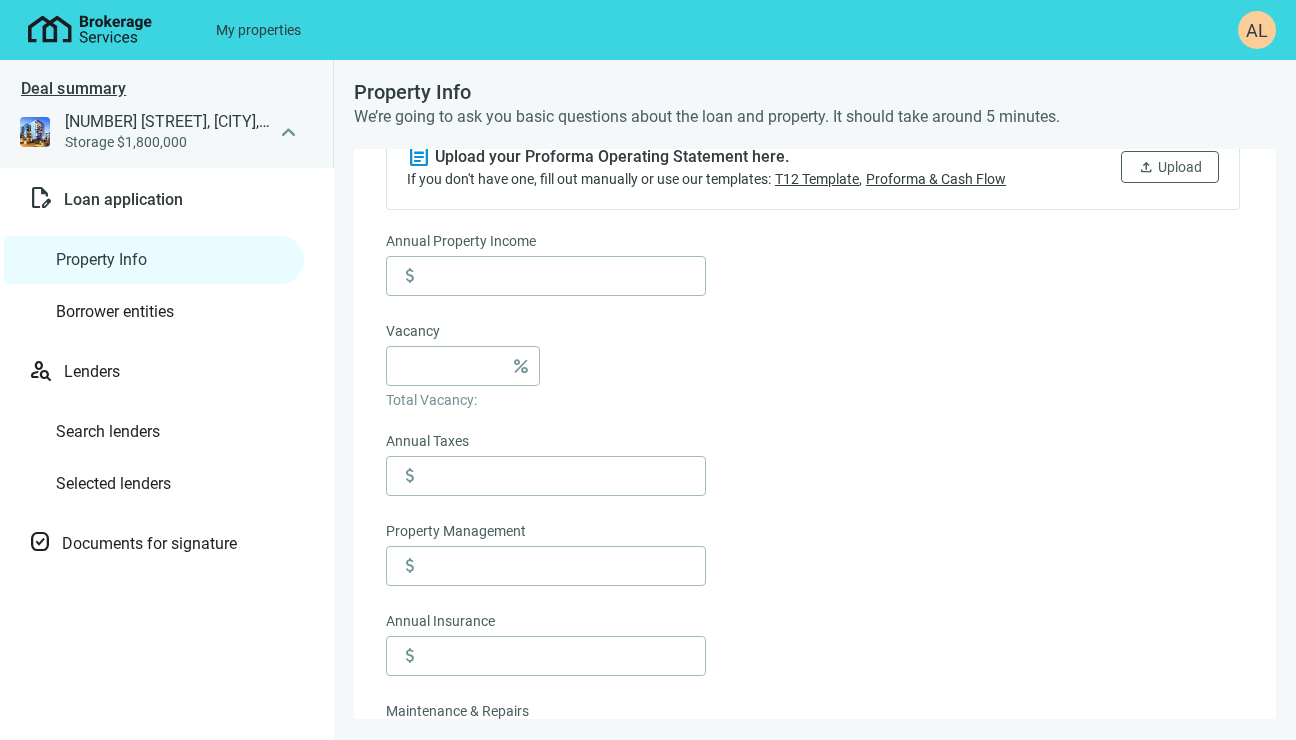 scroll, scrollTop: 168, scrollLeft: 0, axis: vertical 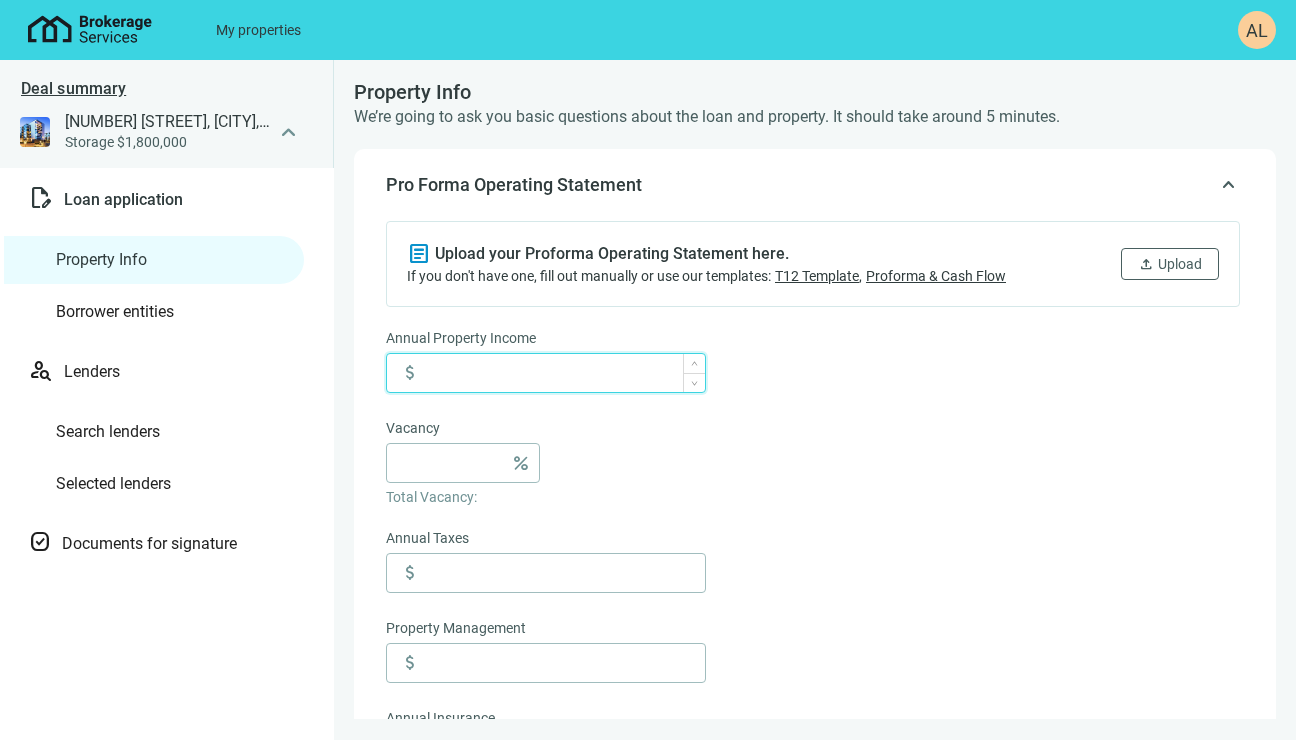 click at bounding box center (564, 373) 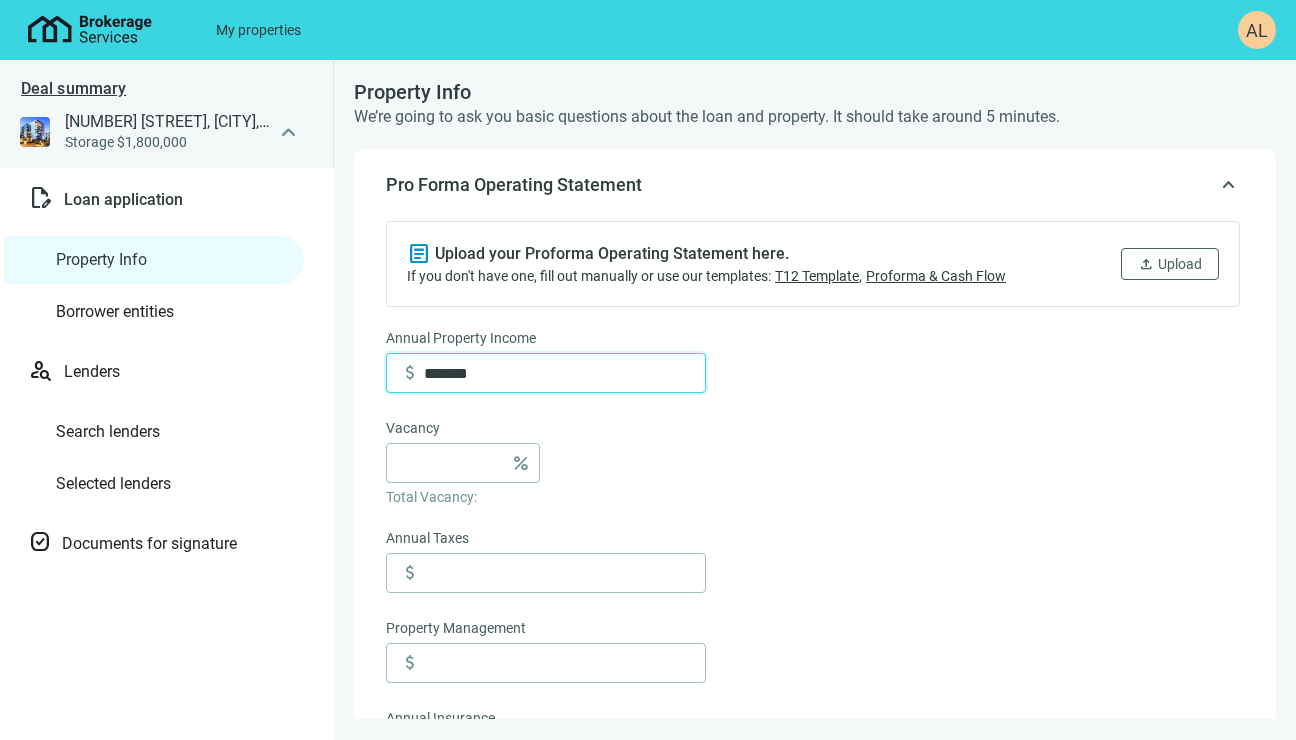 type on "*******" 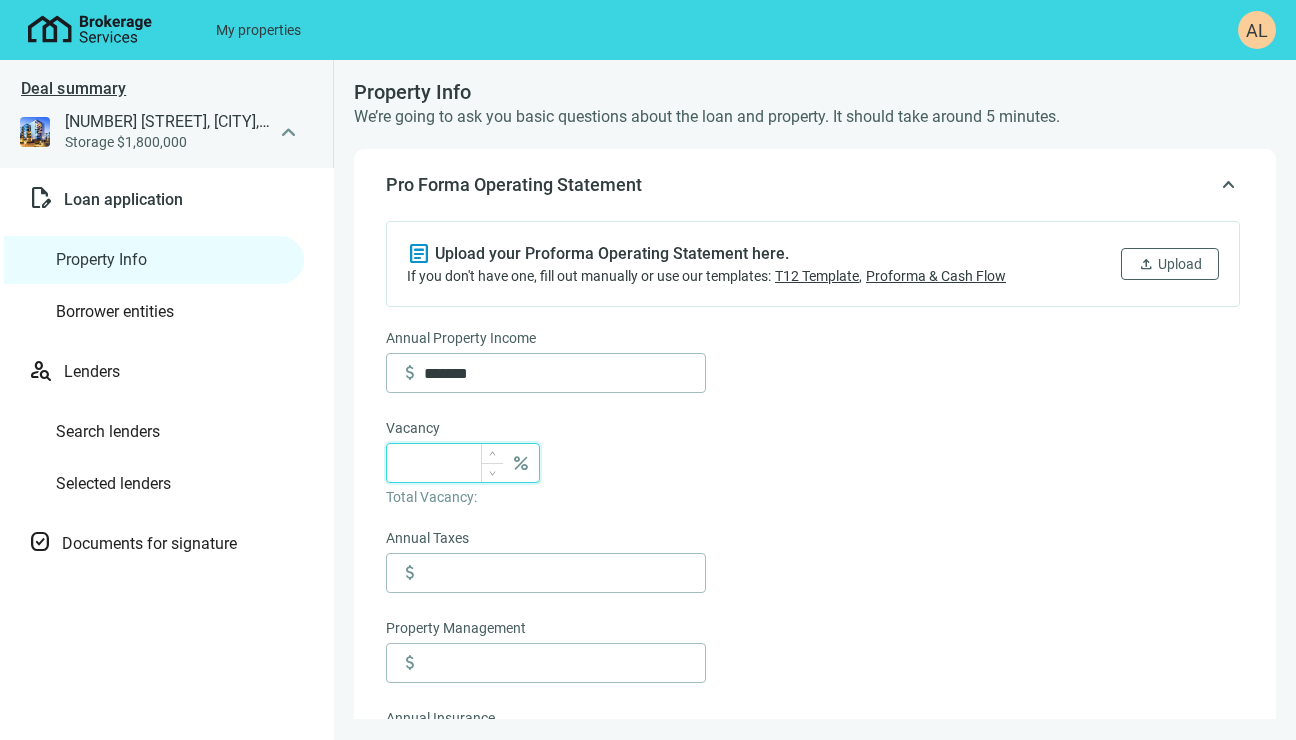 click at bounding box center (451, 463) 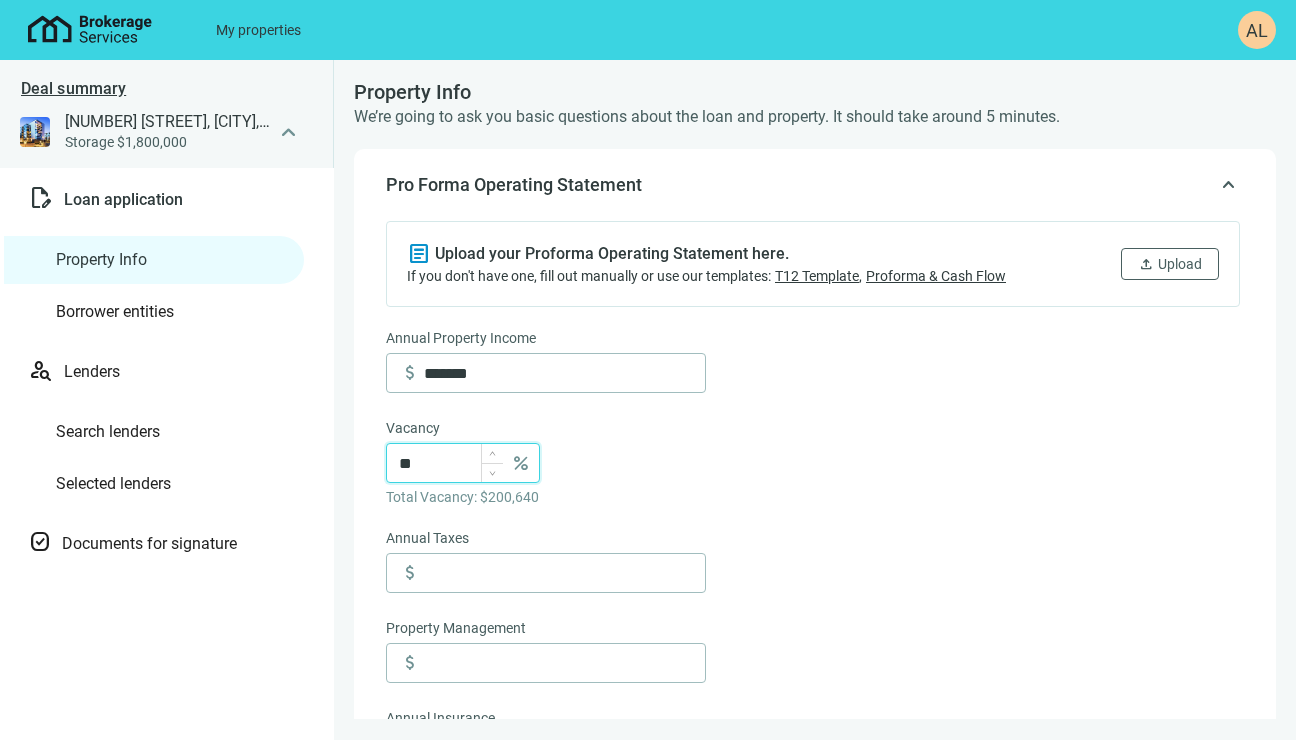 click on "**" at bounding box center [451, 463] 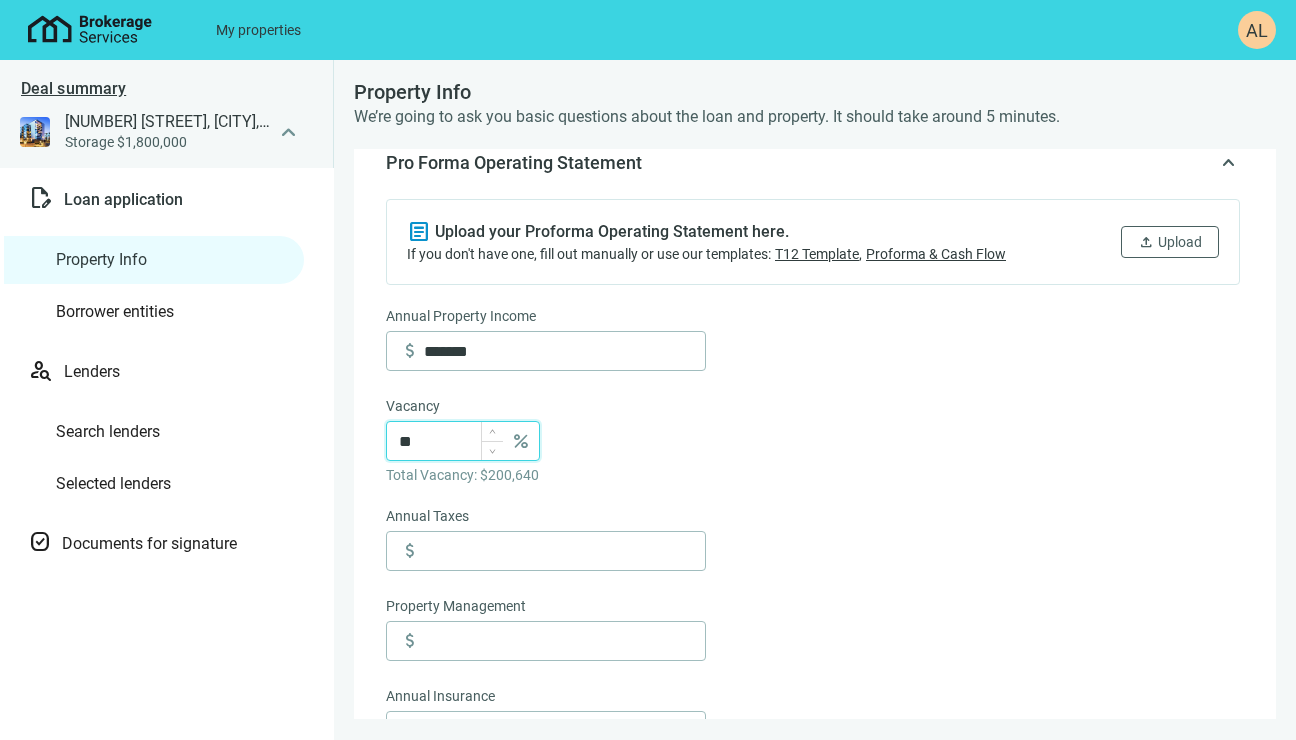 scroll, scrollTop: 275, scrollLeft: 0, axis: vertical 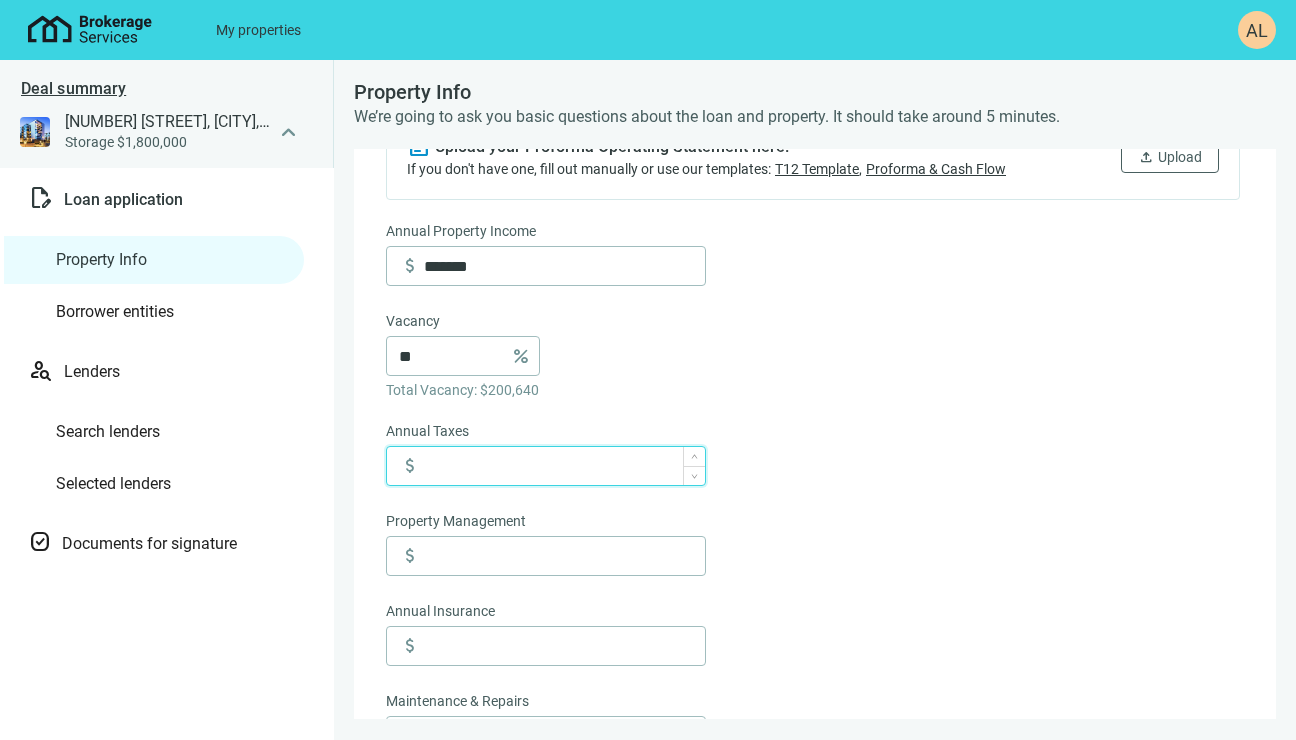 click at bounding box center [564, 466] 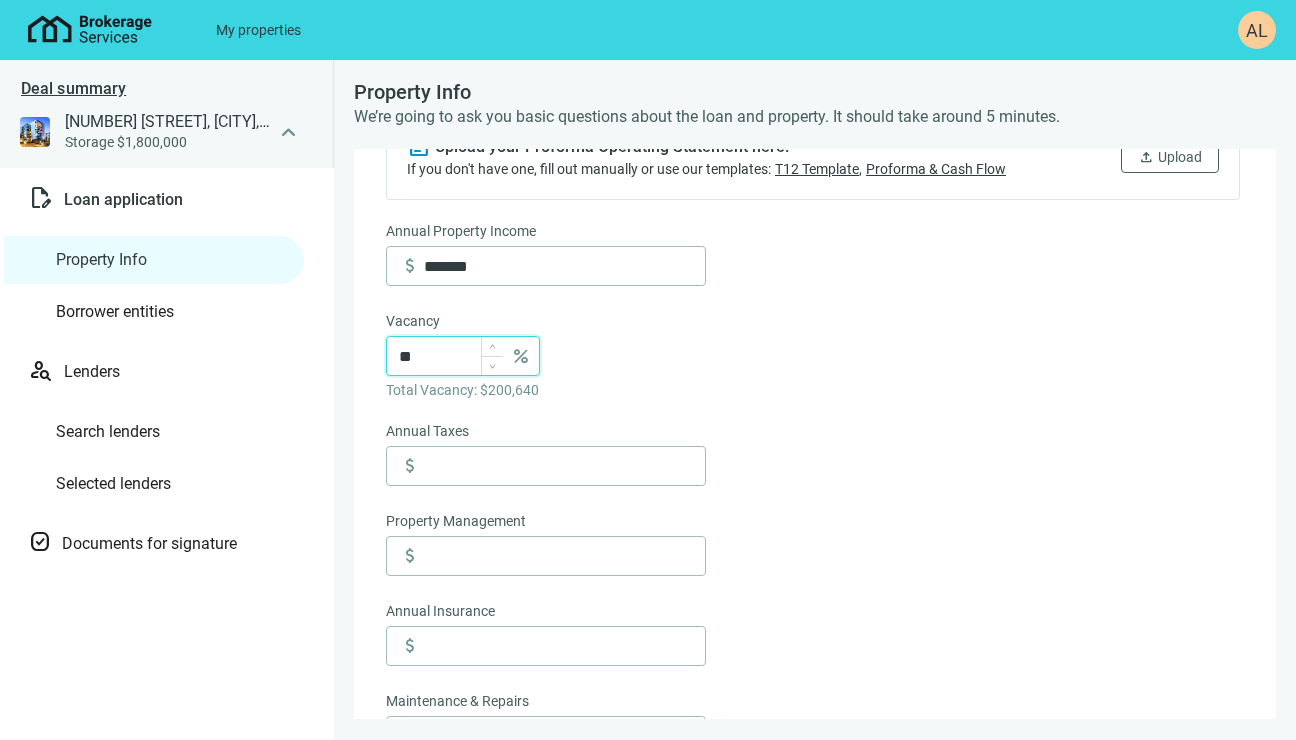 click on "**" at bounding box center [451, 356] 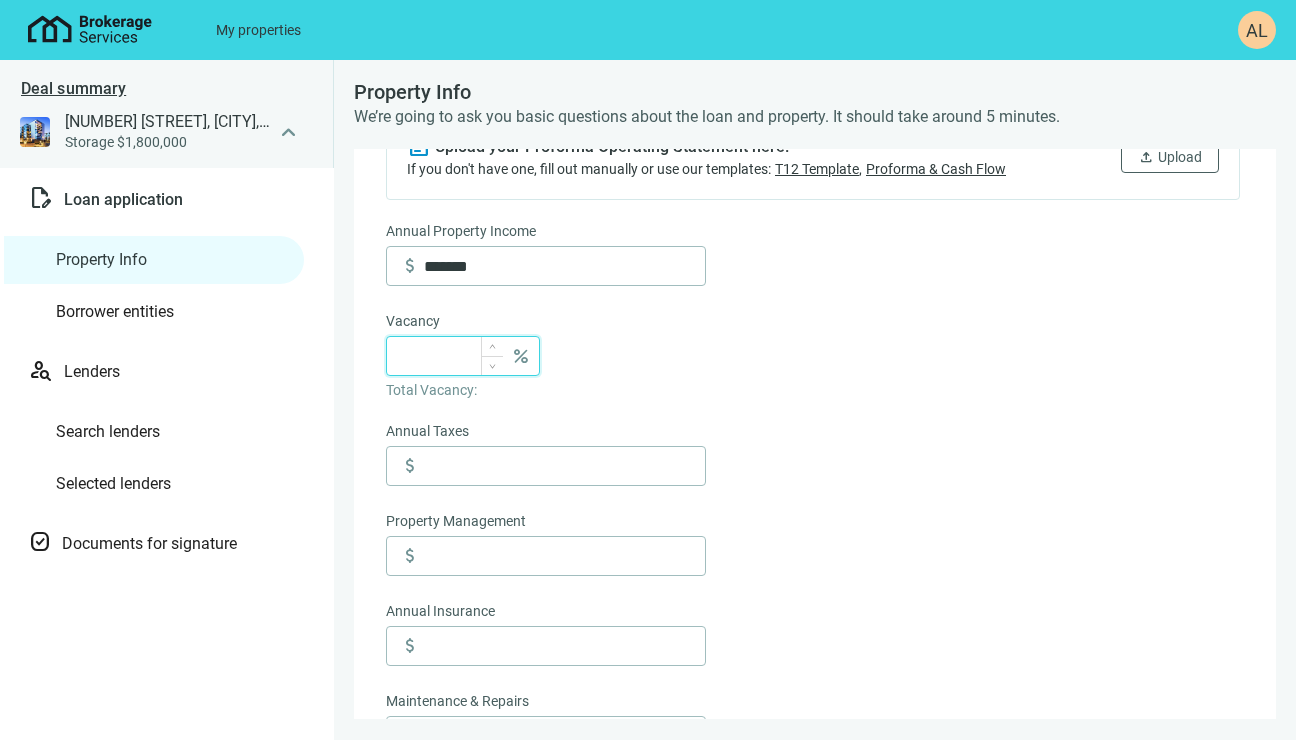 click at bounding box center [451, 356] 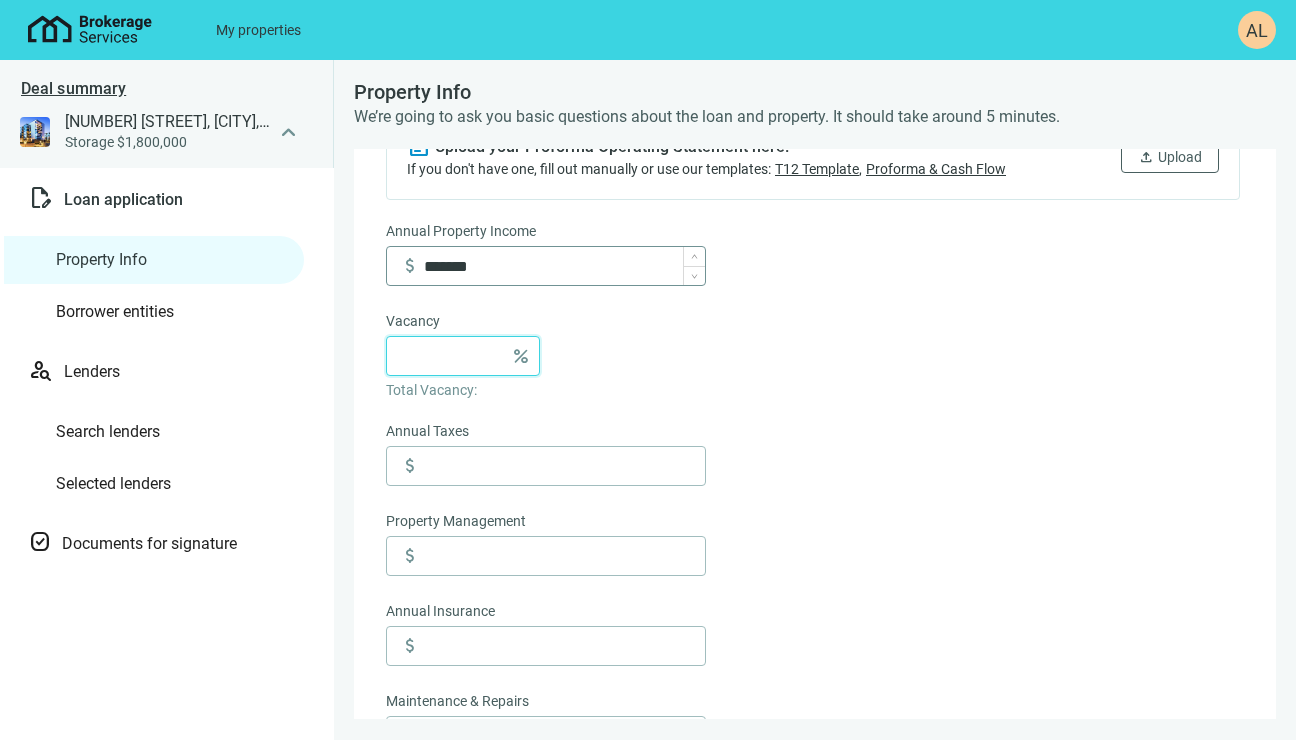 type 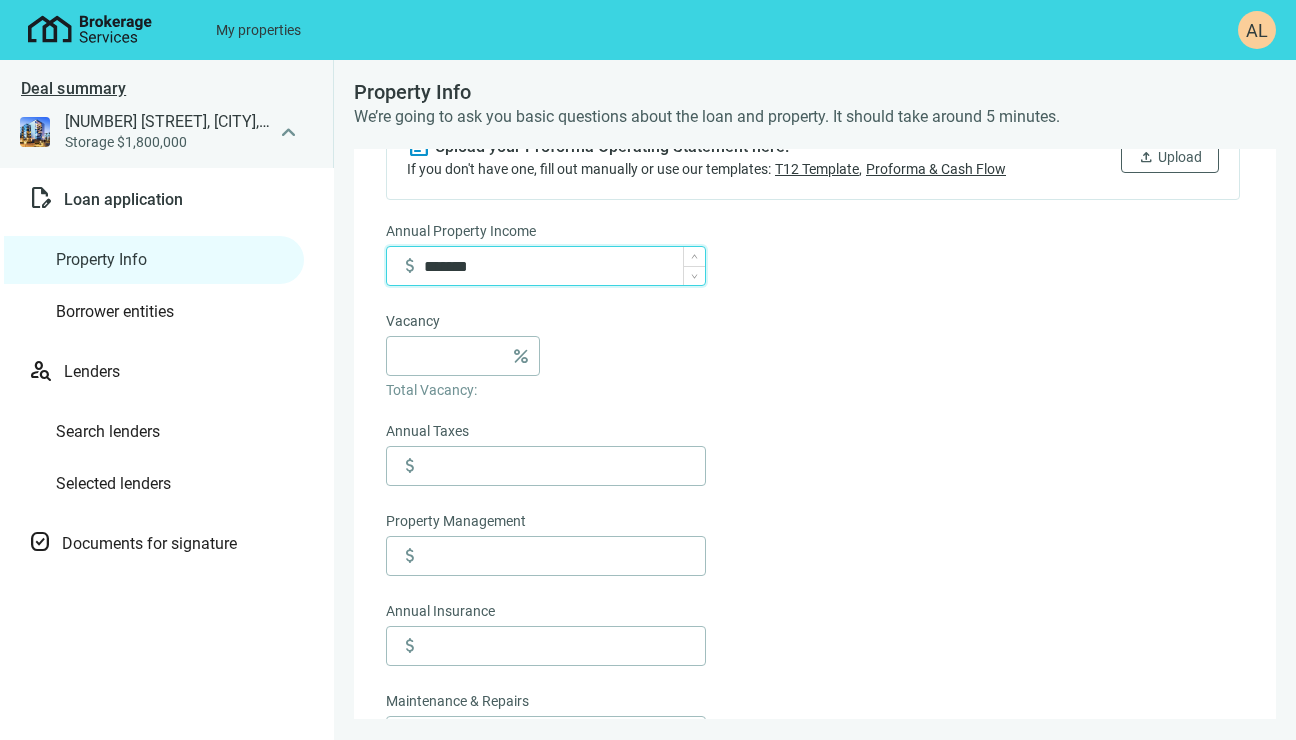 click on "*******" at bounding box center (564, 266) 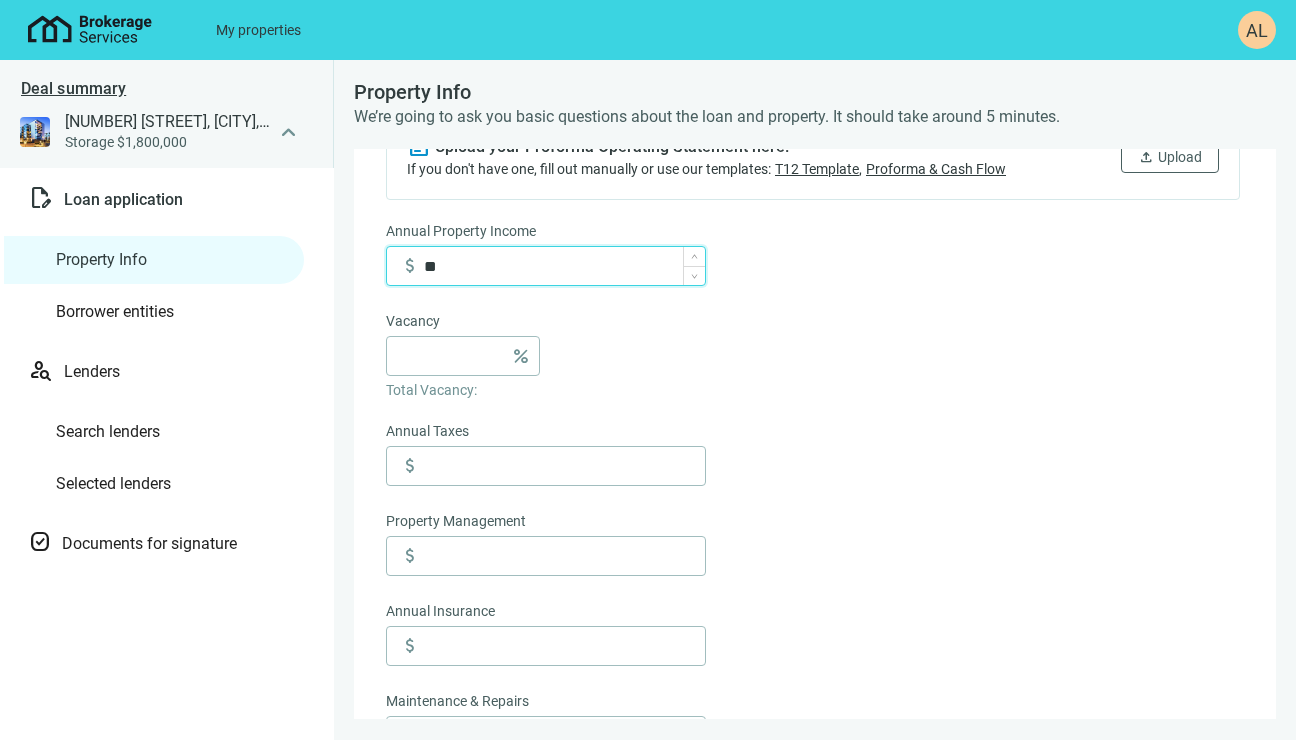 type on "*" 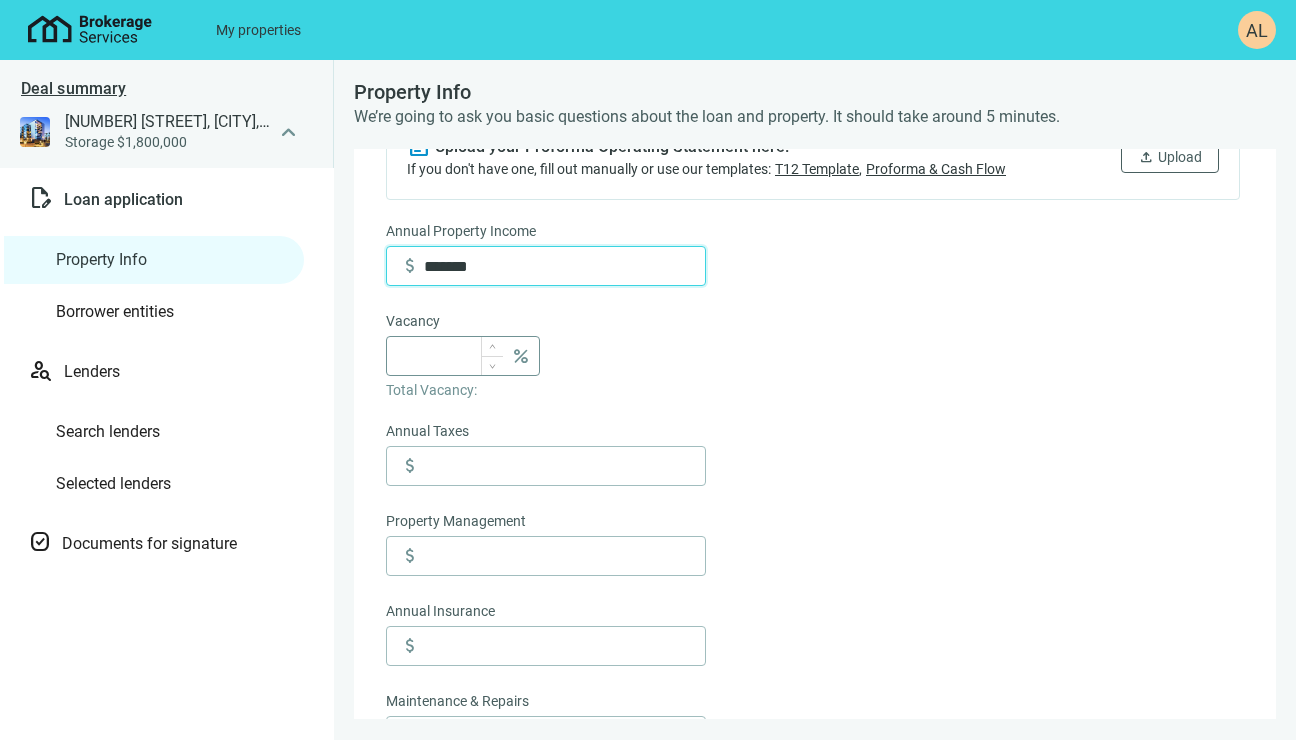 type on "*******" 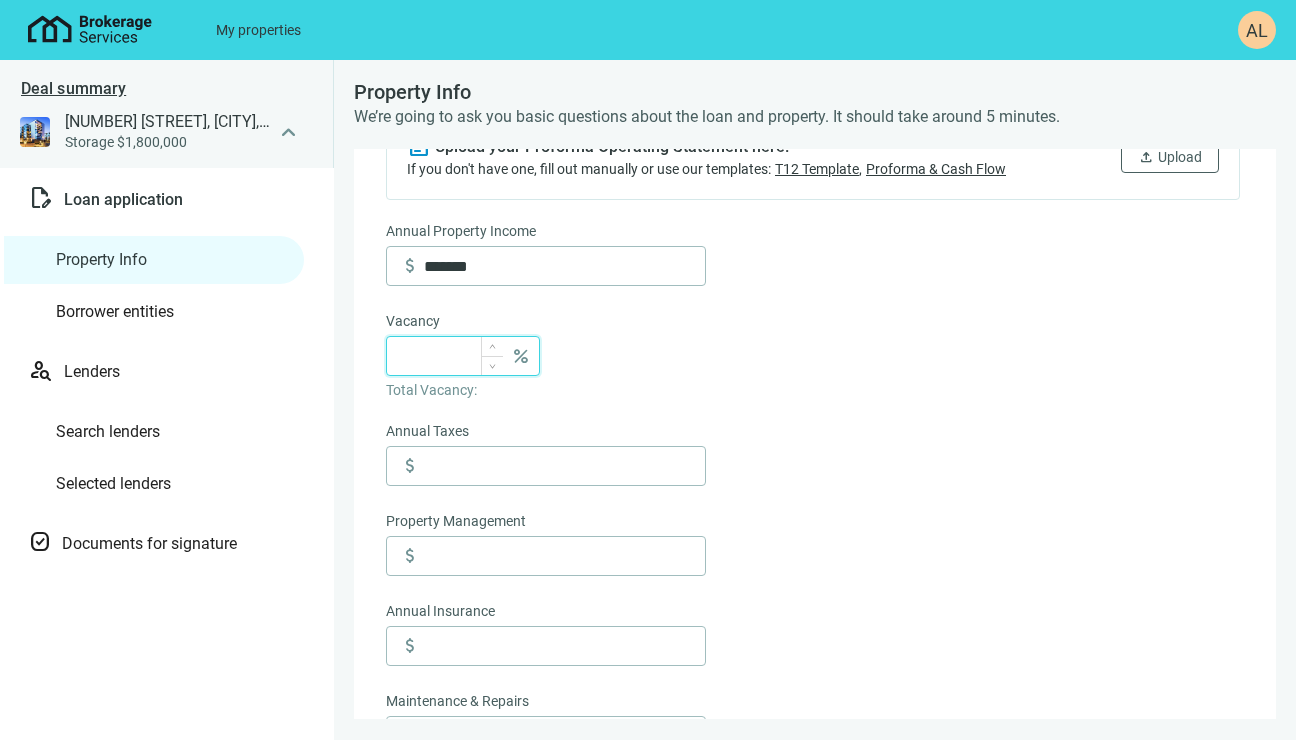 click at bounding box center [451, 356] 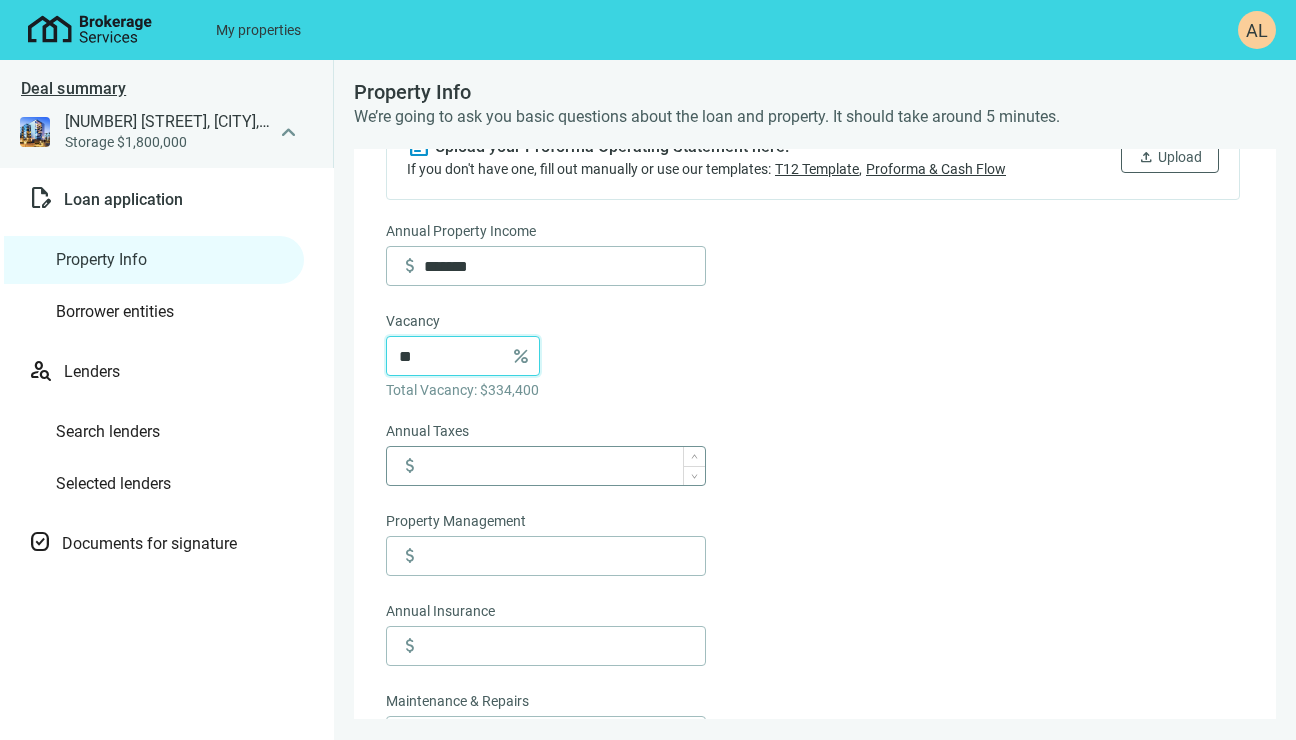 type on "**" 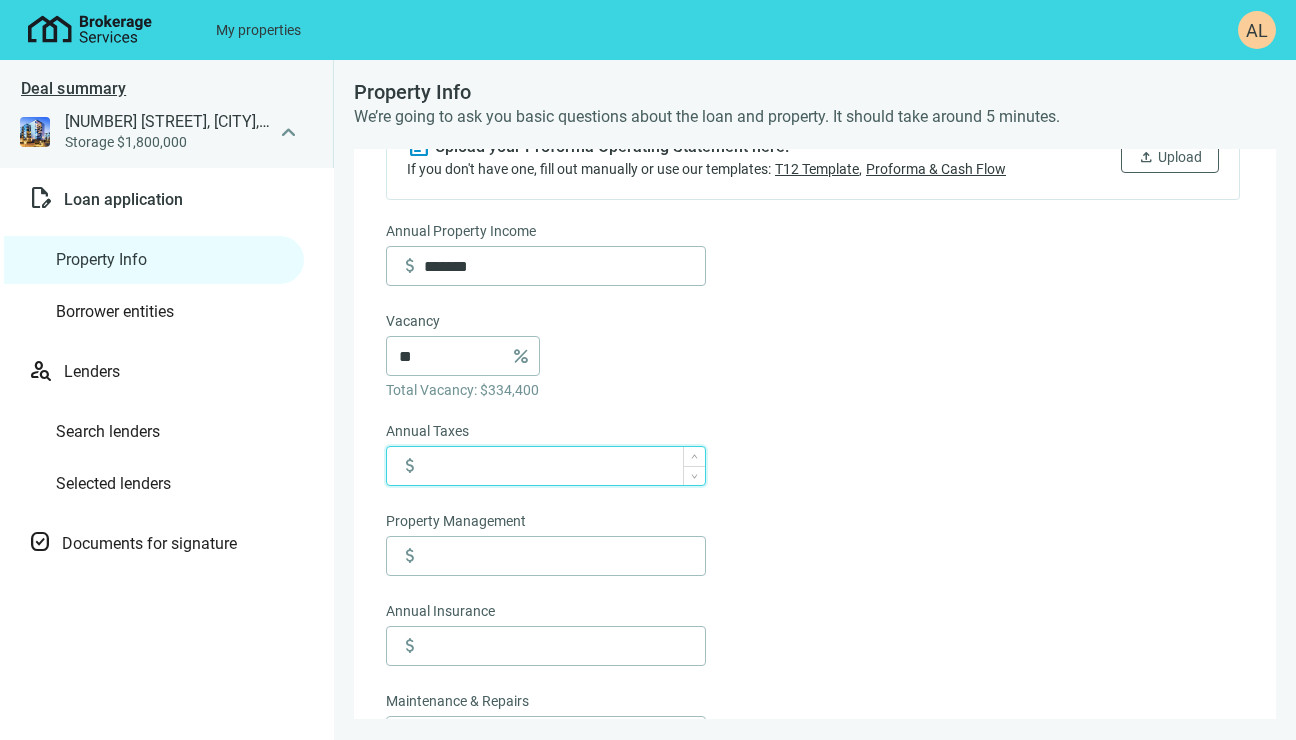 click at bounding box center (564, 466) 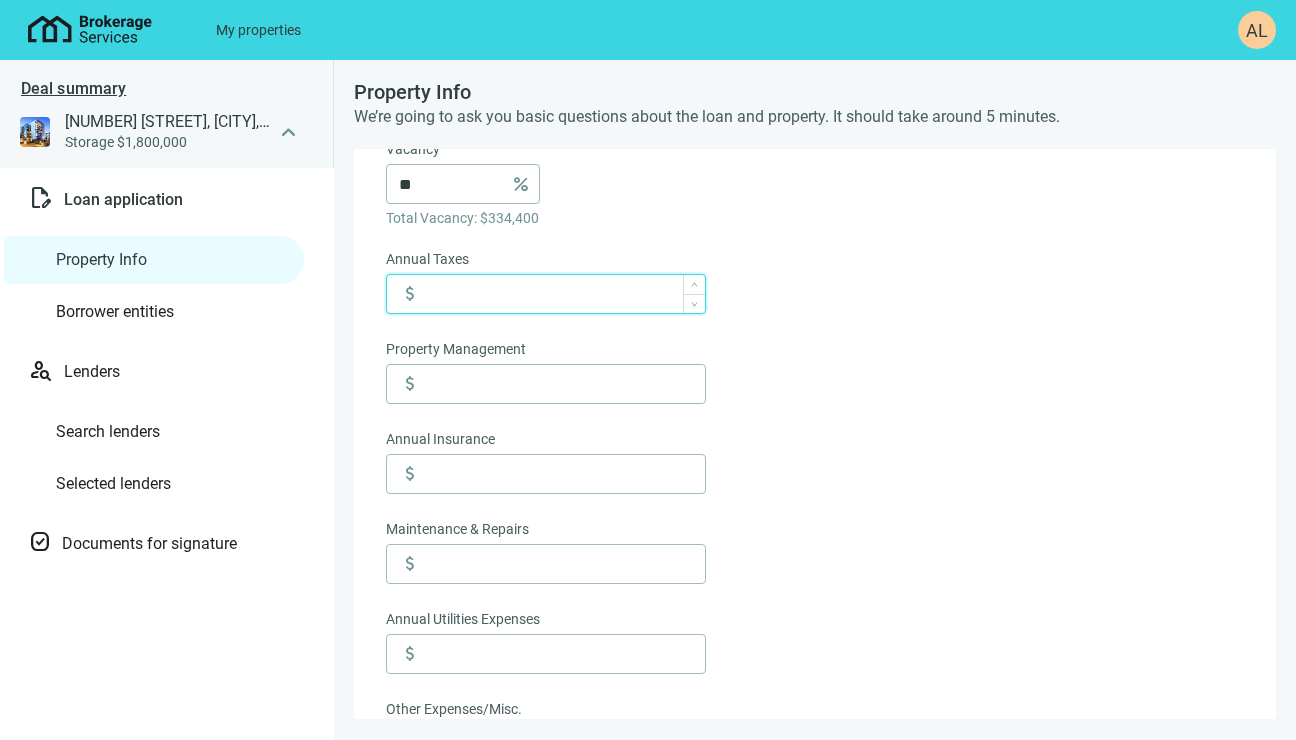 click at bounding box center [564, 294] 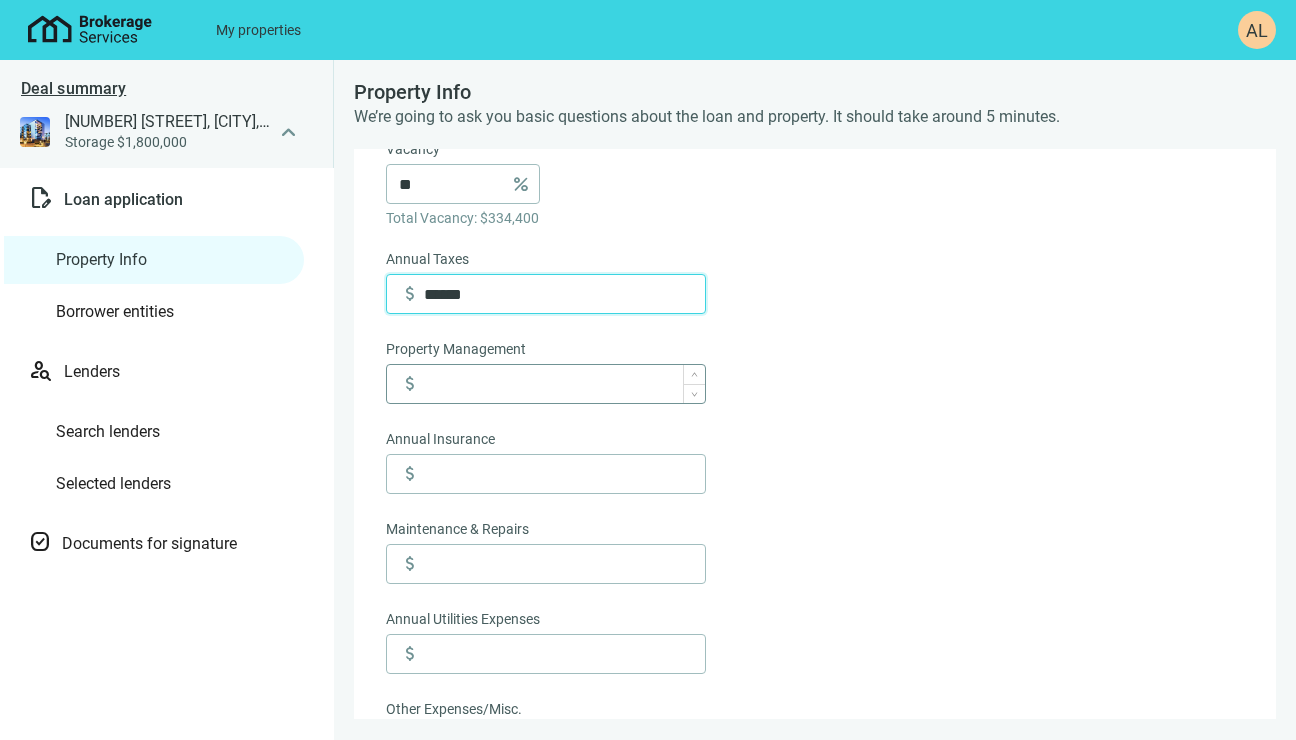 type on "******" 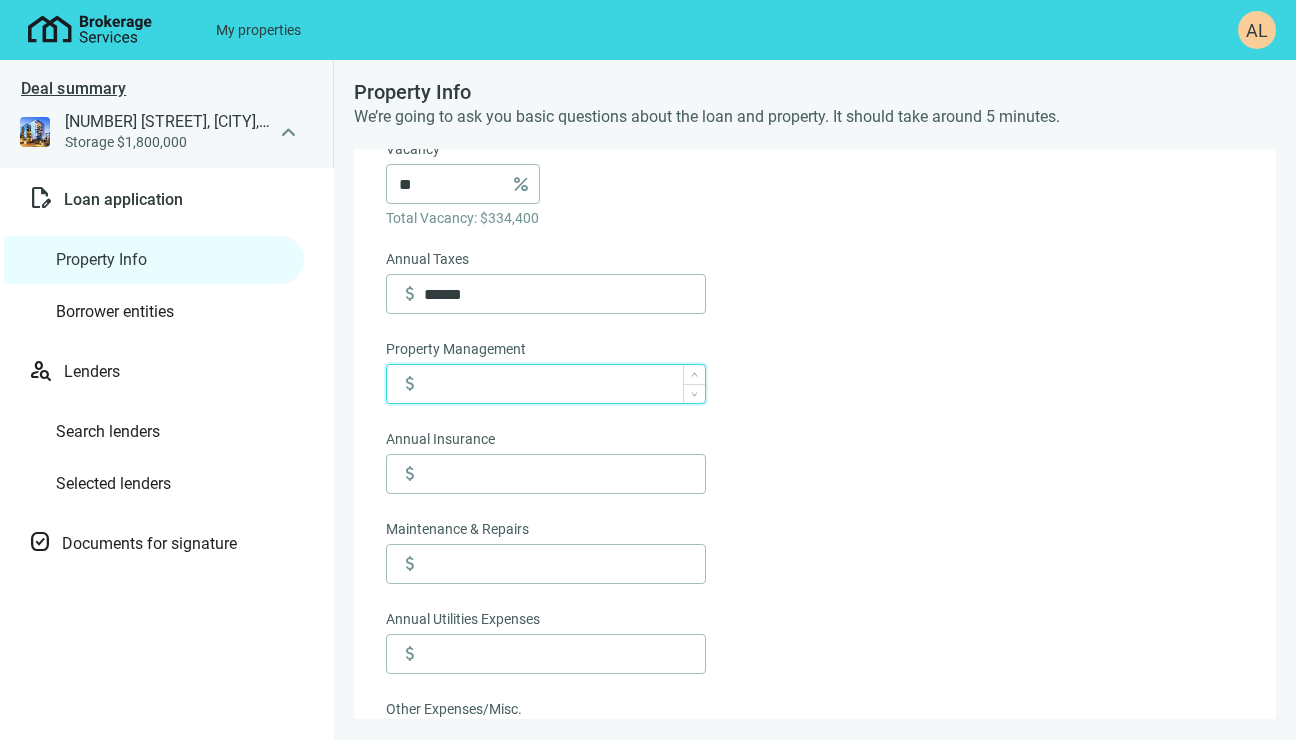 click at bounding box center [564, 384] 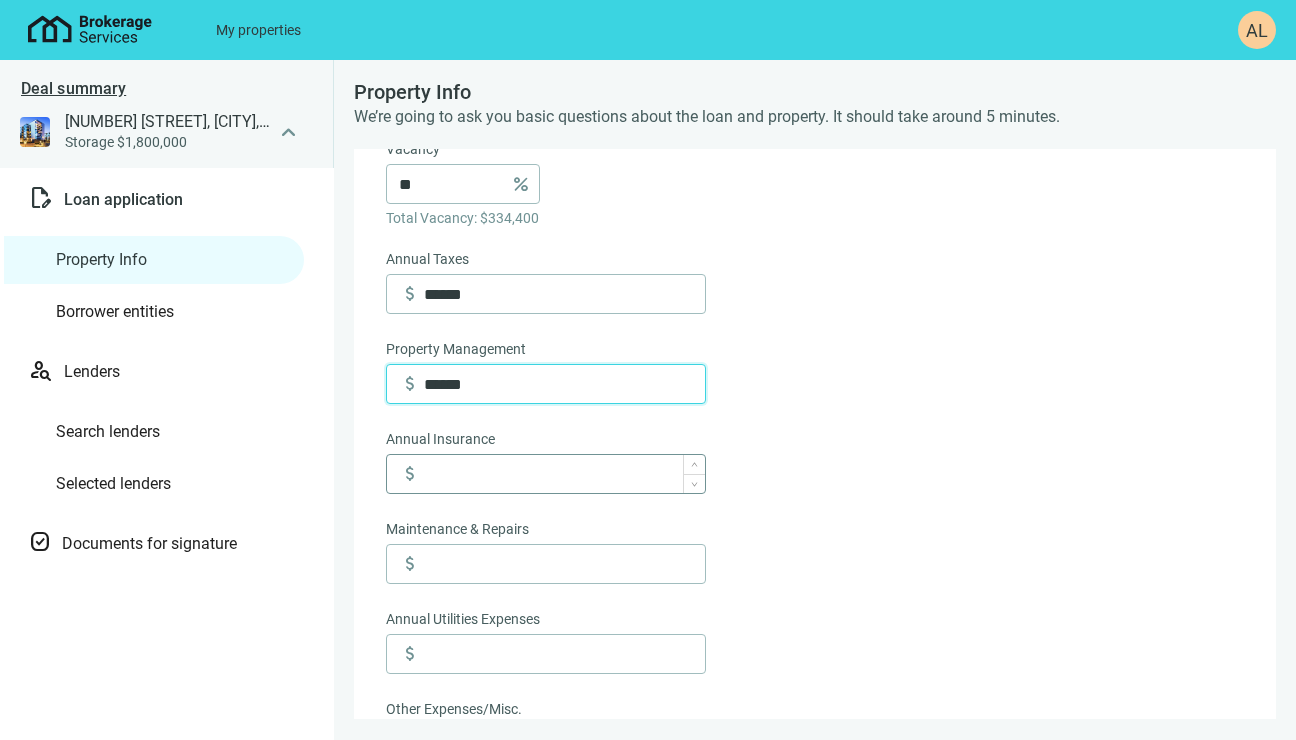 type on "******" 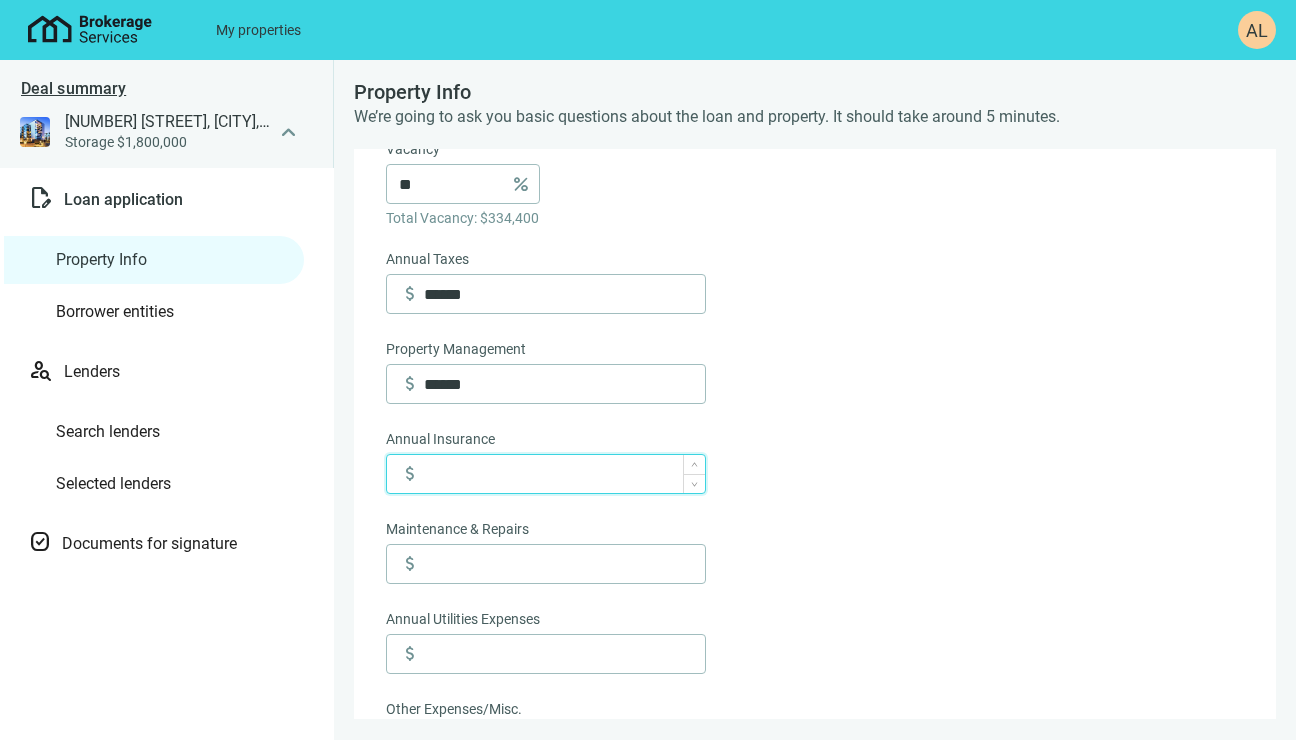 click at bounding box center [564, 474] 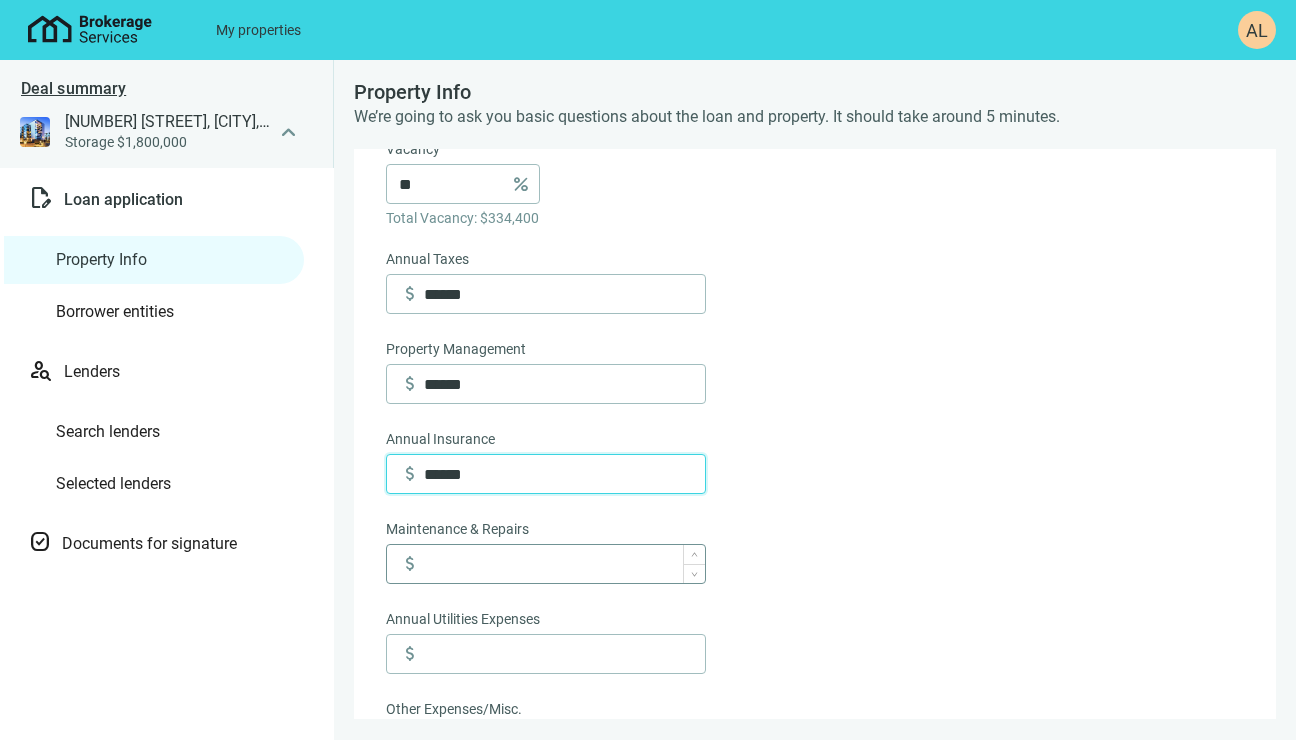 type on "******" 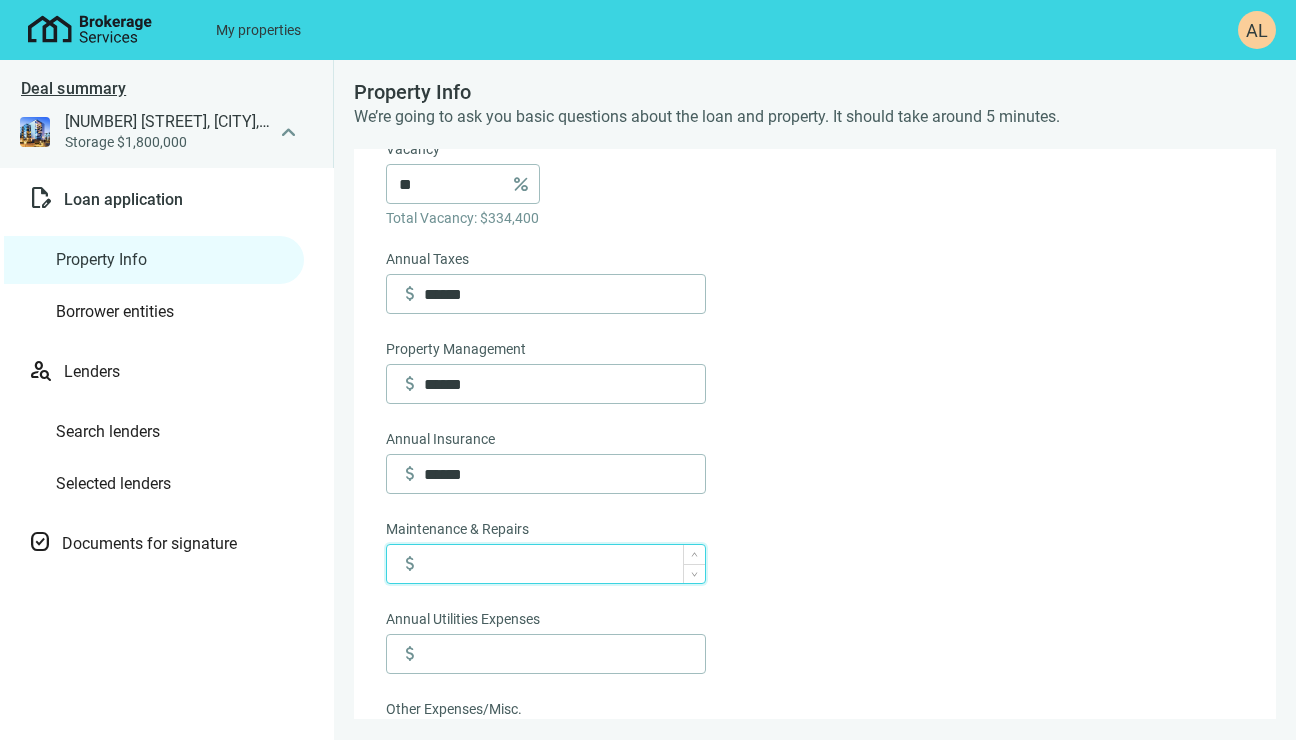 click at bounding box center [564, 564] 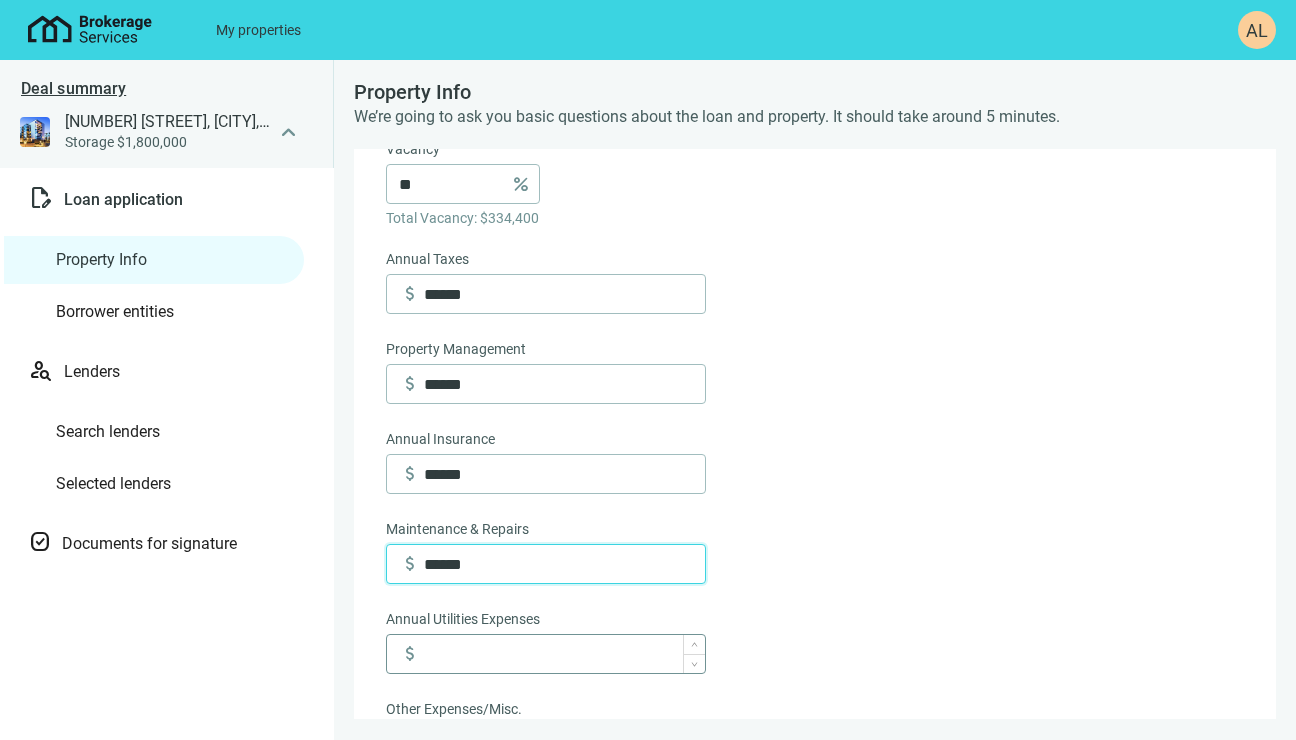 type on "******" 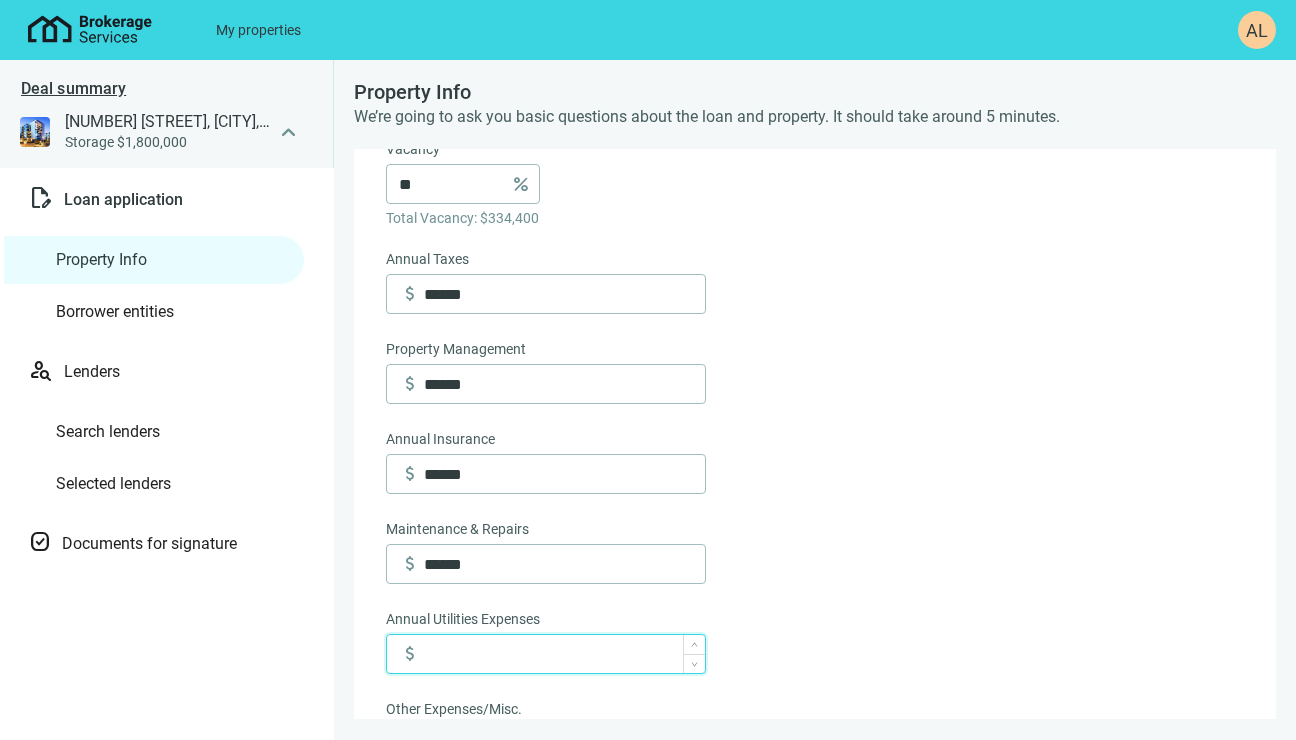 click at bounding box center (564, 654) 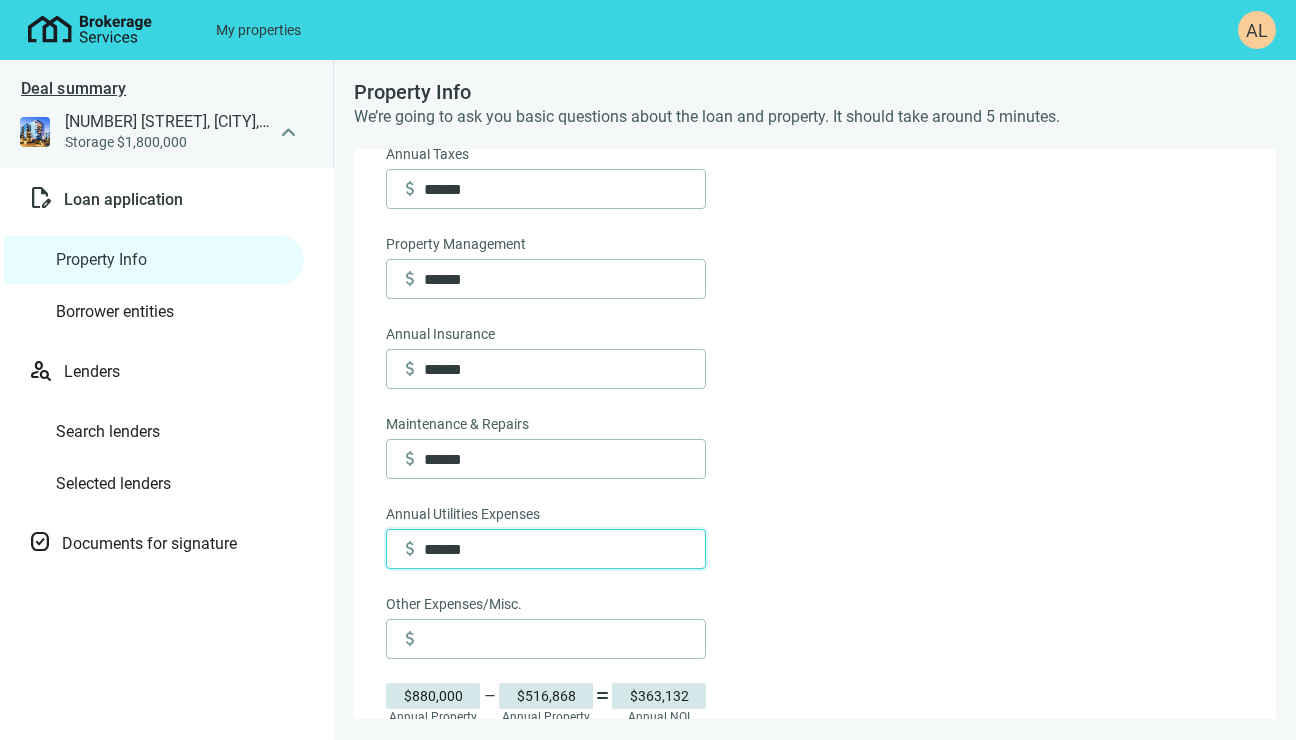 scroll, scrollTop: 593, scrollLeft: 0, axis: vertical 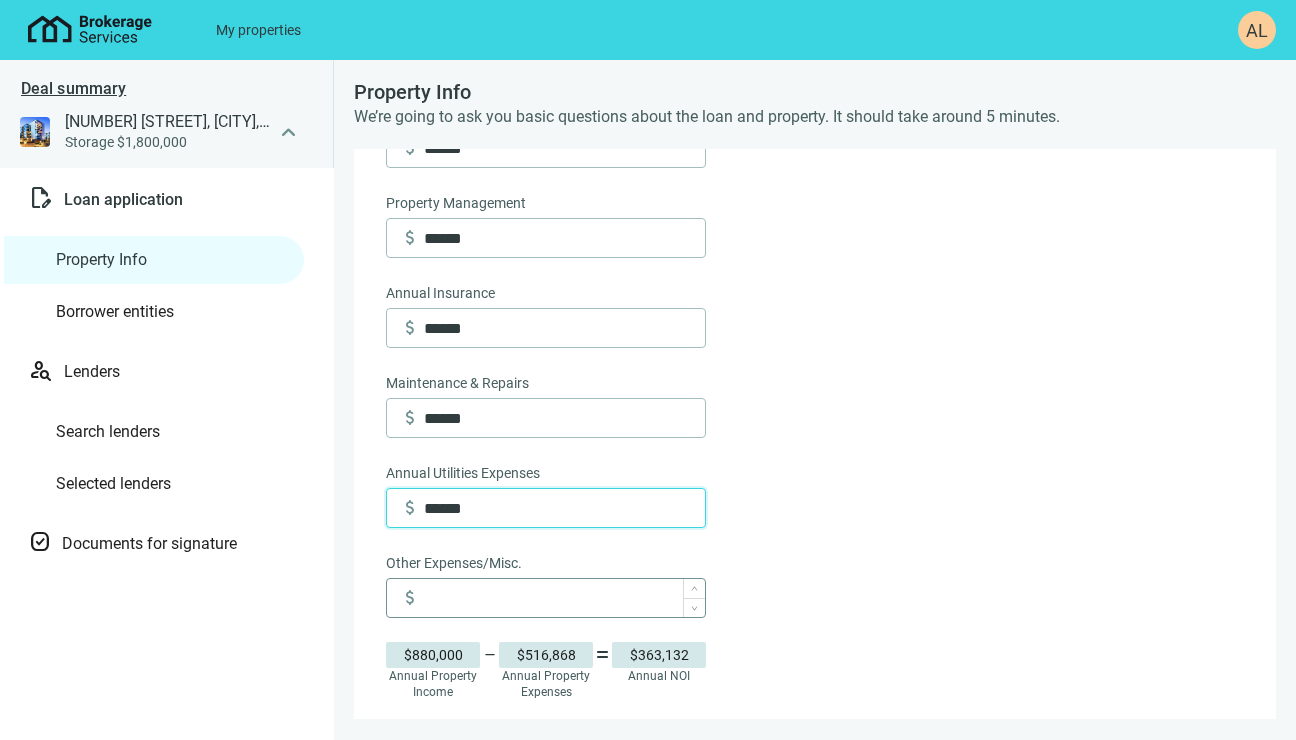 type on "******" 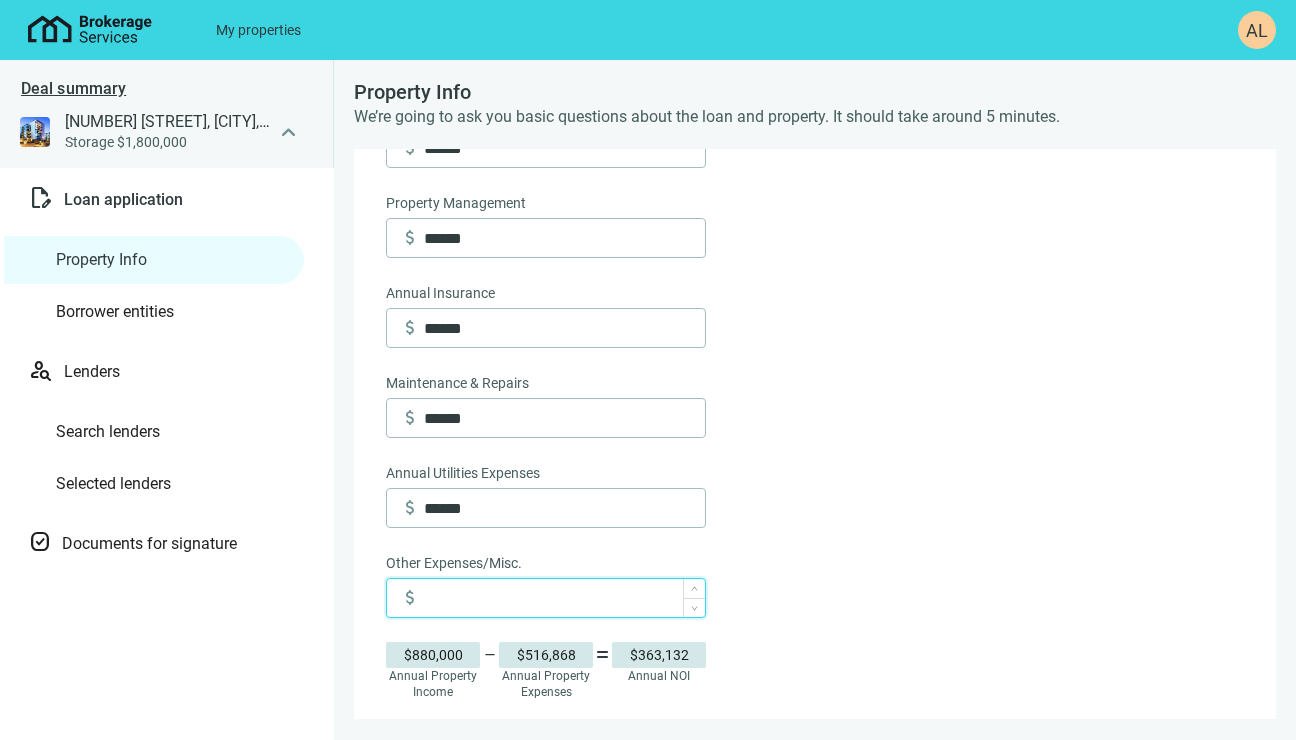 click at bounding box center (564, 598) 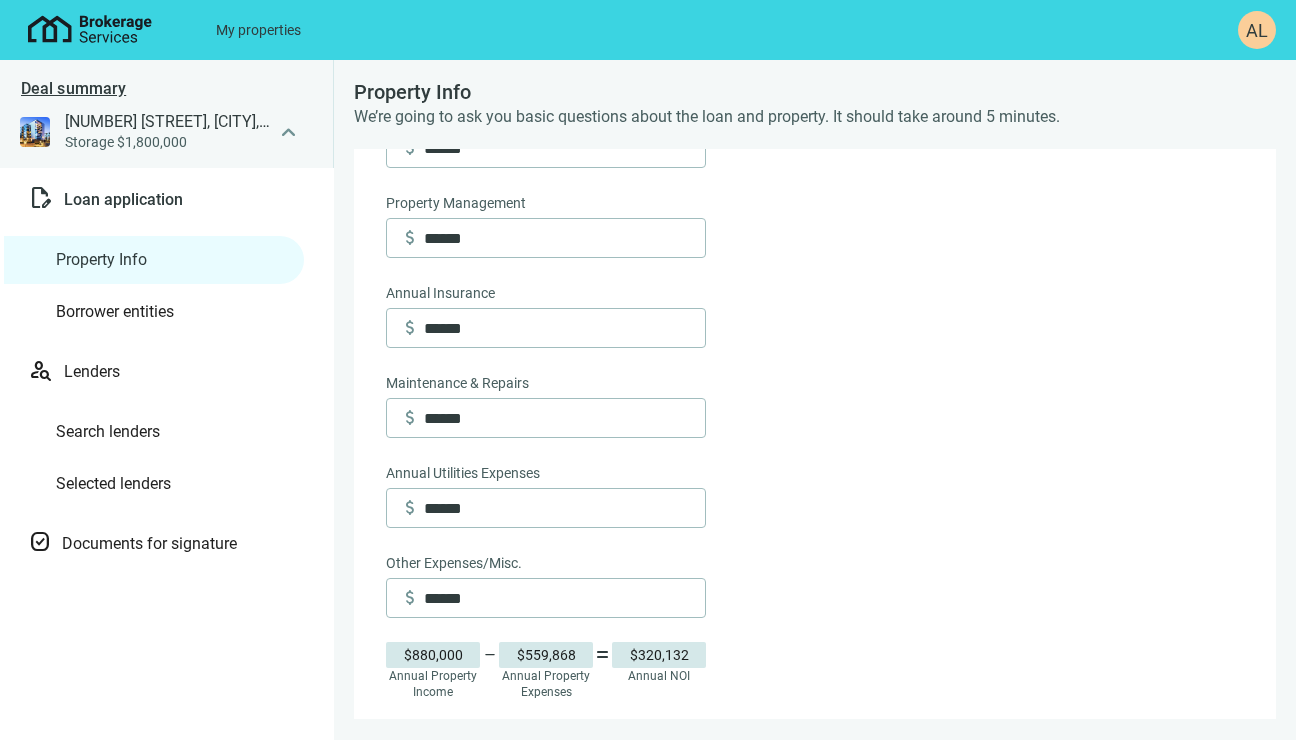 click on "Annual Property Income attach_money ******* Vacancy ** percent Total Vacancy: [AMOUNT] Annual Taxes attach_money ****** Property Management attach_money ****** Annual Insurance attach_money ****** Maintenance & Repairs attach_money ****** Annual Utilities Expenses attach_money ****** Other Expenses/Misc. attach_money ****** [AMOUNT] Annual Property Income remove [AMOUNT] Annual Property Expenses equal [AMOUNT] Annual NOI DSCR (I/O) replay DSCR (30y Amortized v.) replay CAP Rate percent replay Cancel Save & Continue" at bounding box center [813, 466] 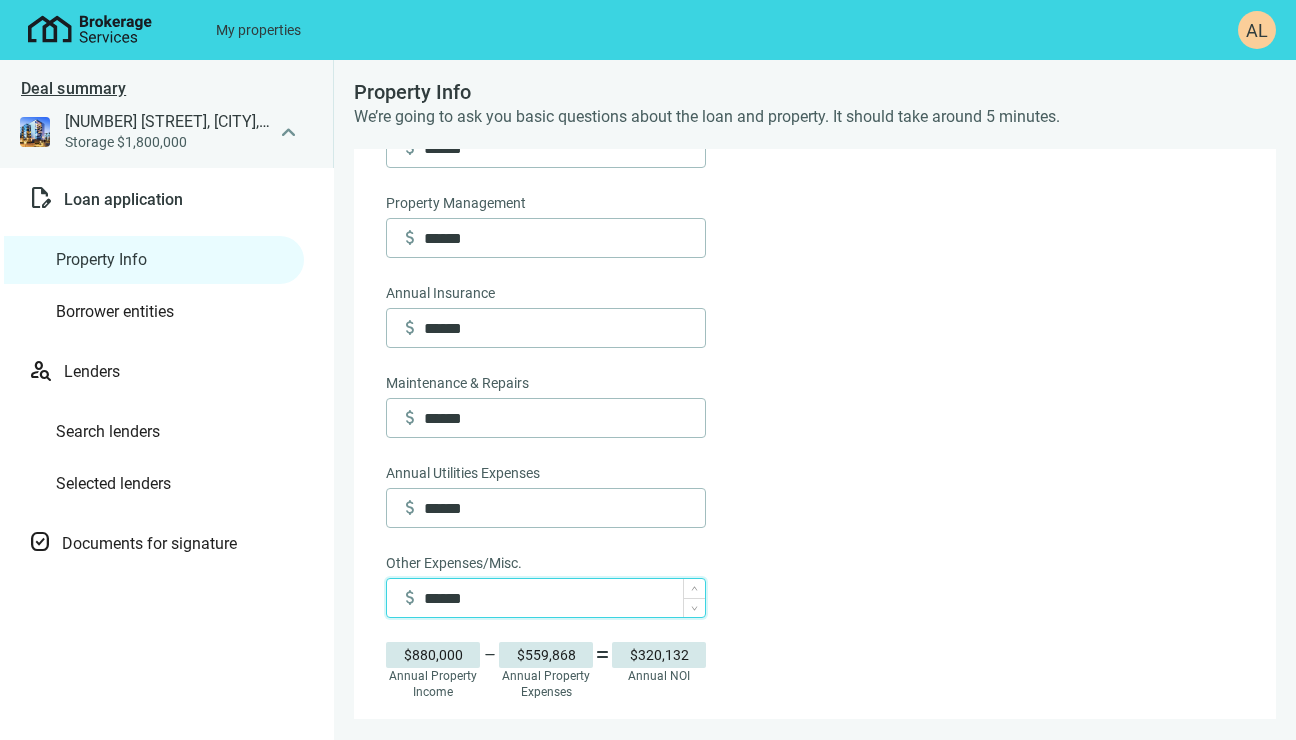 click on "******" at bounding box center [564, 598] 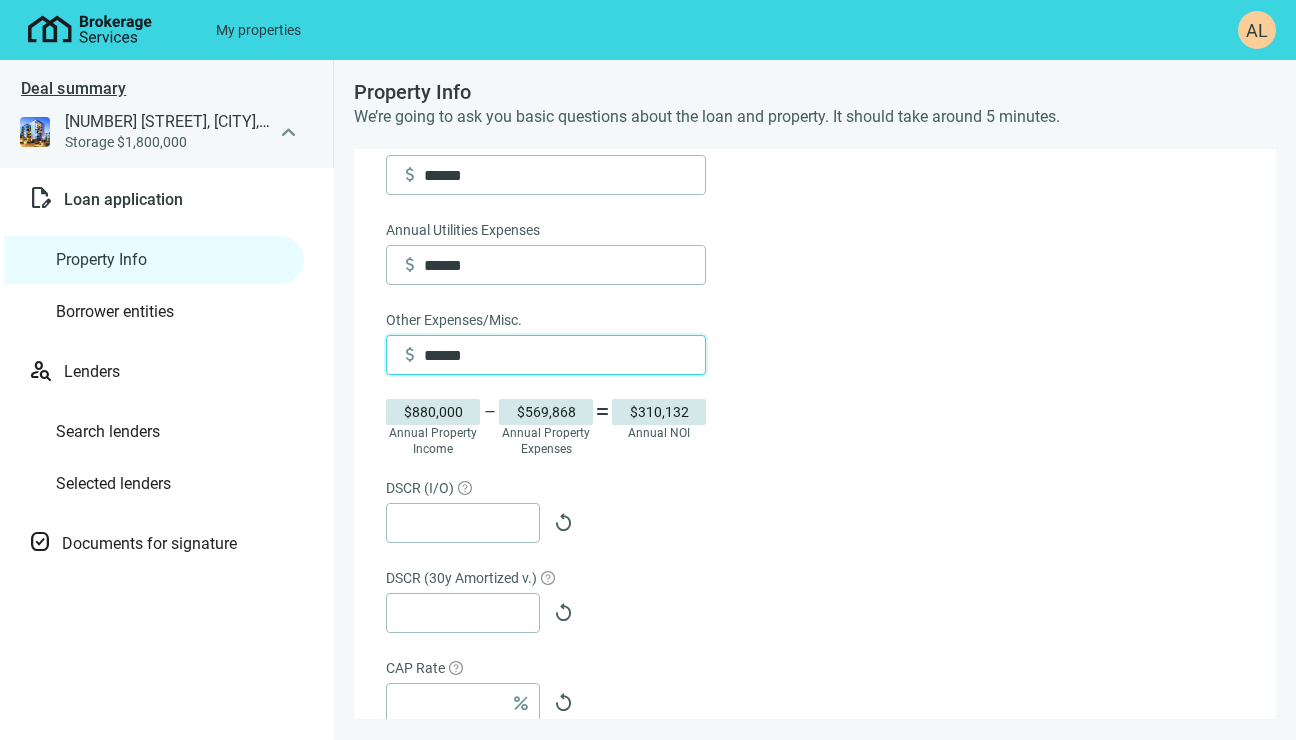 scroll, scrollTop: 948, scrollLeft: 0, axis: vertical 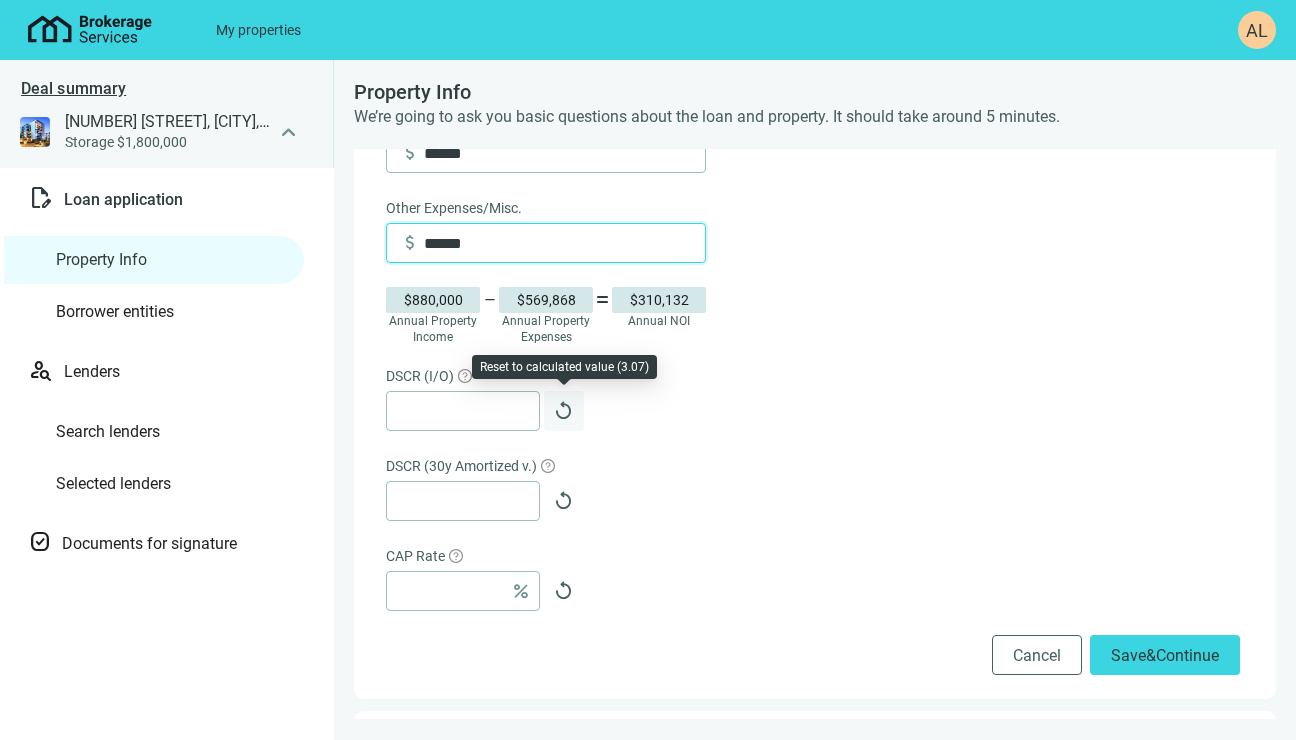 type on "******" 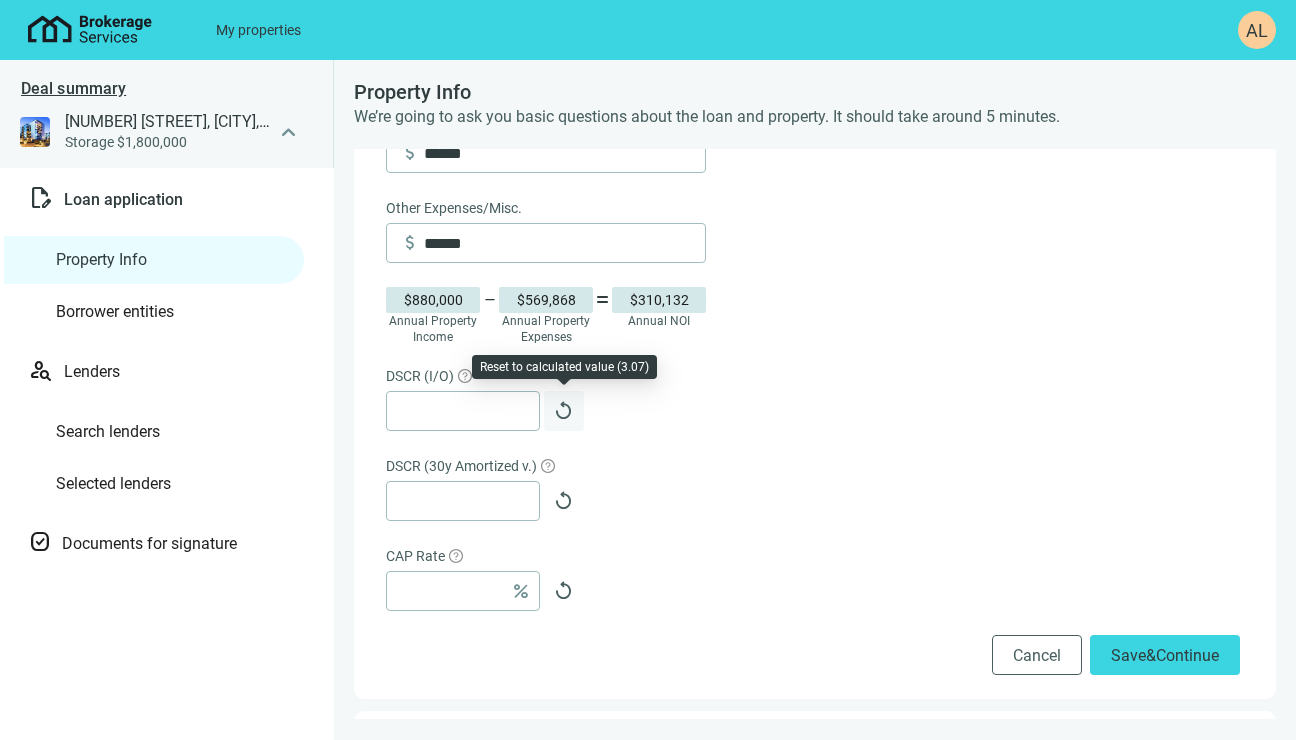 click on "replay" at bounding box center [564, 411] 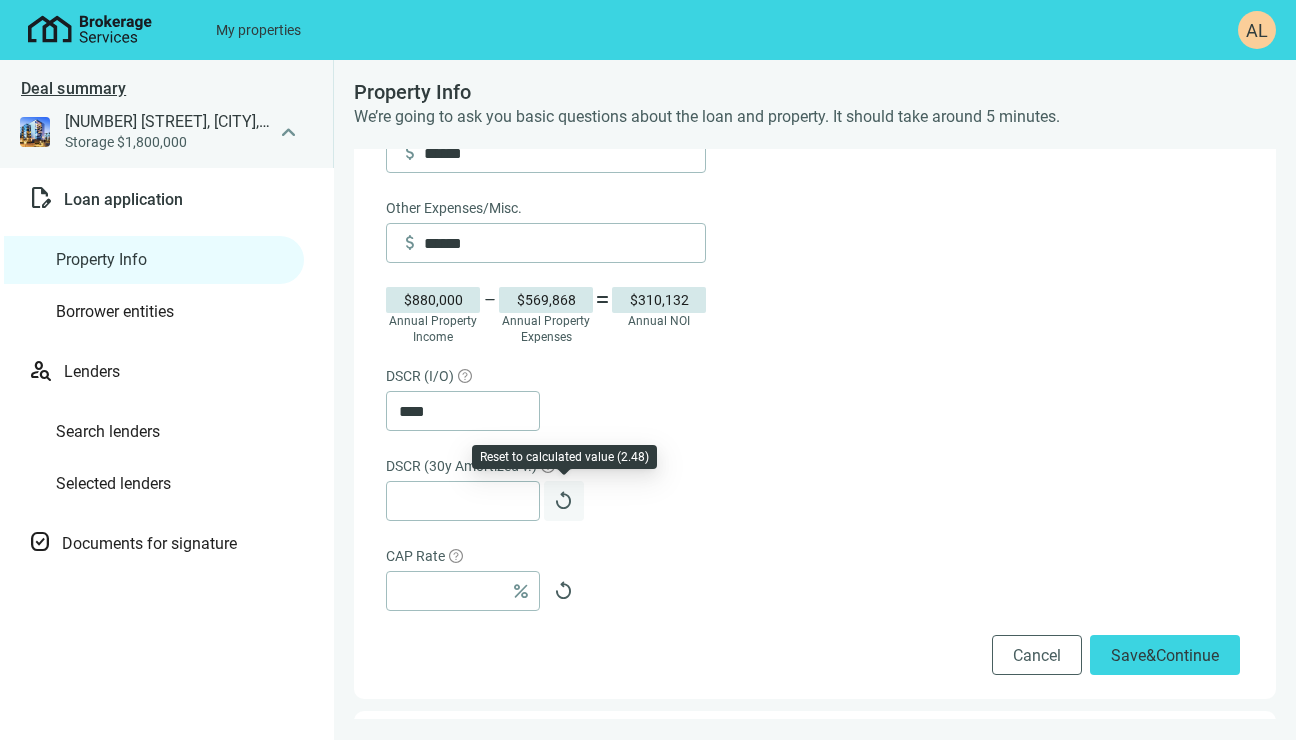 click on "replay" at bounding box center (564, 501) 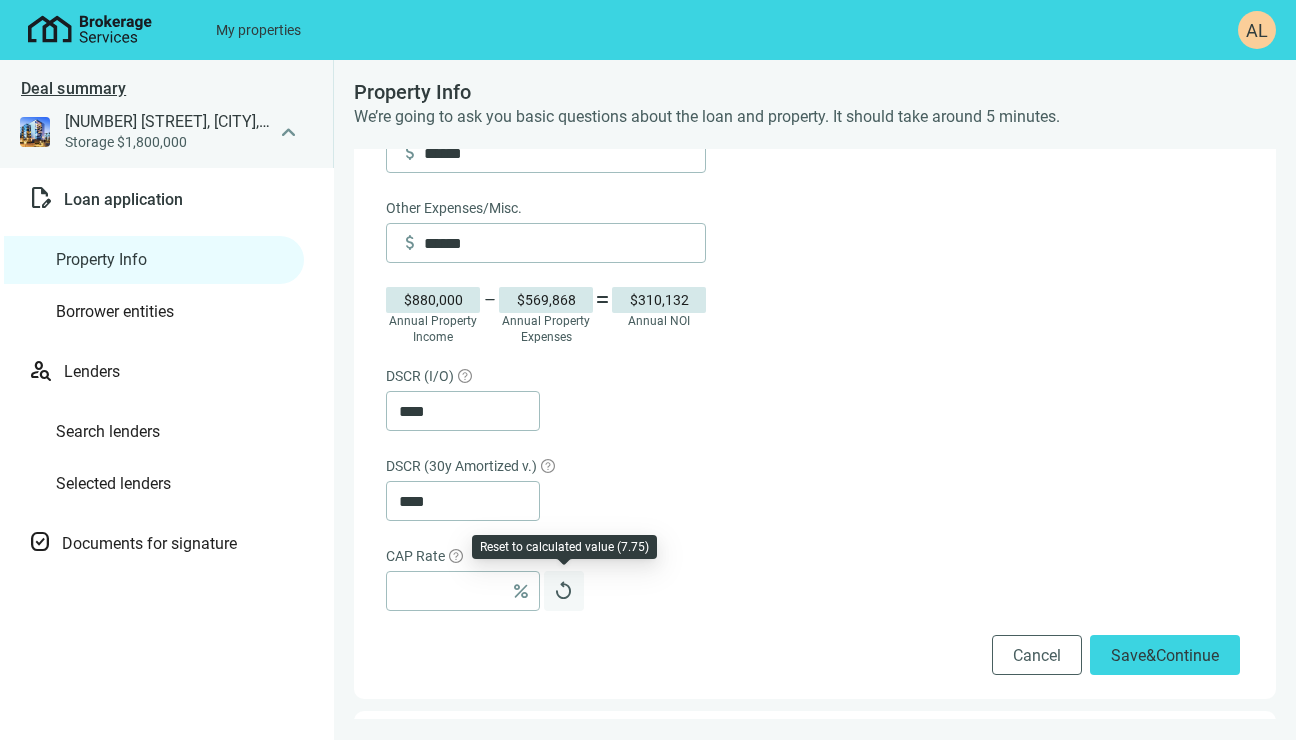 click on "replay" at bounding box center [564, 591] 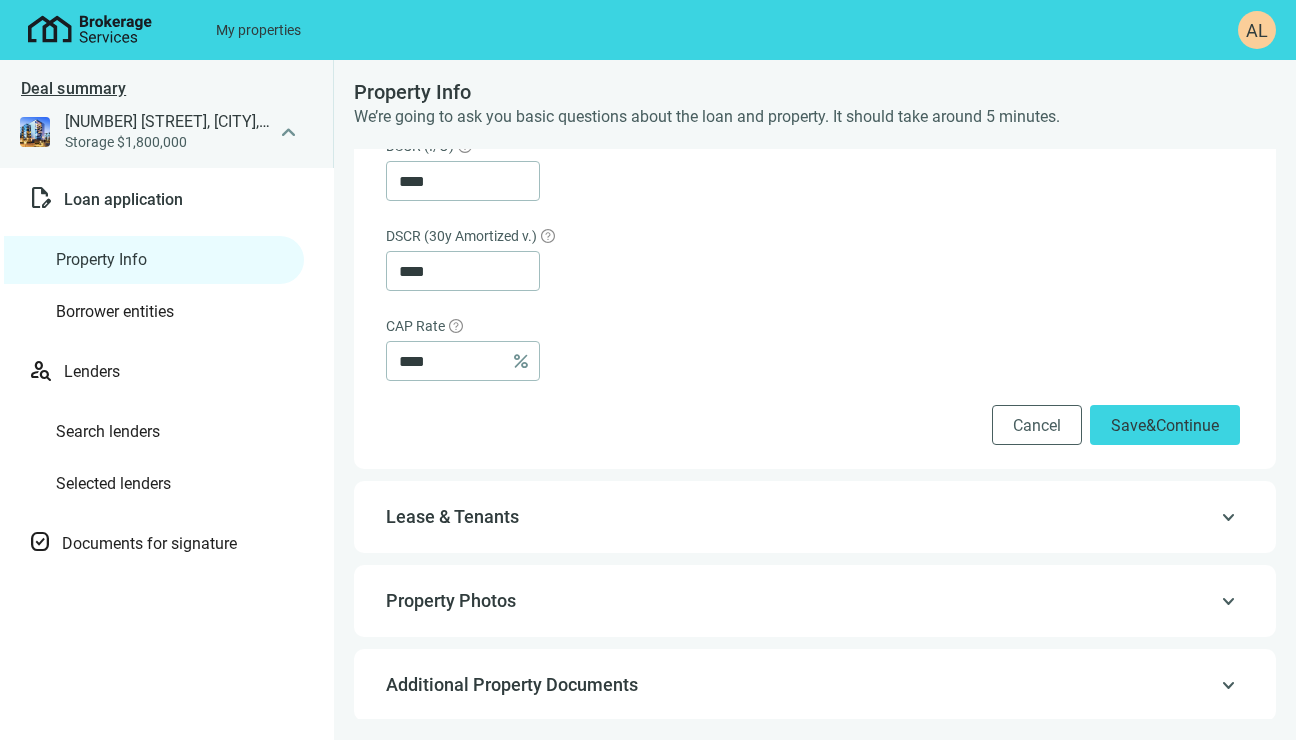 scroll, scrollTop: 1180, scrollLeft: 0, axis: vertical 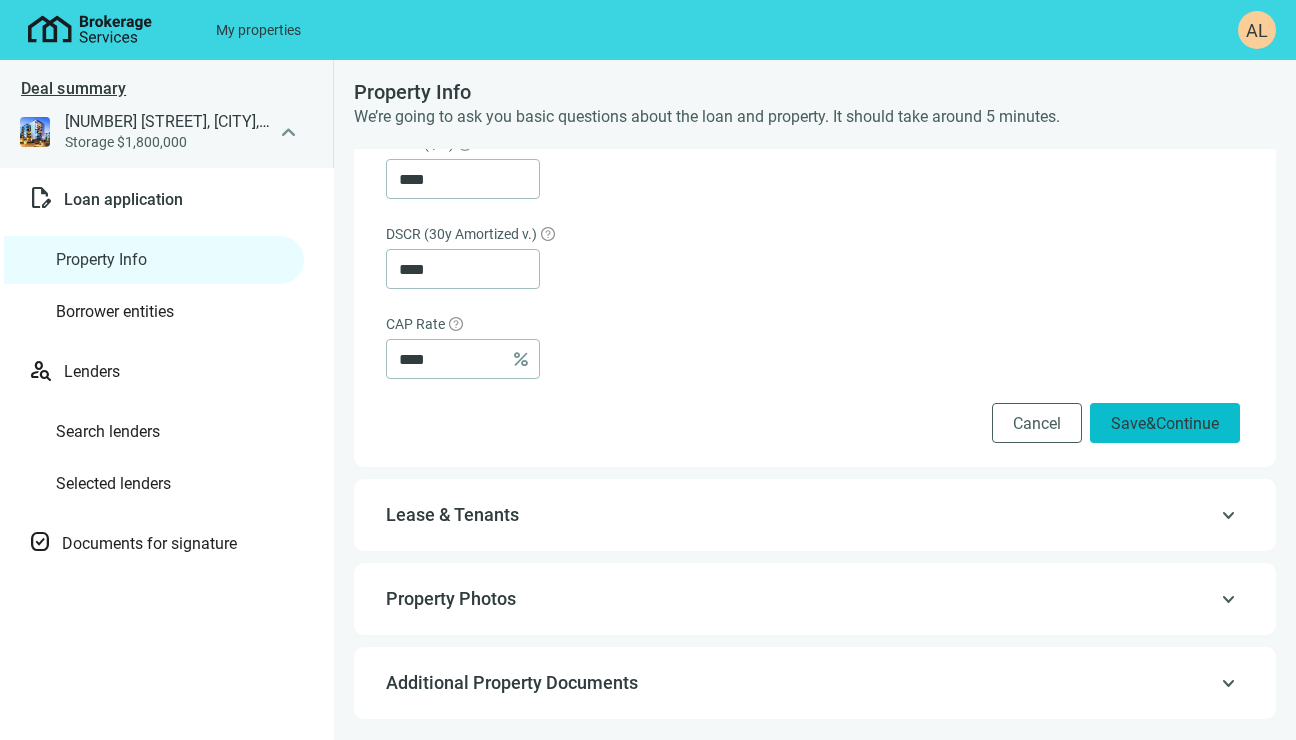 click on "Continue" at bounding box center [1187, 423] 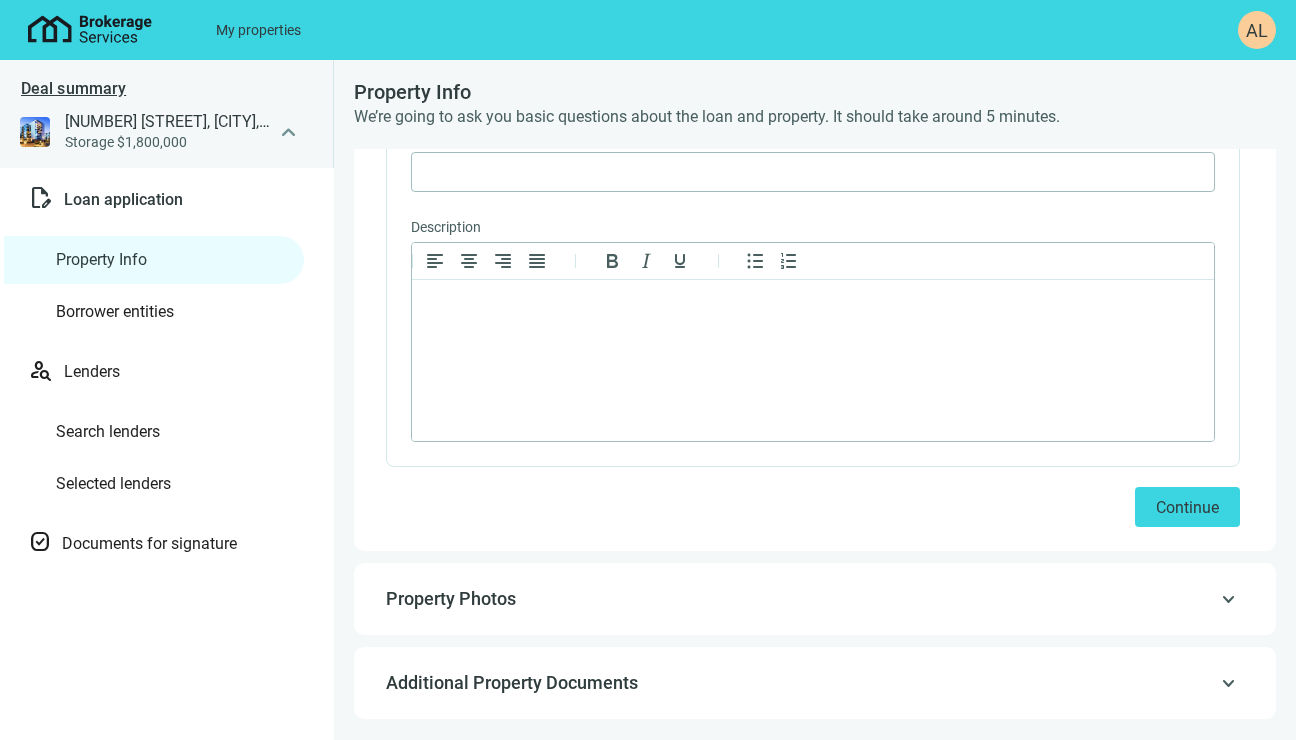 scroll, scrollTop: 0, scrollLeft: 0, axis: both 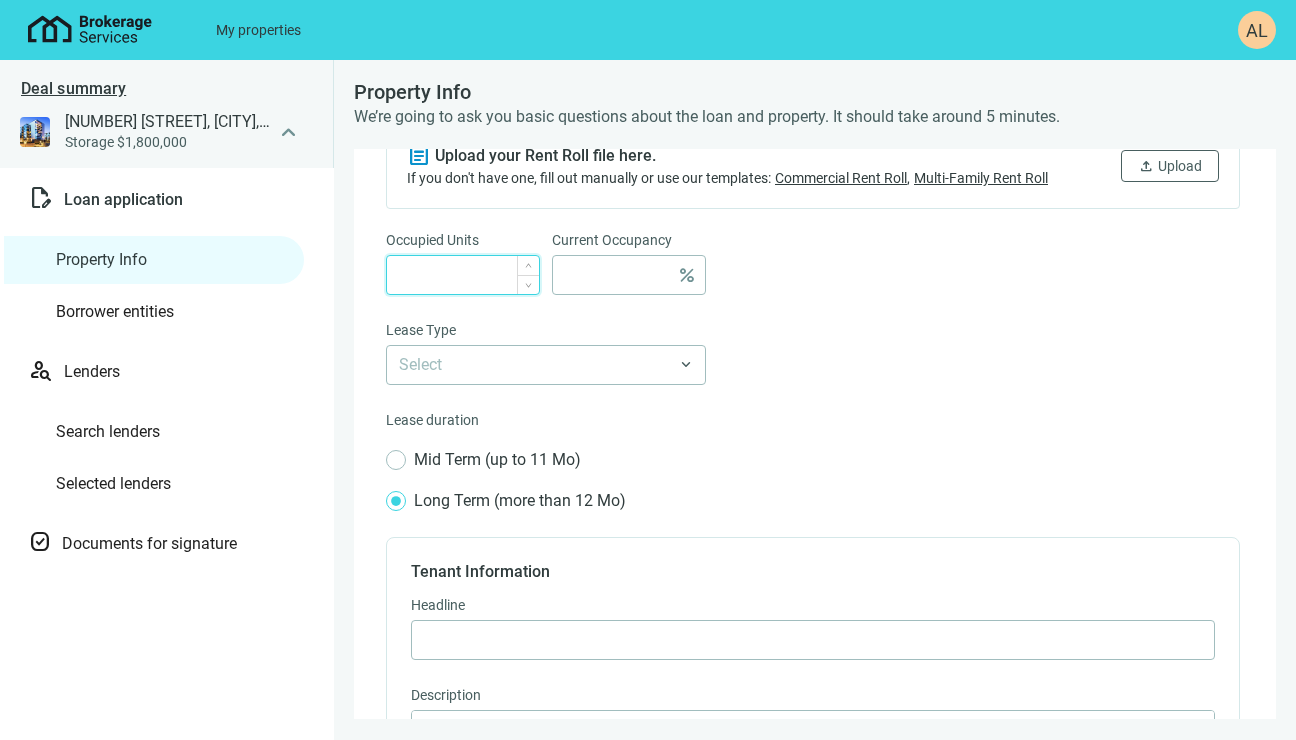 click at bounding box center [469, 275] 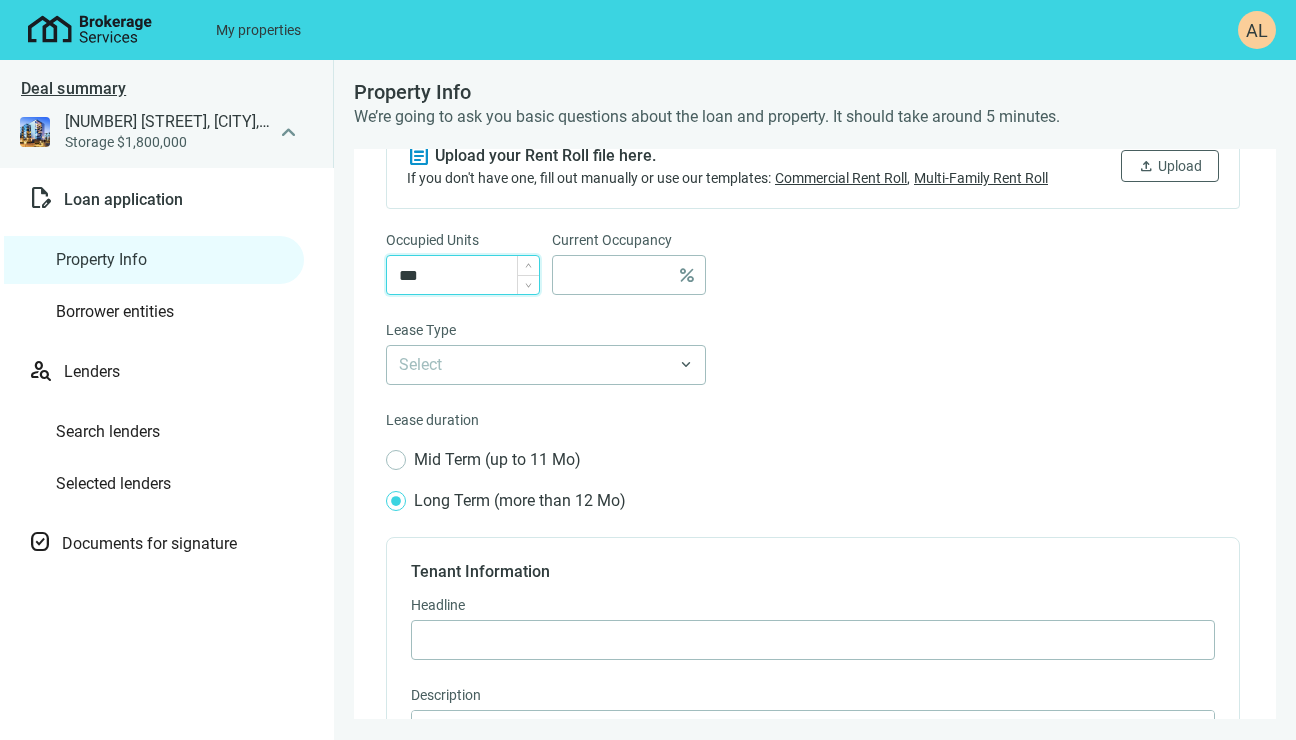 type on "***" 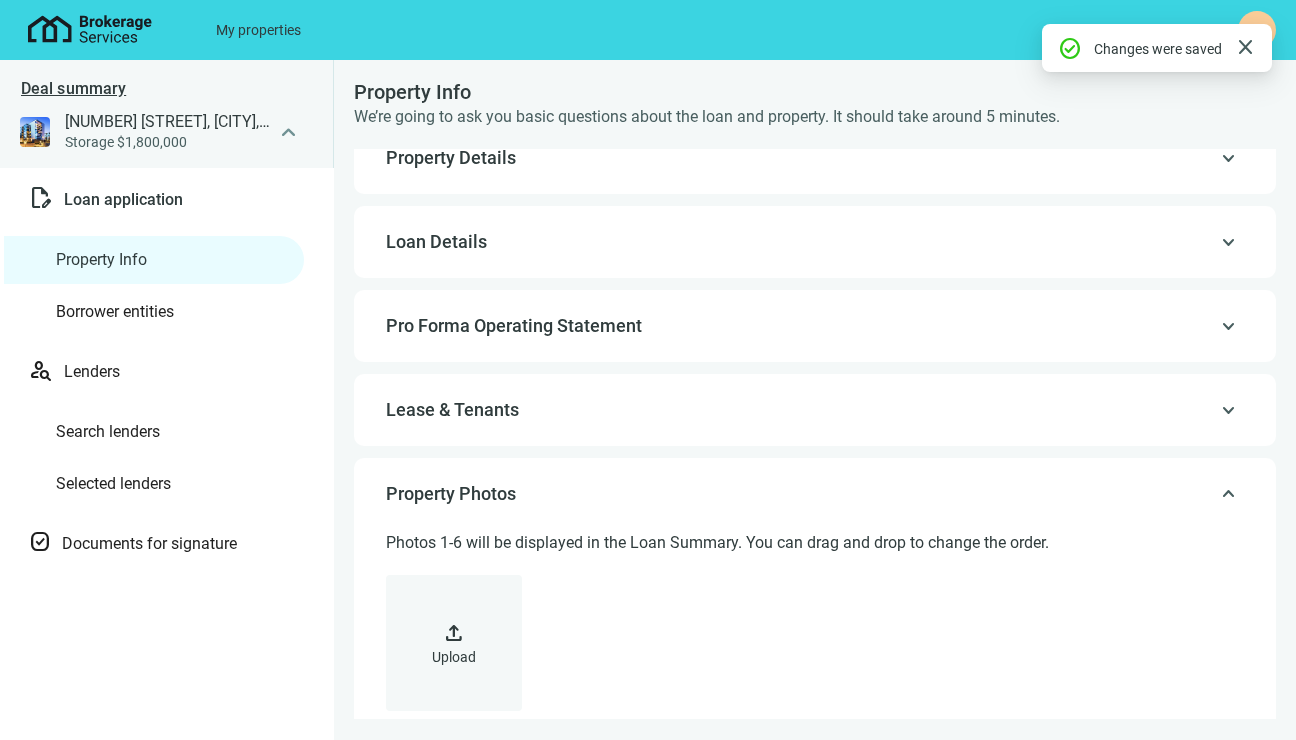 scroll, scrollTop: 0, scrollLeft: 0, axis: both 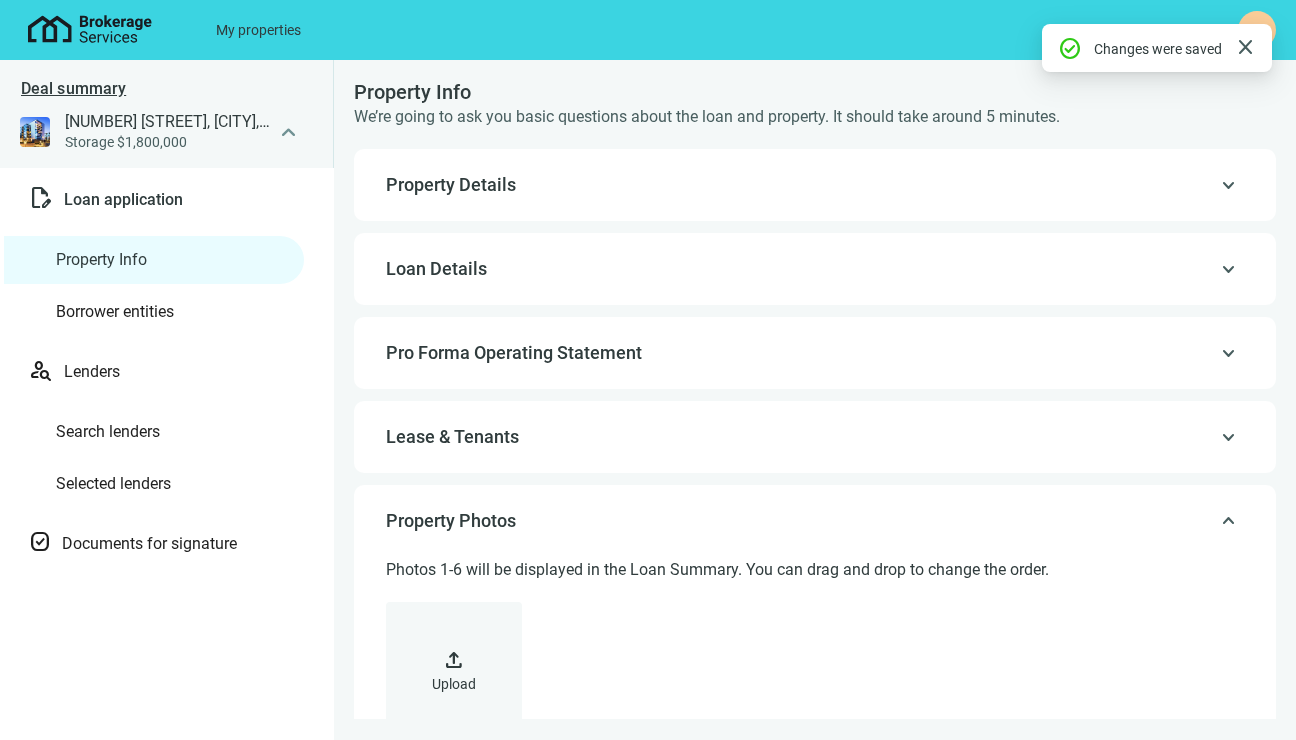 click on "Borrower entities" at bounding box center (115, 311) 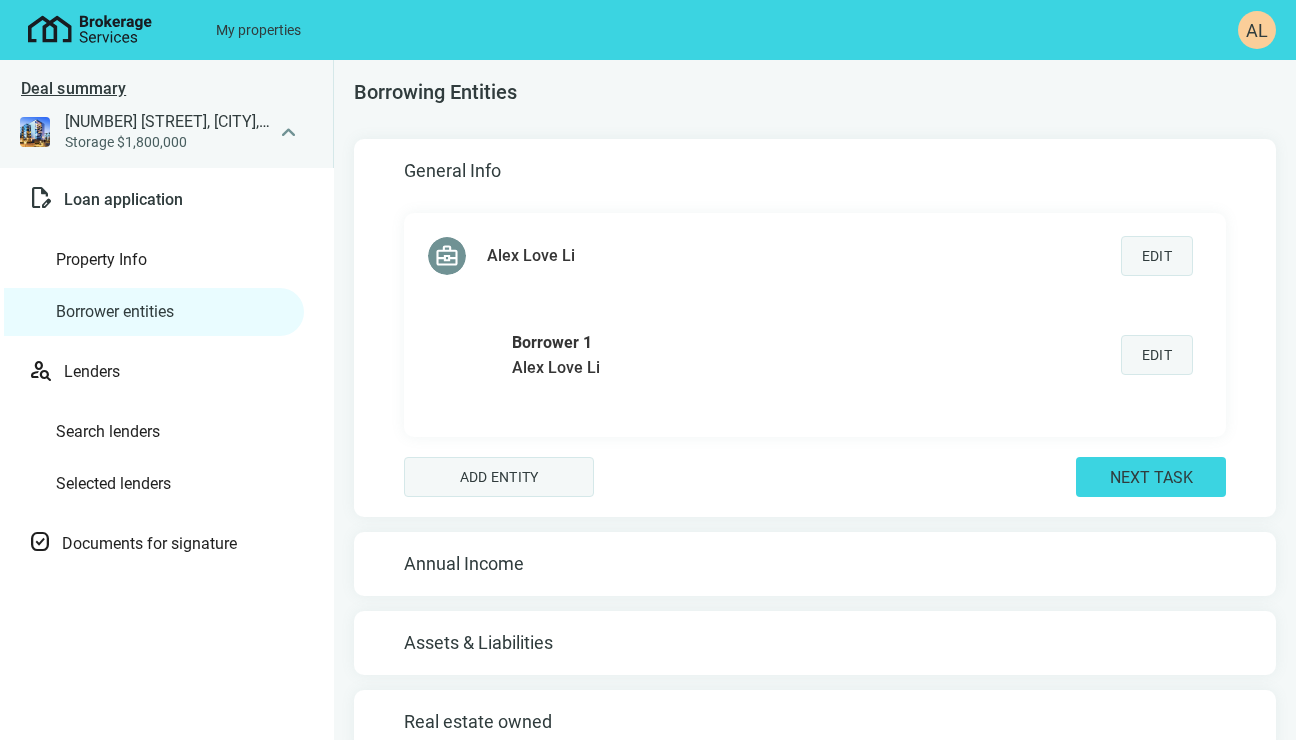click on "Lenders" at bounding box center [180, 372] 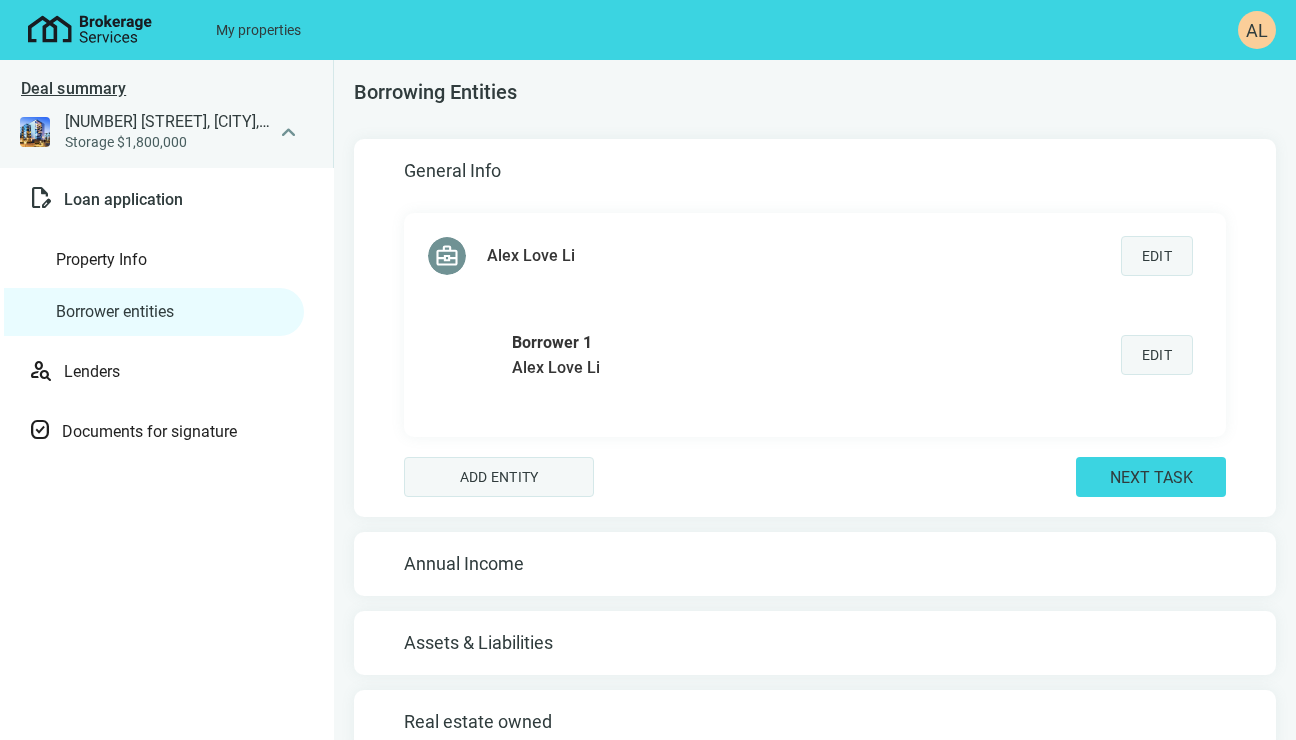 click on "Property Info" at bounding box center [101, 259] 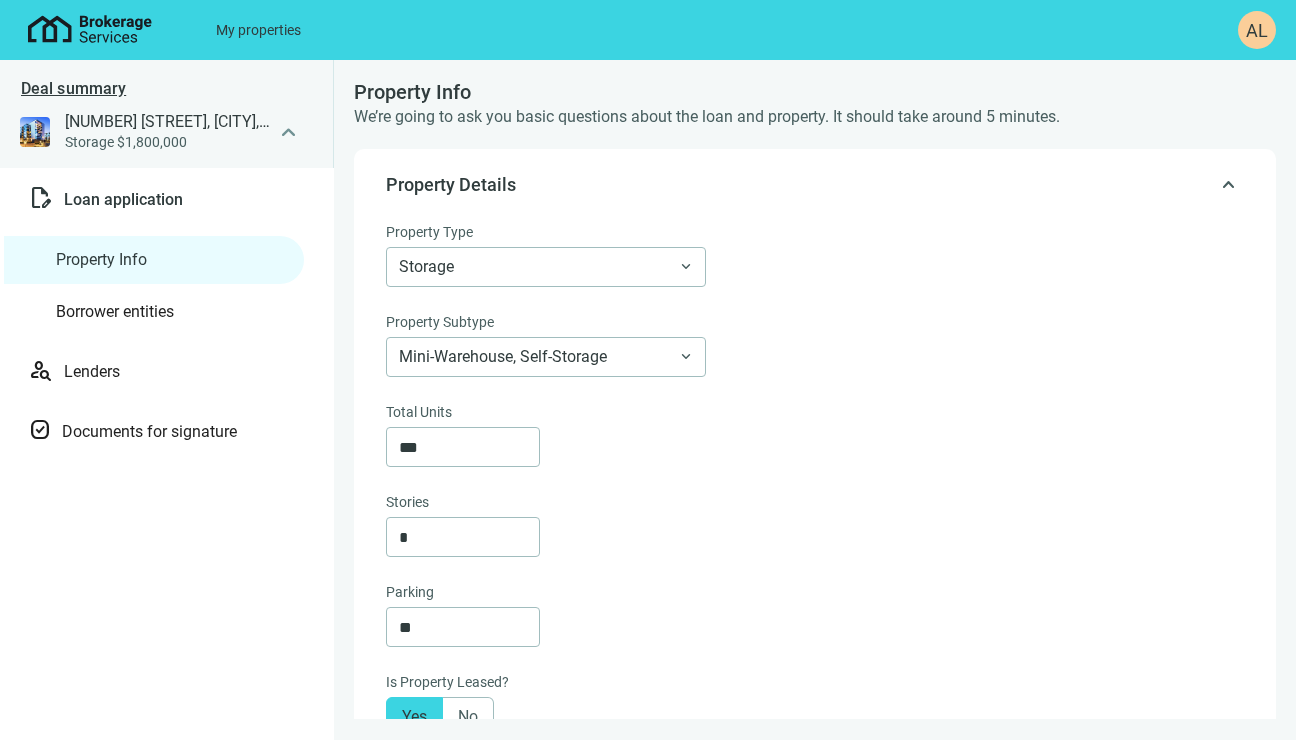 scroll, scrollTop: 0, scrollLeft: 0, axis: both 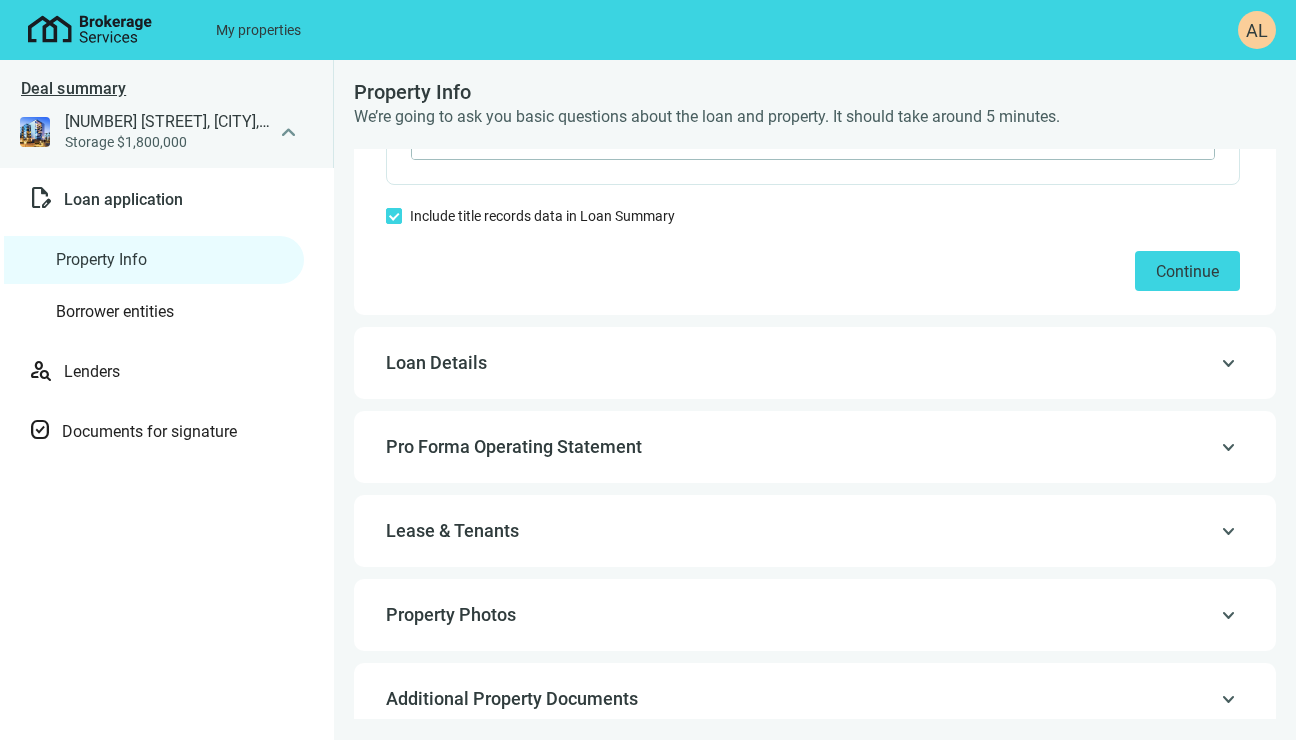 click on "Lease & Tenants" at bounding box center (813, 531) 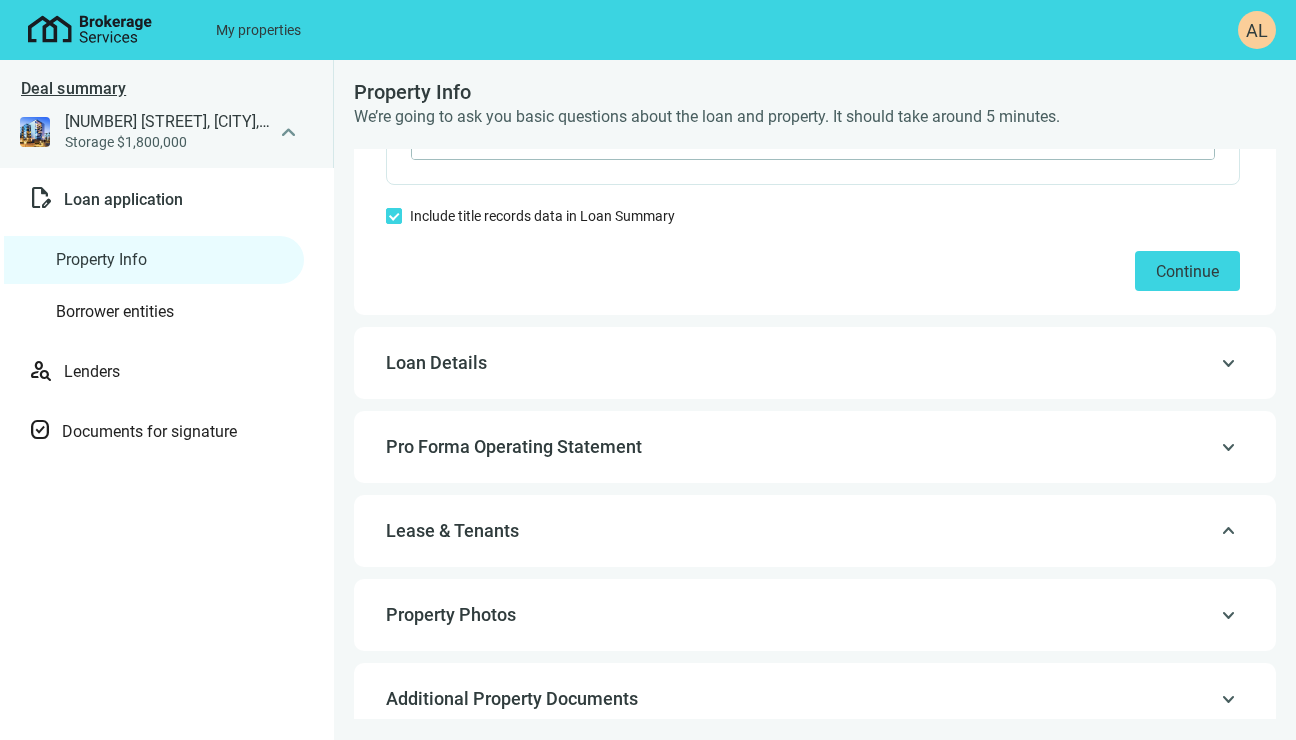 scroll, scrollTop: 0, scrollLeft: 0, axis: both 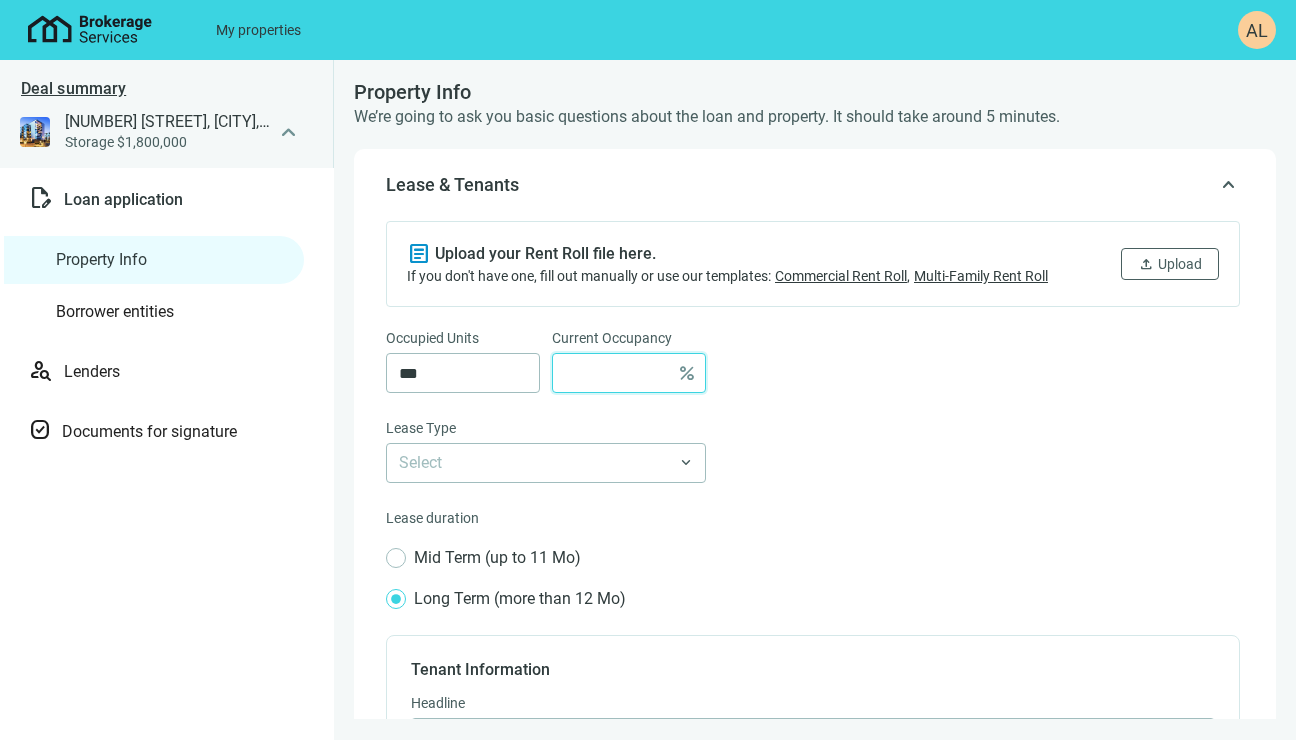 click at bounding box center (617, 373) 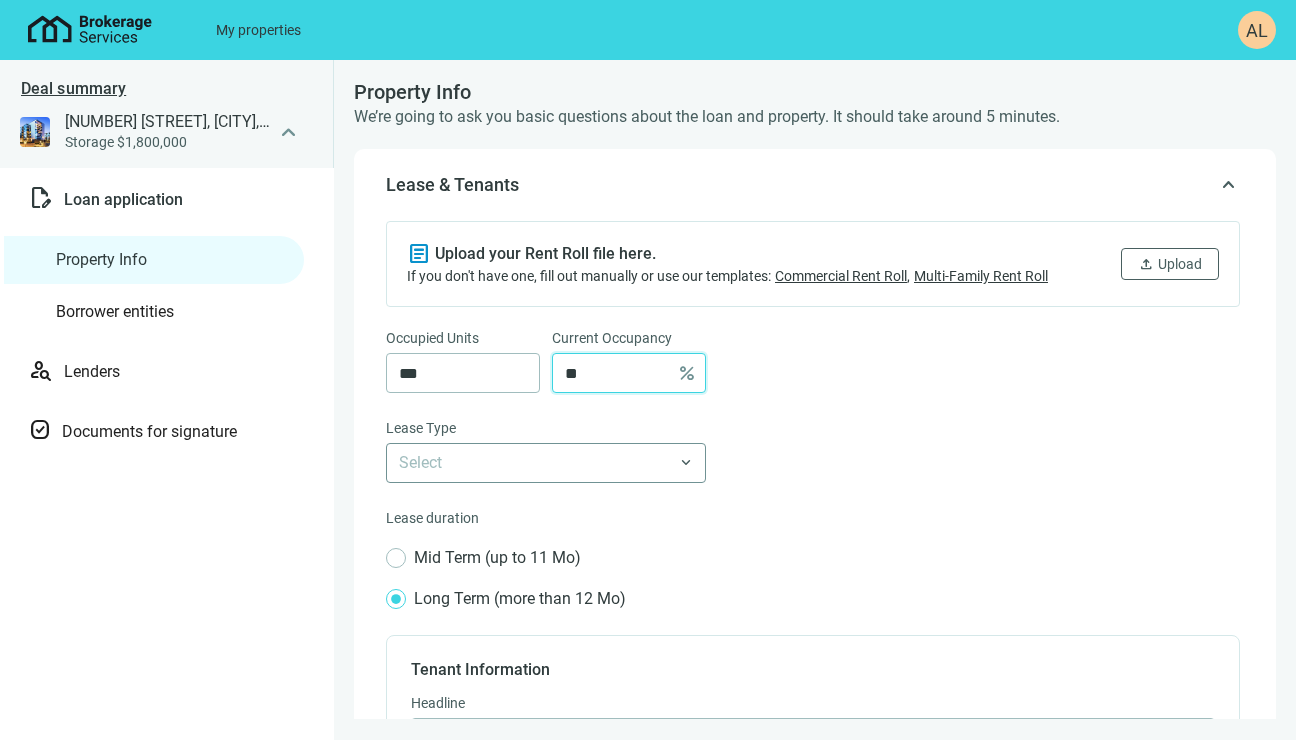 type on "**" 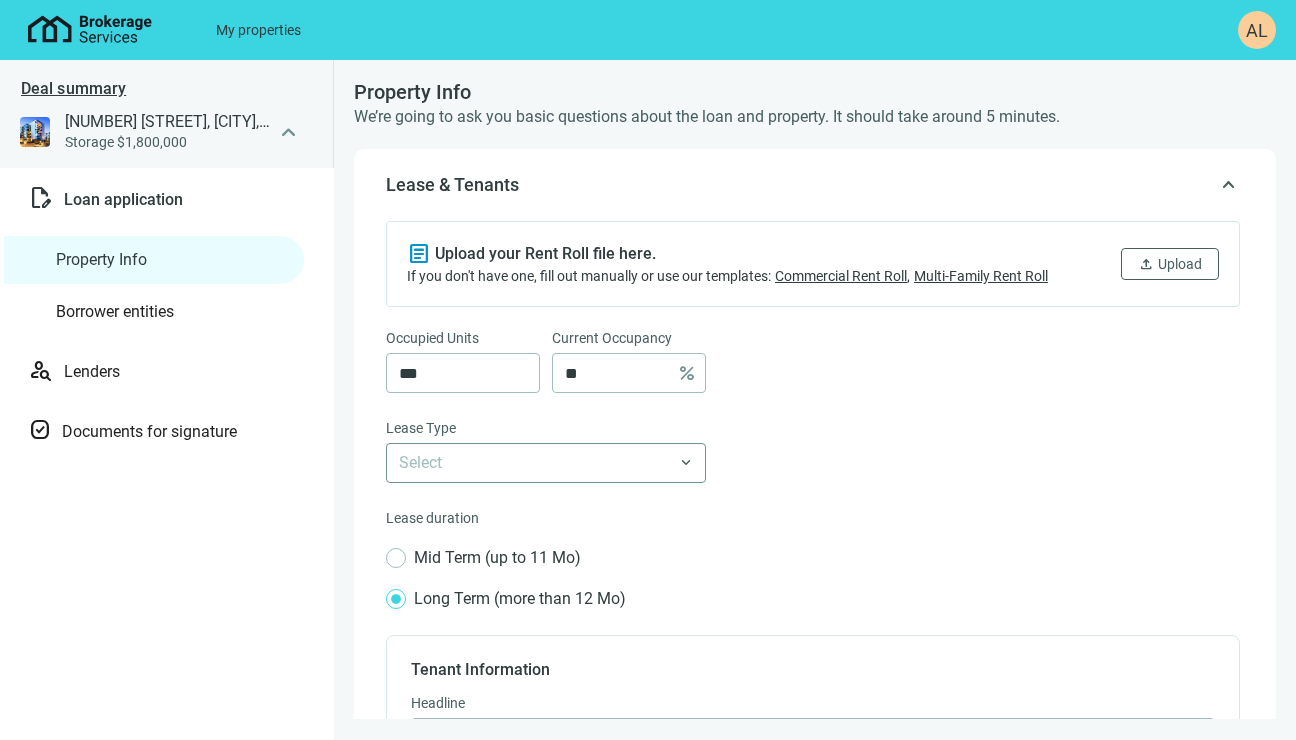 click at bounding box center [546, 463] 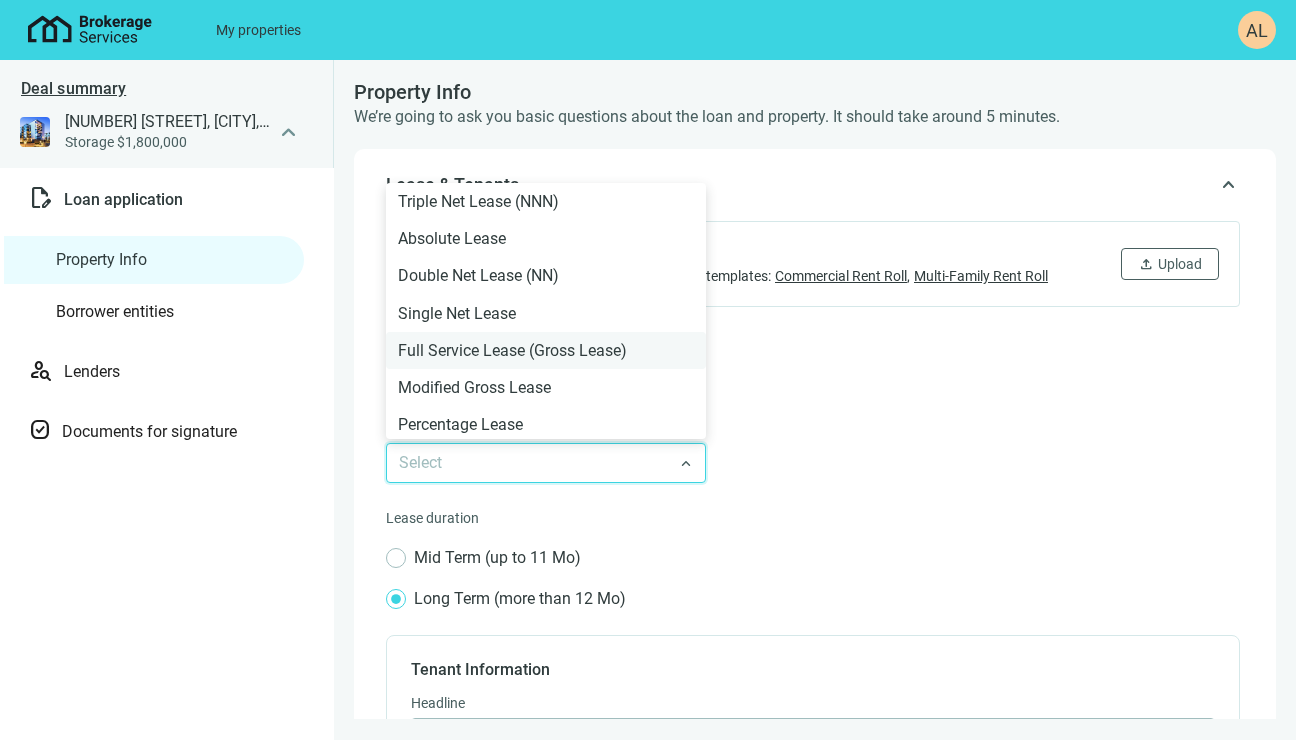 click on "Full Service Lease (Gross Lease)" at bounding box center (546, 350) 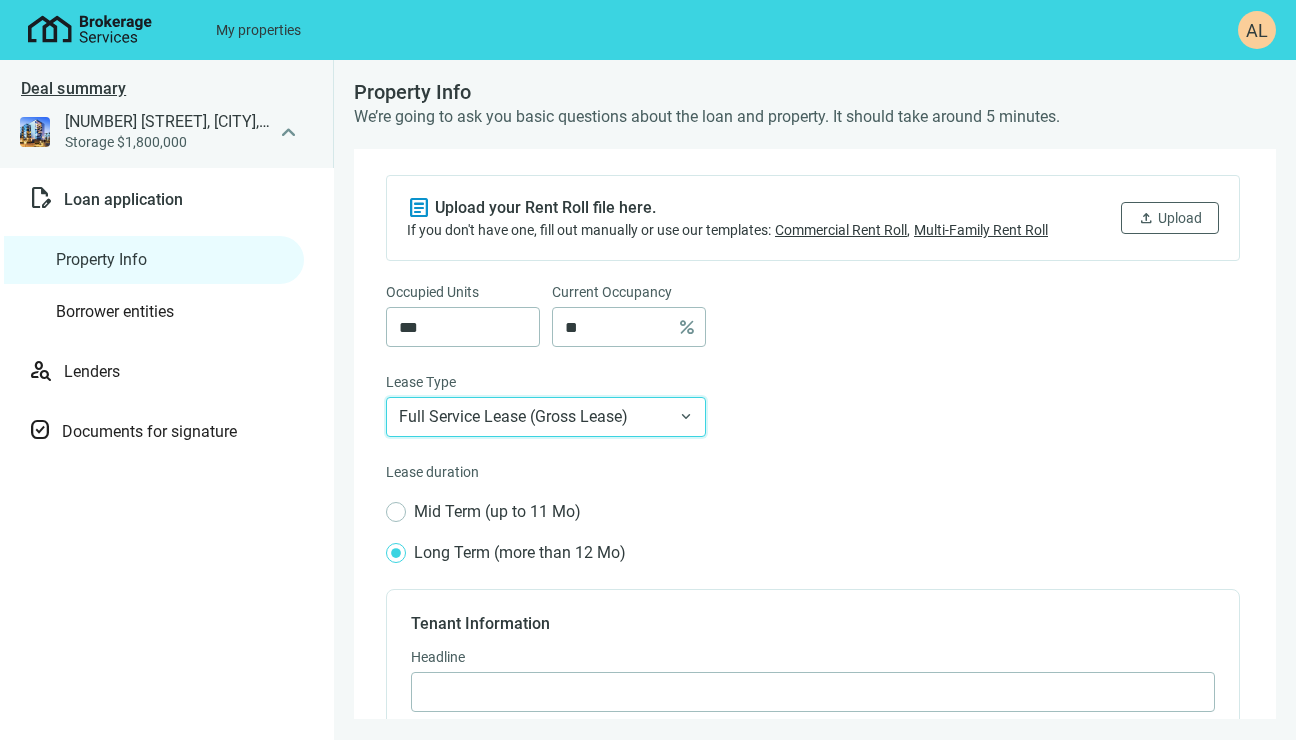 scroll, scrollTop: 301, scrollLeft: 0, axis: vertical 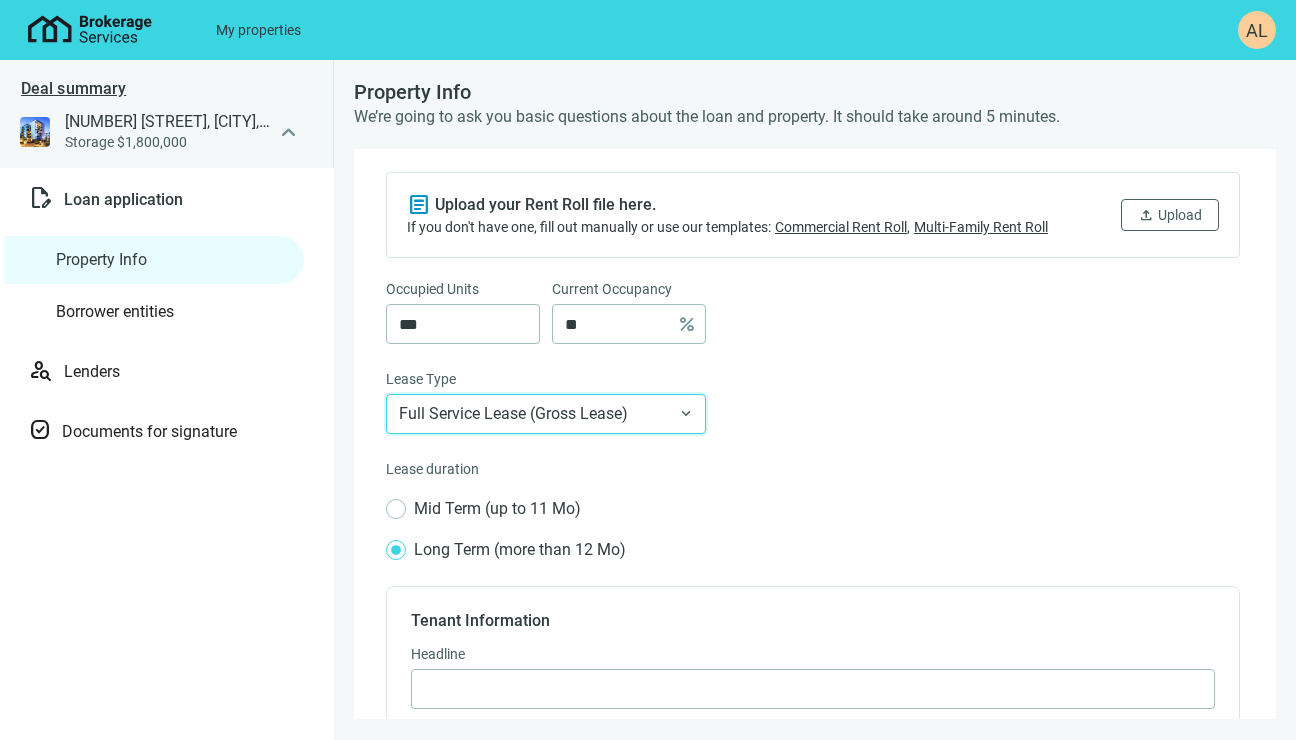 click on "Full Service Lease (Gross Lease)" at bounding box center [546, 414] 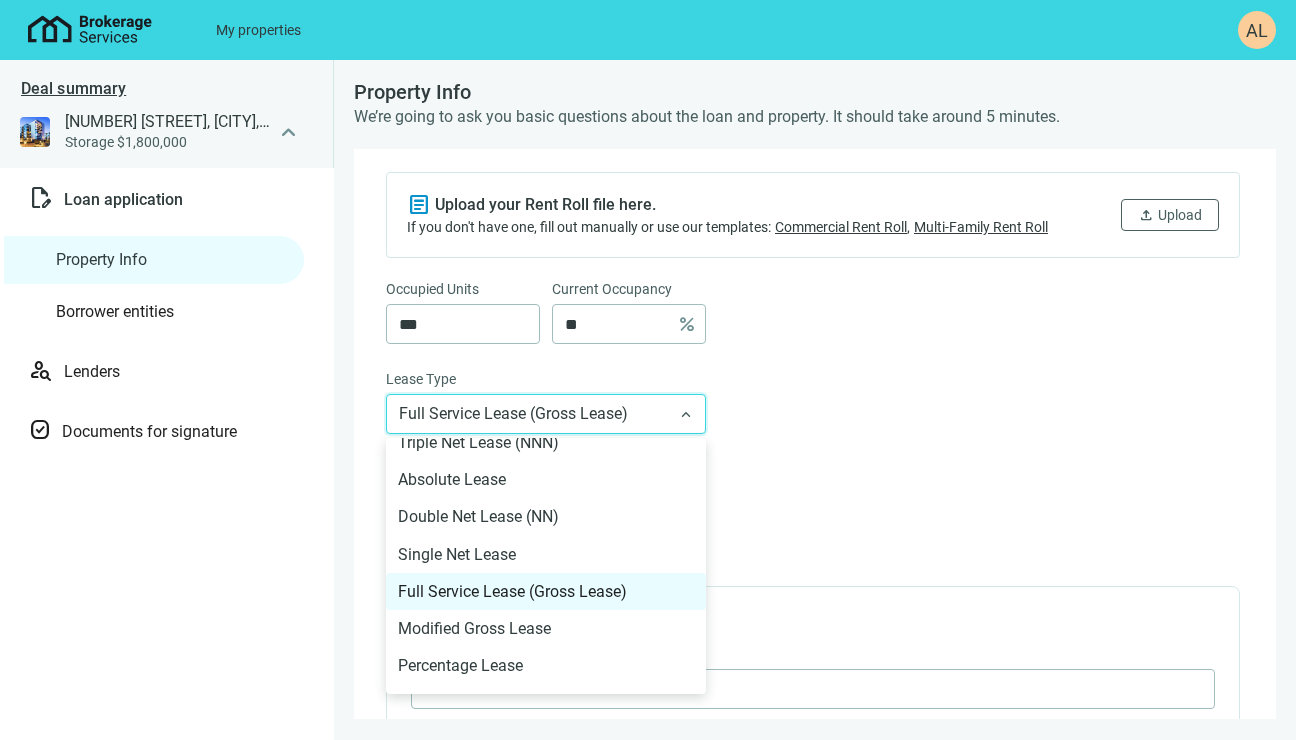scroll, scrollTop: 28, scrollLeft: 0, axis: vertical 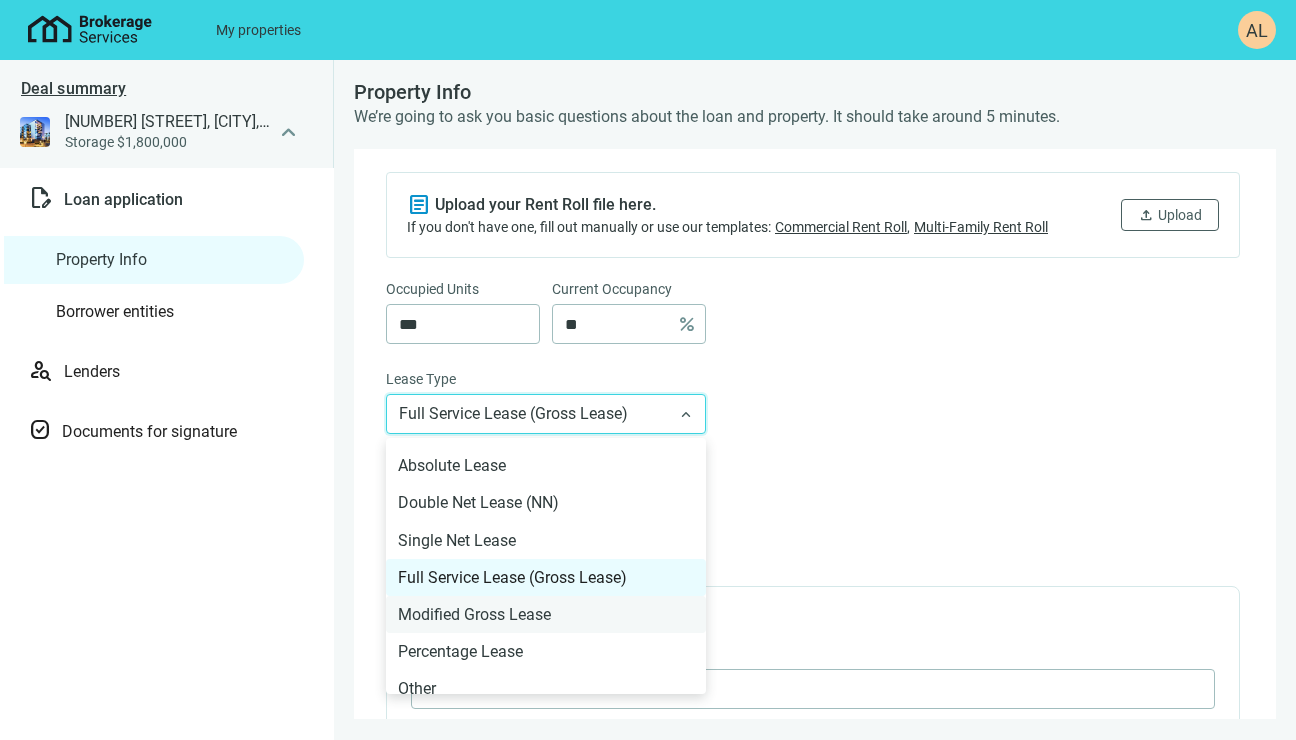 click on "Modified Gross Lease" at bounding box center (546, 614) 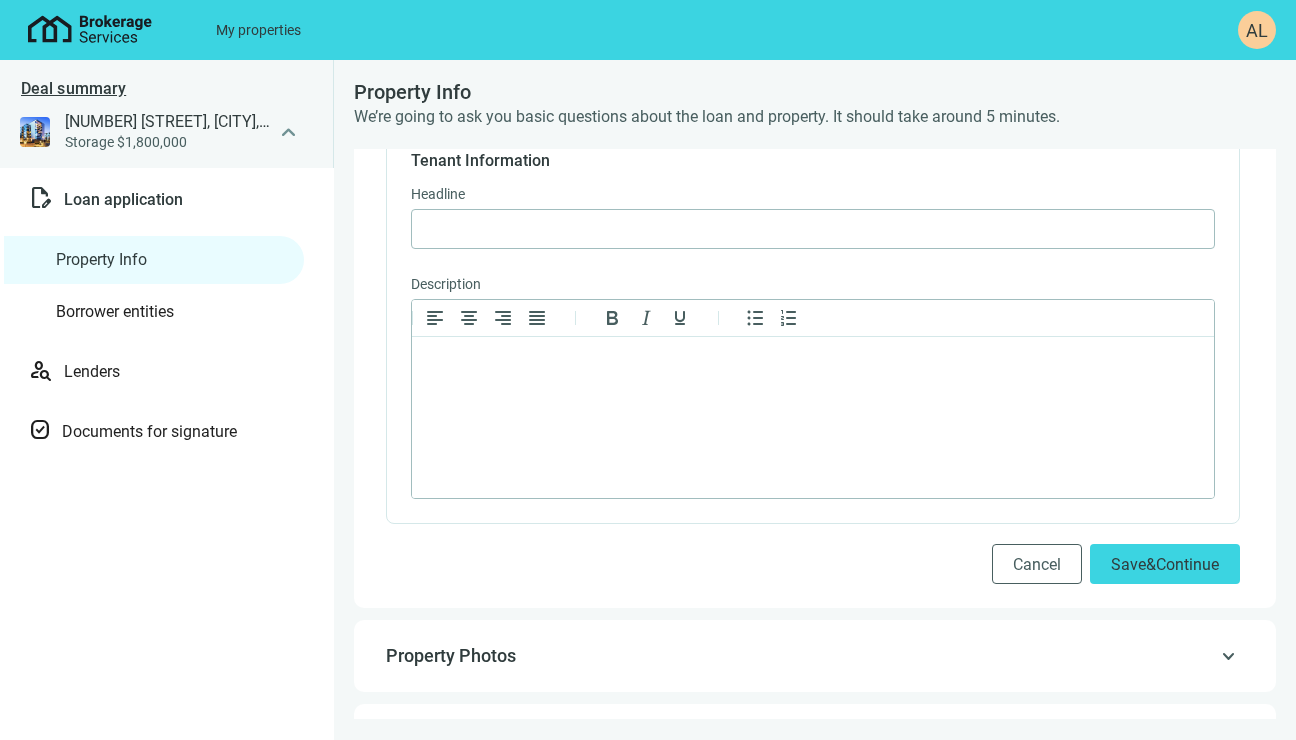 scroll, scrollTop: 801, scrollLeft: 0, axis: vertical 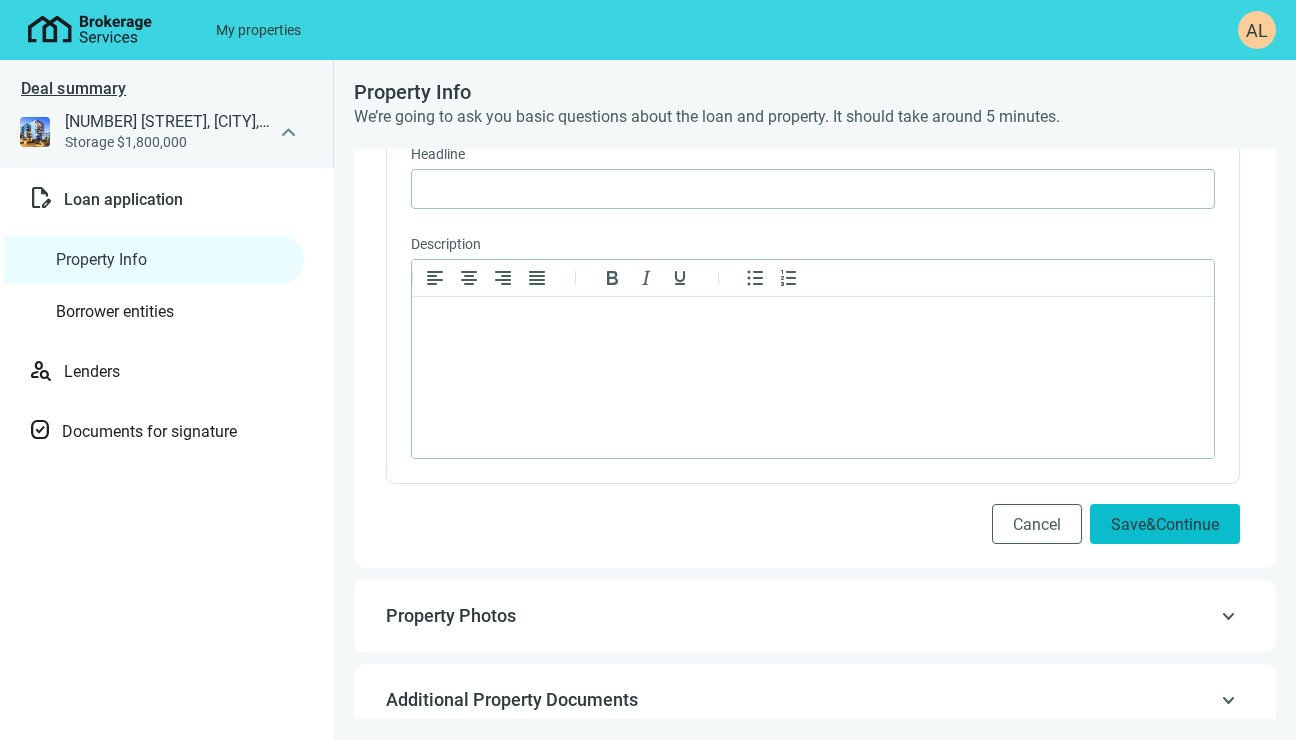 click on "Continue" at bounding box center [1187, 524] 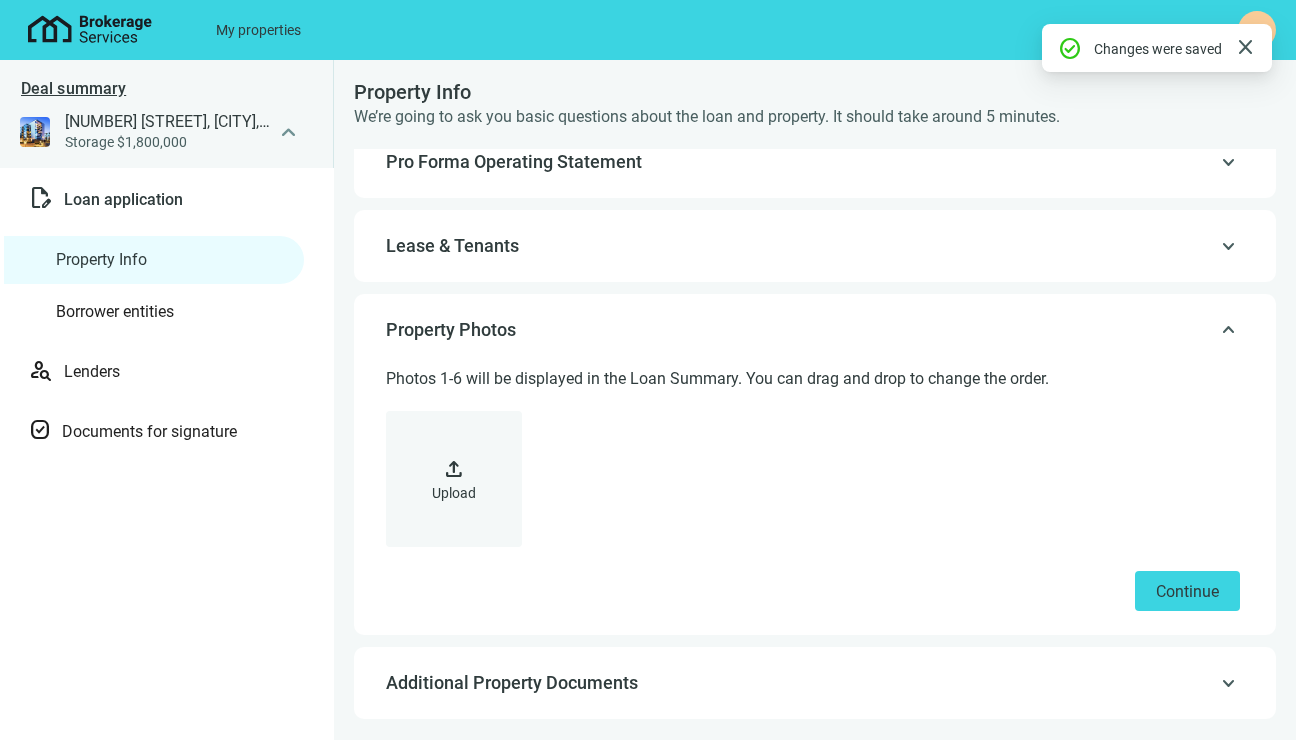 scroll, scrollTop: 191, scrollLeft: 0, axis: vertical 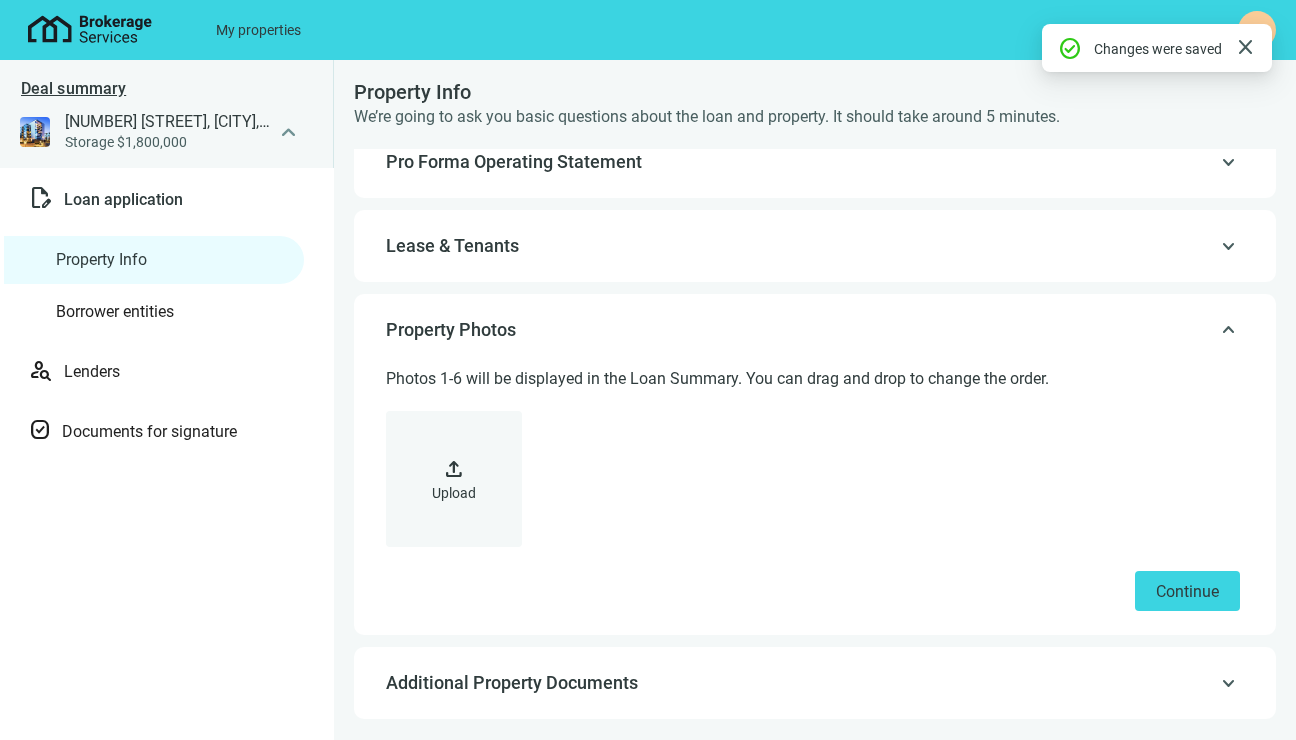click on "Additional Property Documents" at bounding box center (512, 682) 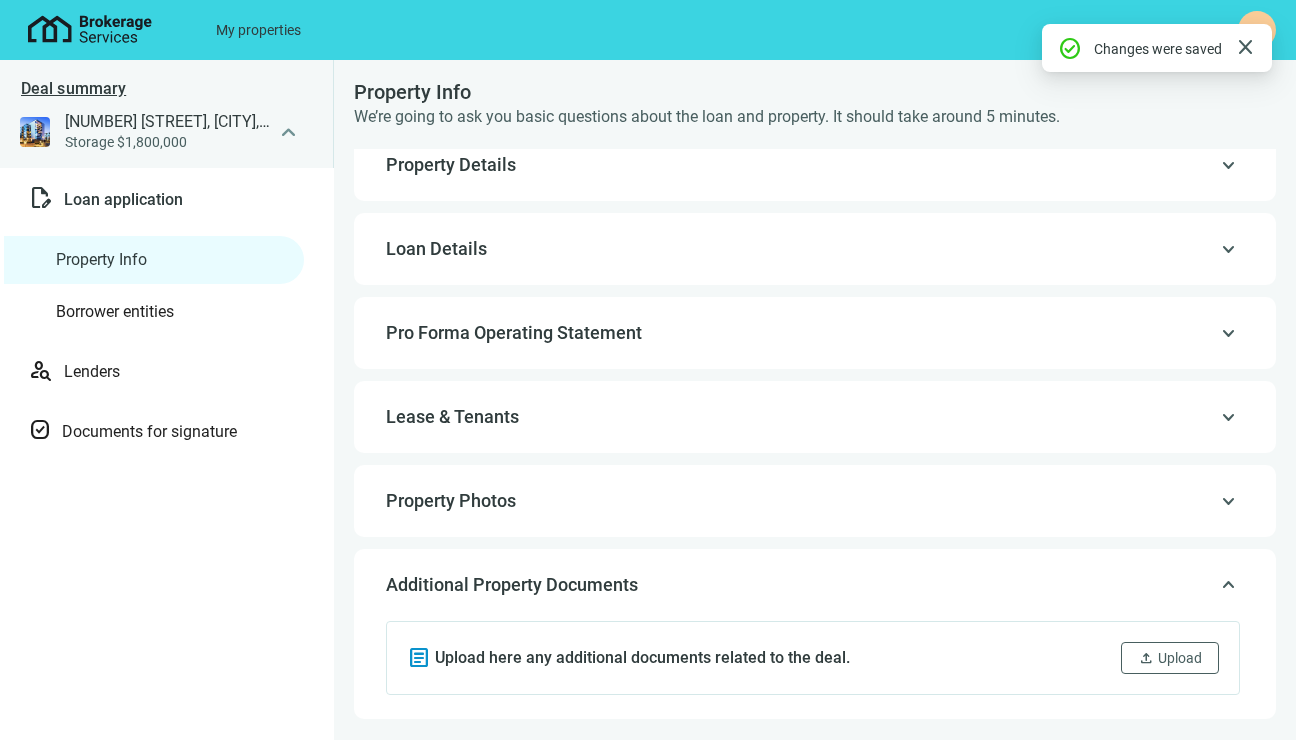scroll, scrollTop: 20, scrollLeft: 0, axis: vertical 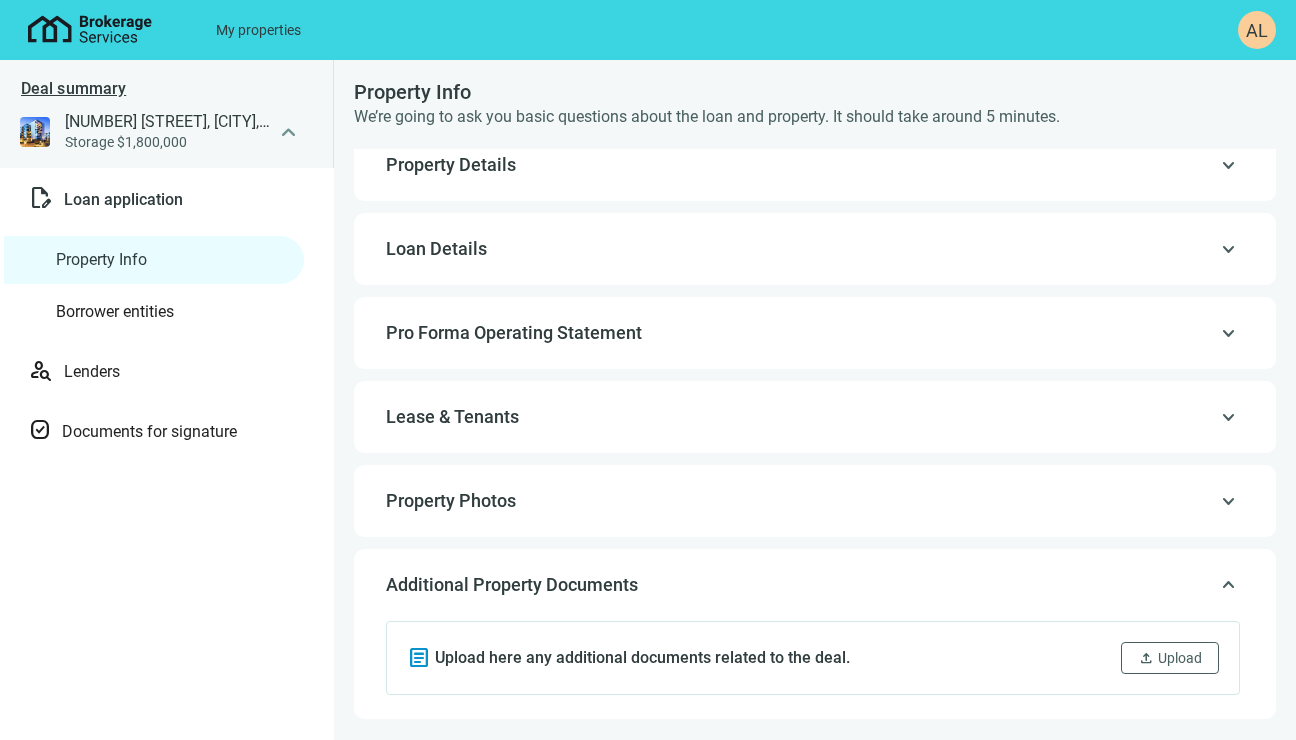 click on "Borrower entities" at bounding box center (115, 311) 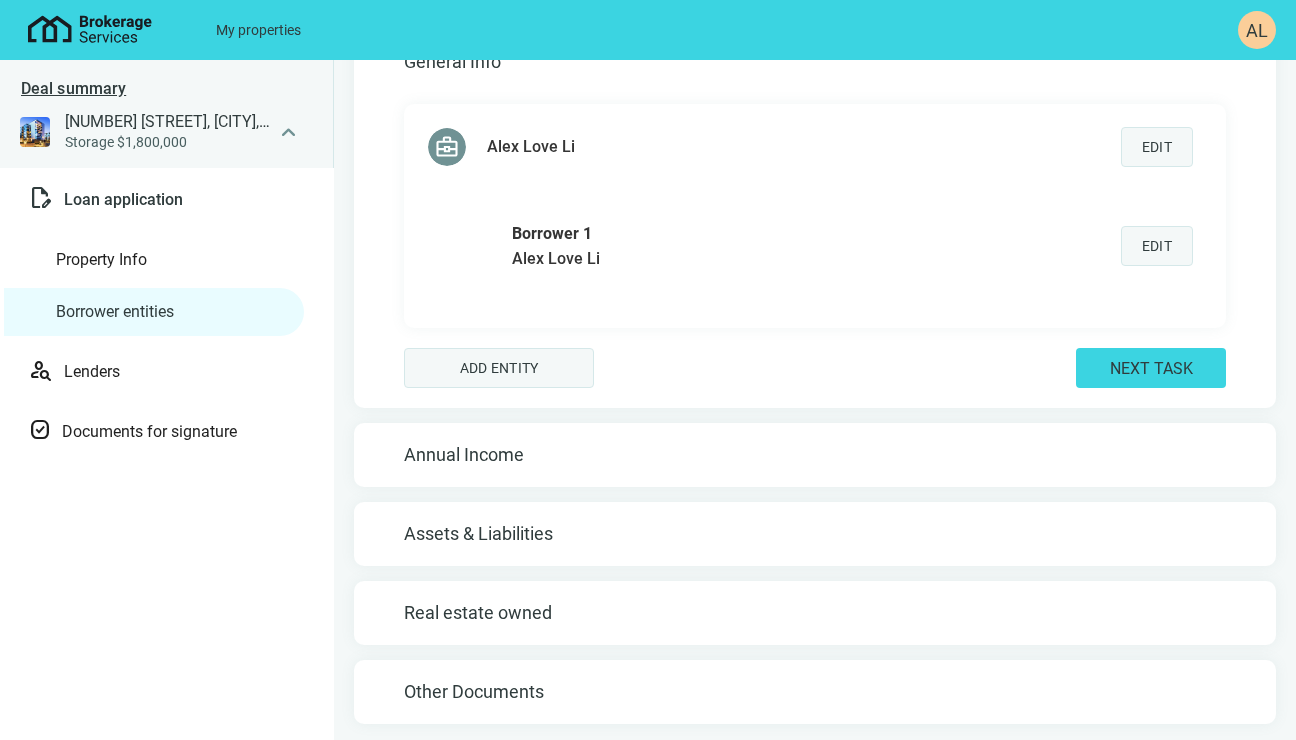 scroll, scrollTop: 113, scrollLeft: 0, axis: vertical 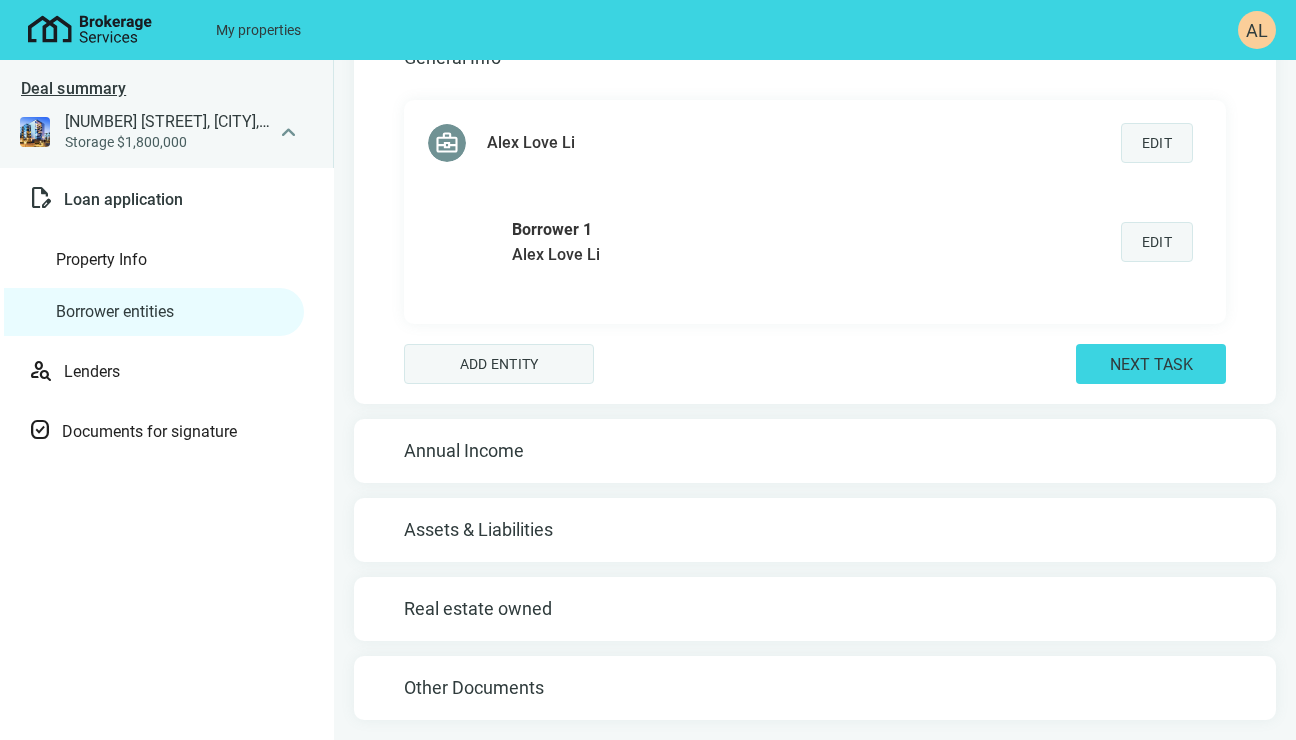click on "Edit" at bounding box center [1157, 242] 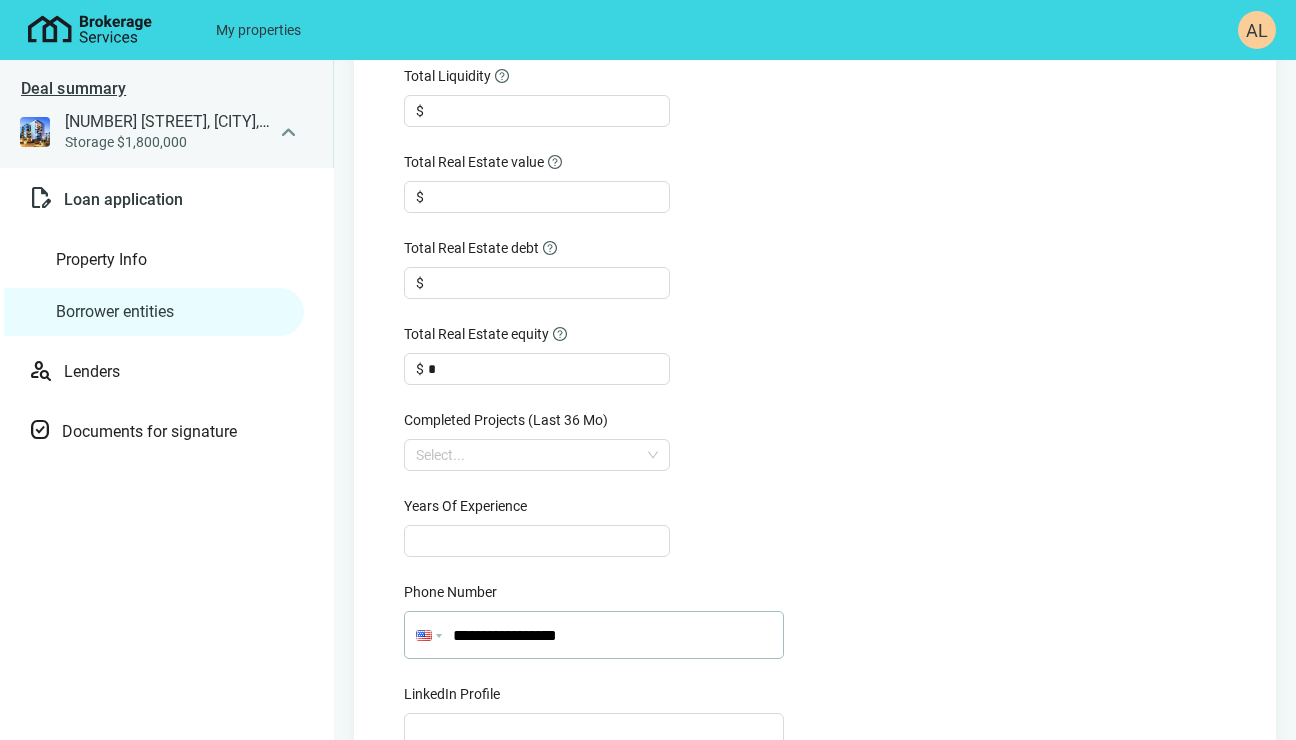 scroll, scrollTop: 0, scrollLeft: 0, axis: both 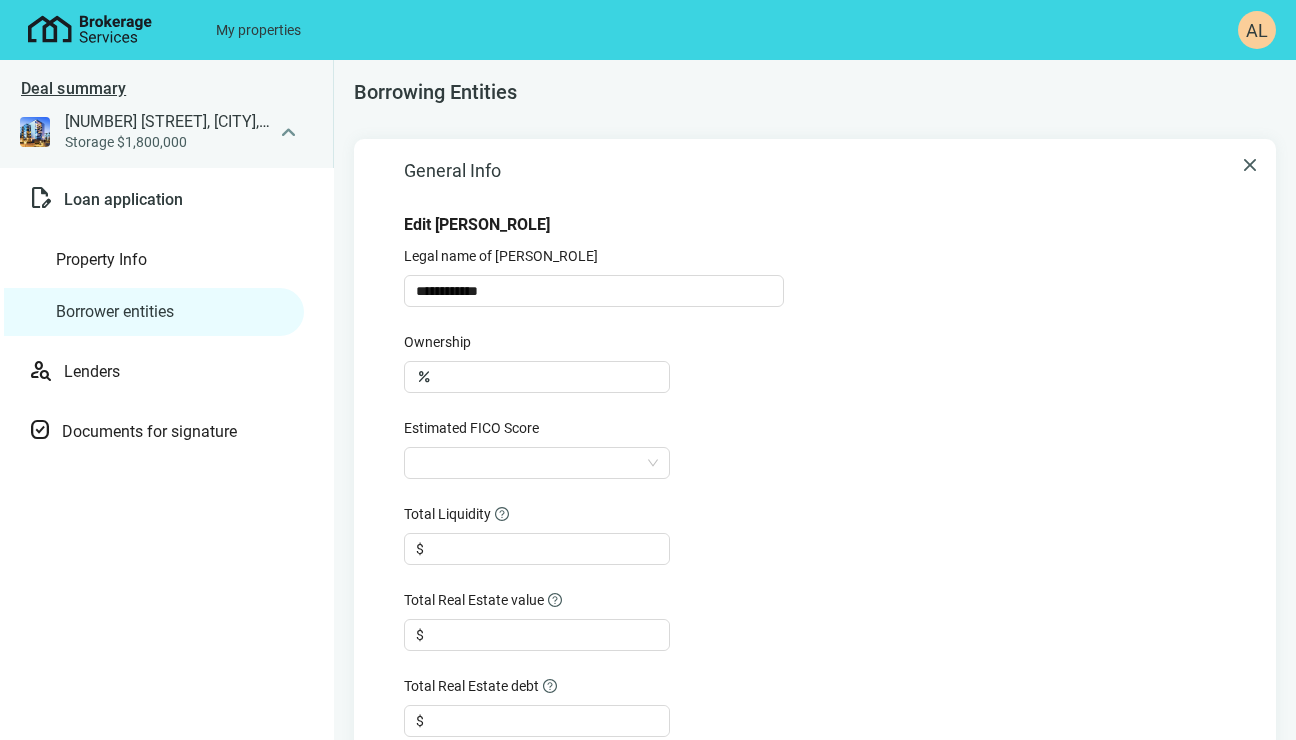 click on "close" at bounding box center (1250, 165) 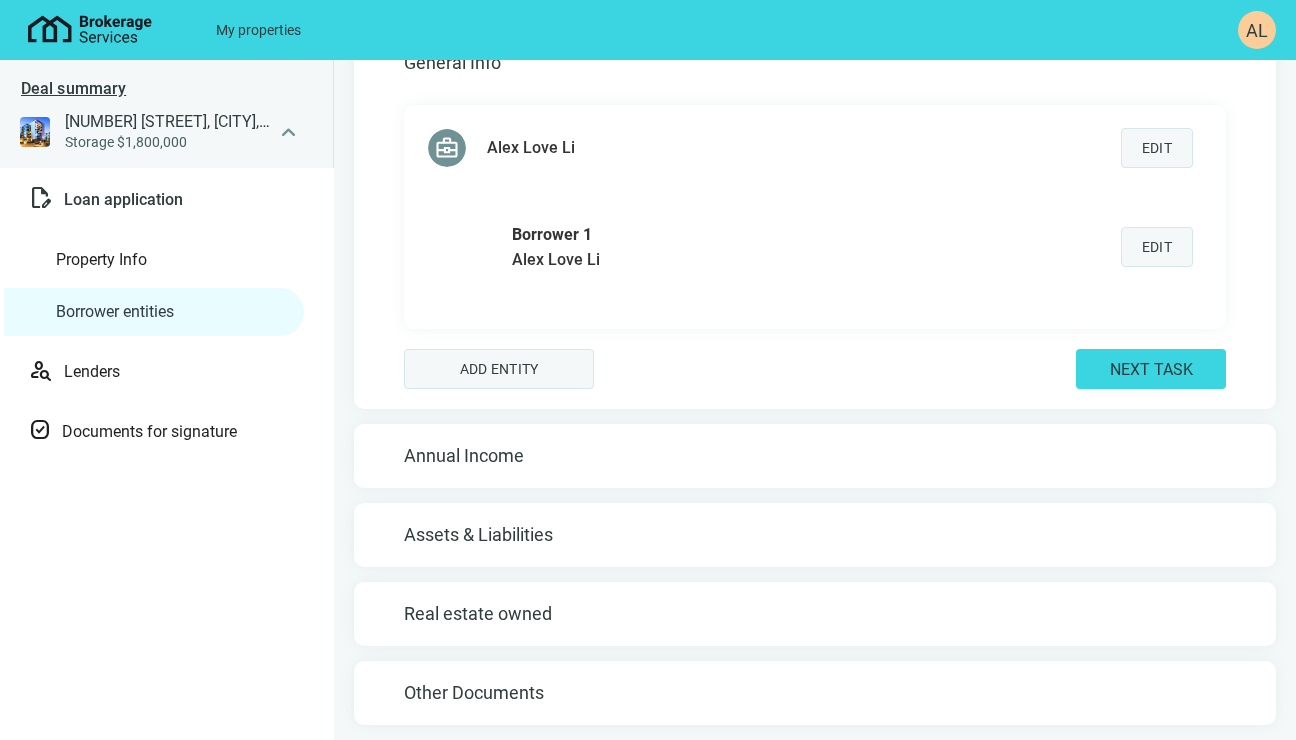 scroll, scrollTop: 113, scrollLeft: 0, axis: vertical 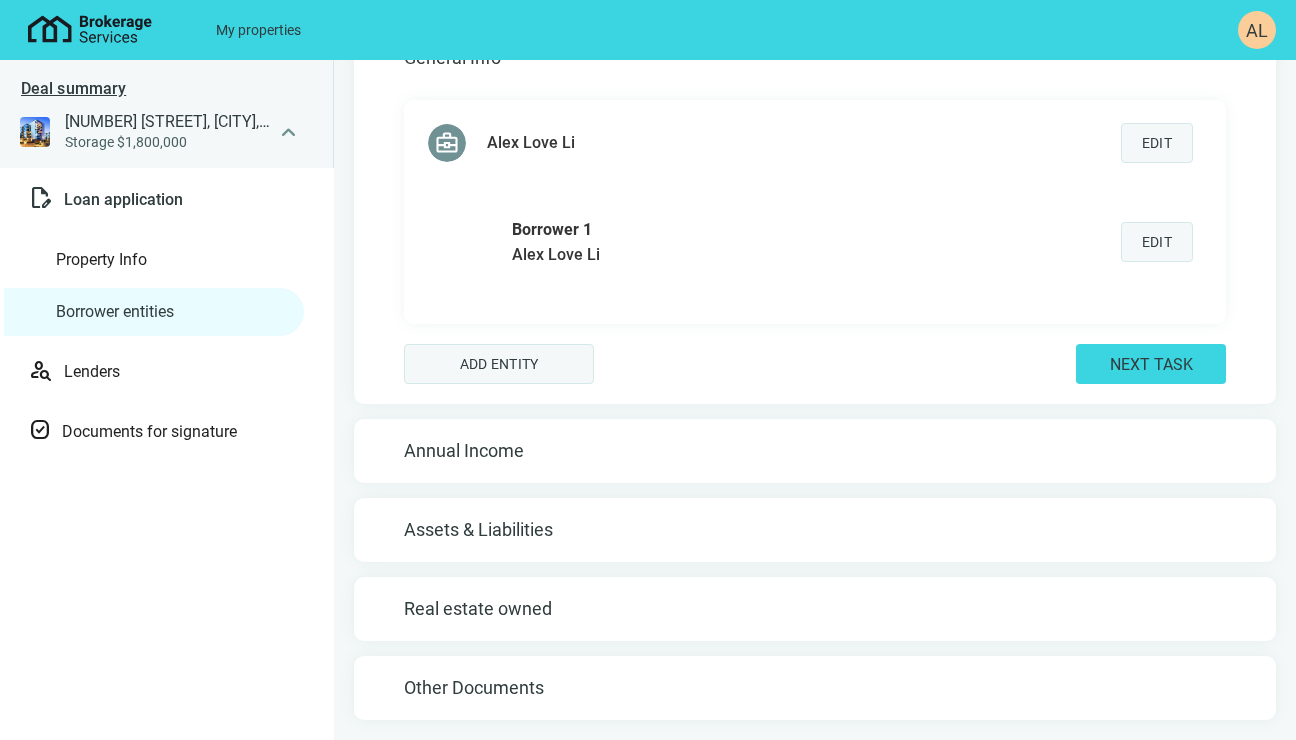 click on "Lenders" at bounding box center [180, 372] 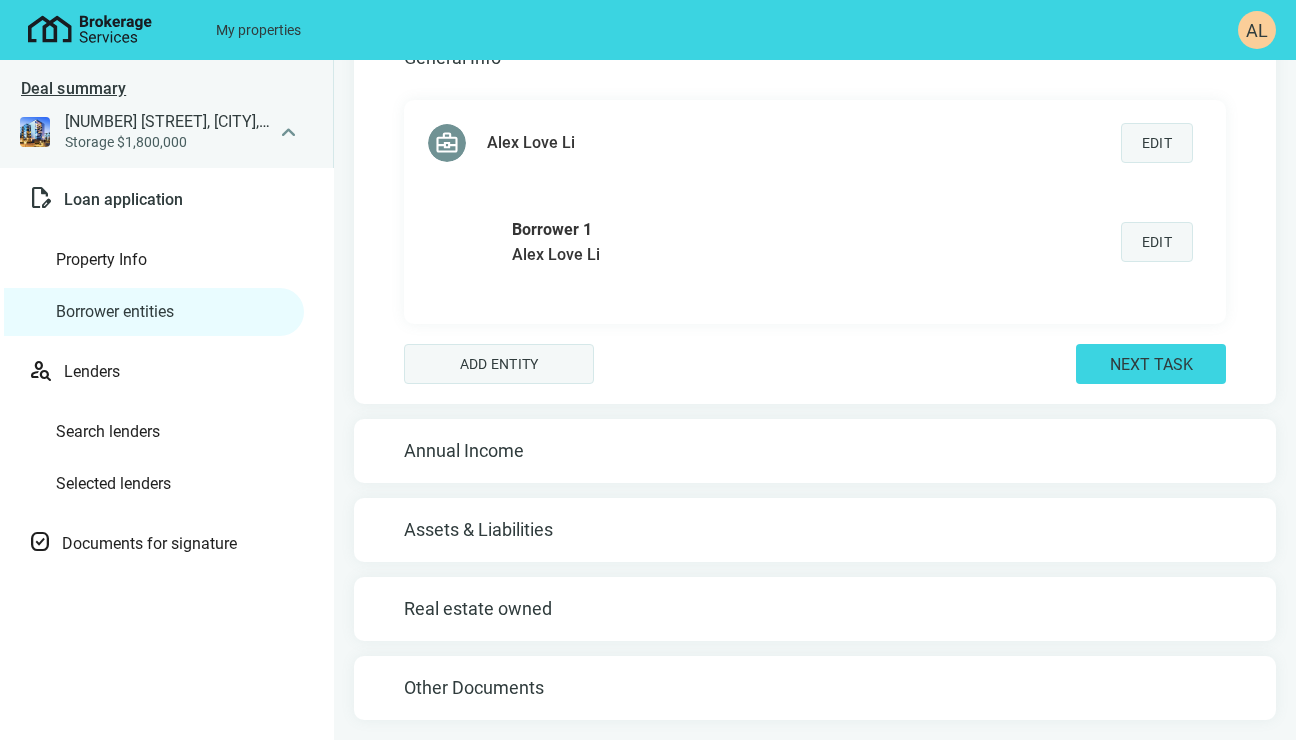 click on "Add entity" at bounding box center (499, 364) 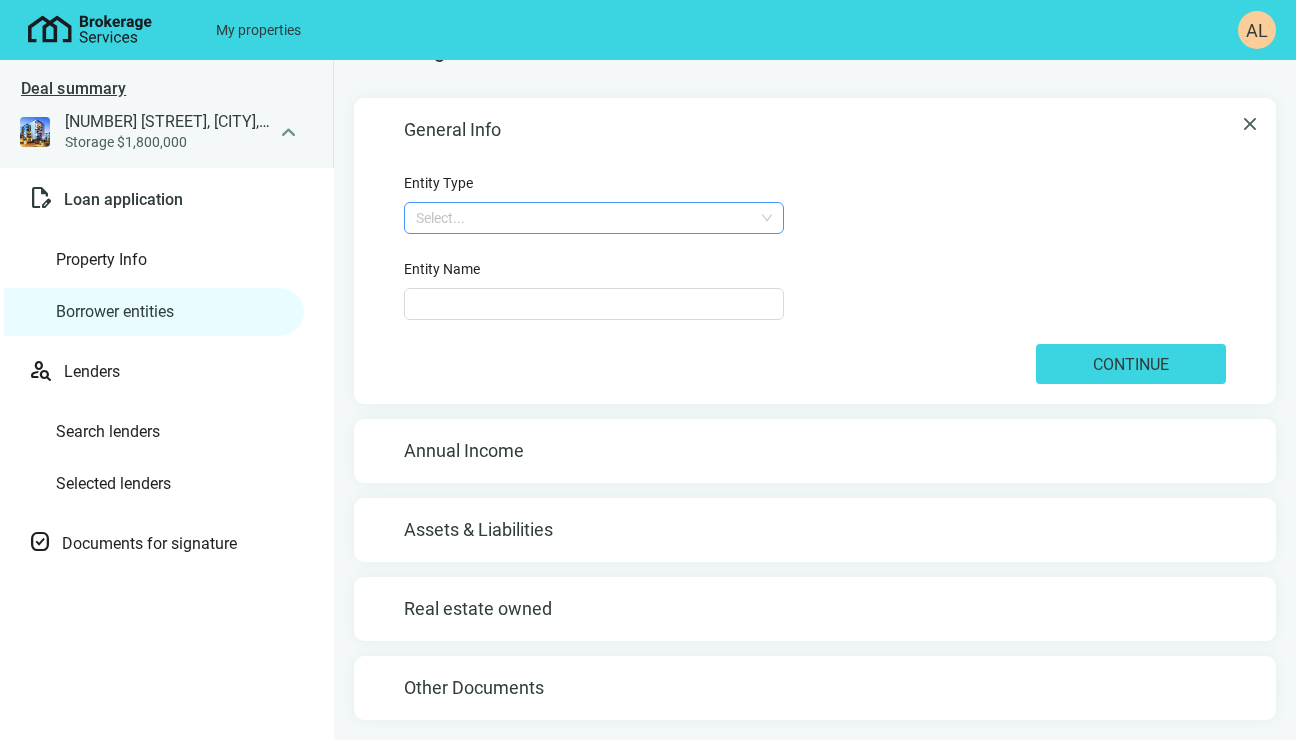 click at bounding box center [594, 218] 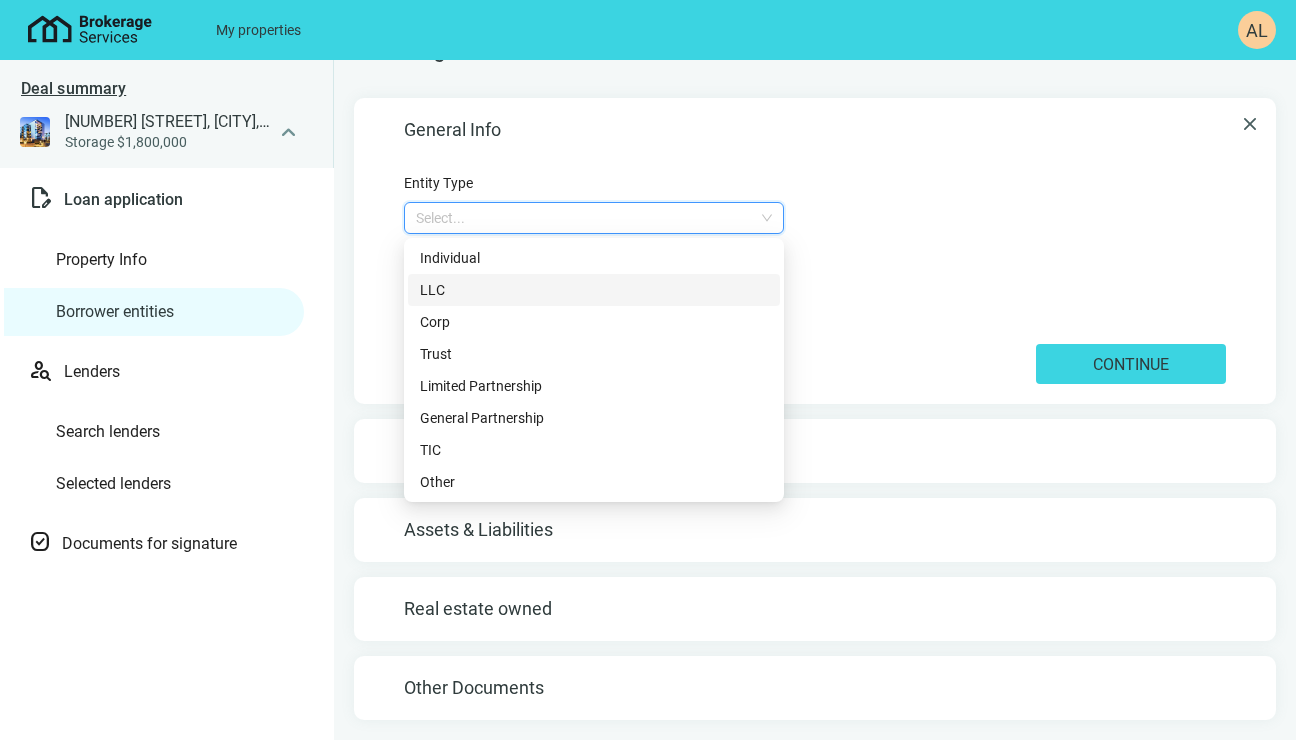 click on "LLC" at bounding box center [594, 290] 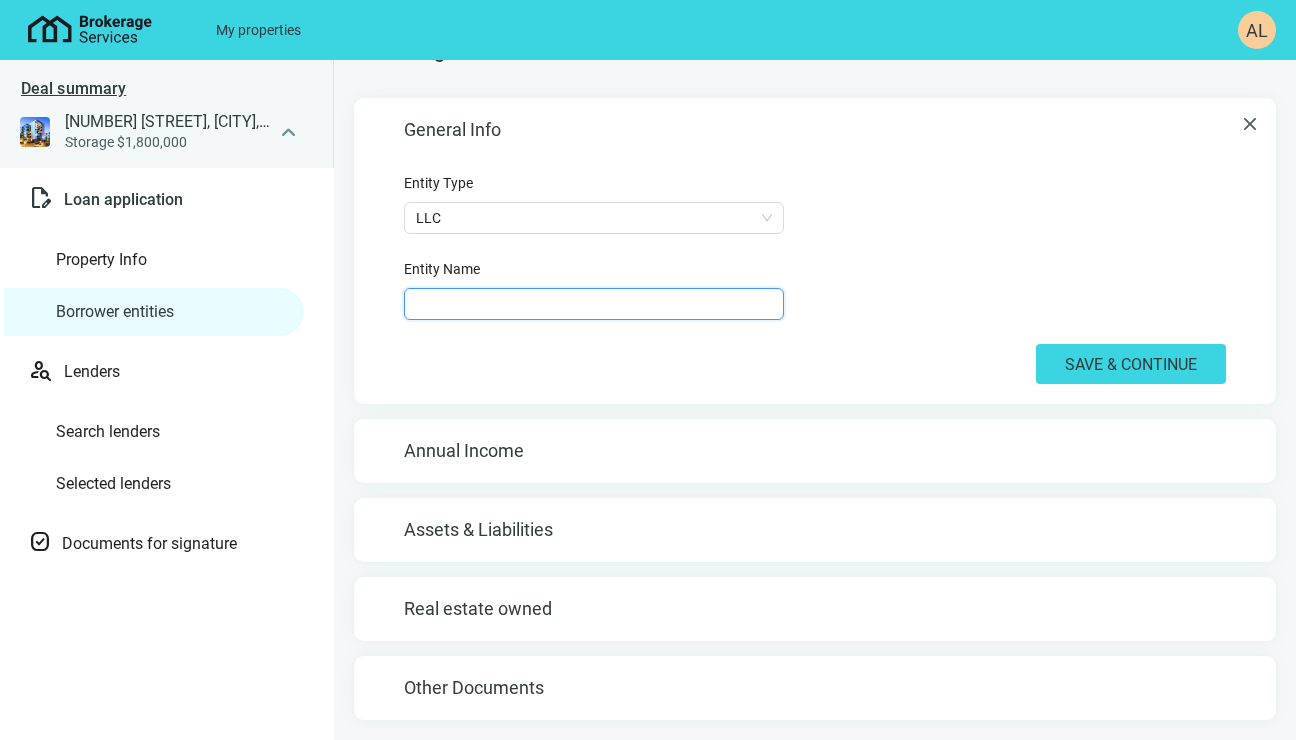 click at bounding box center (594, 304) 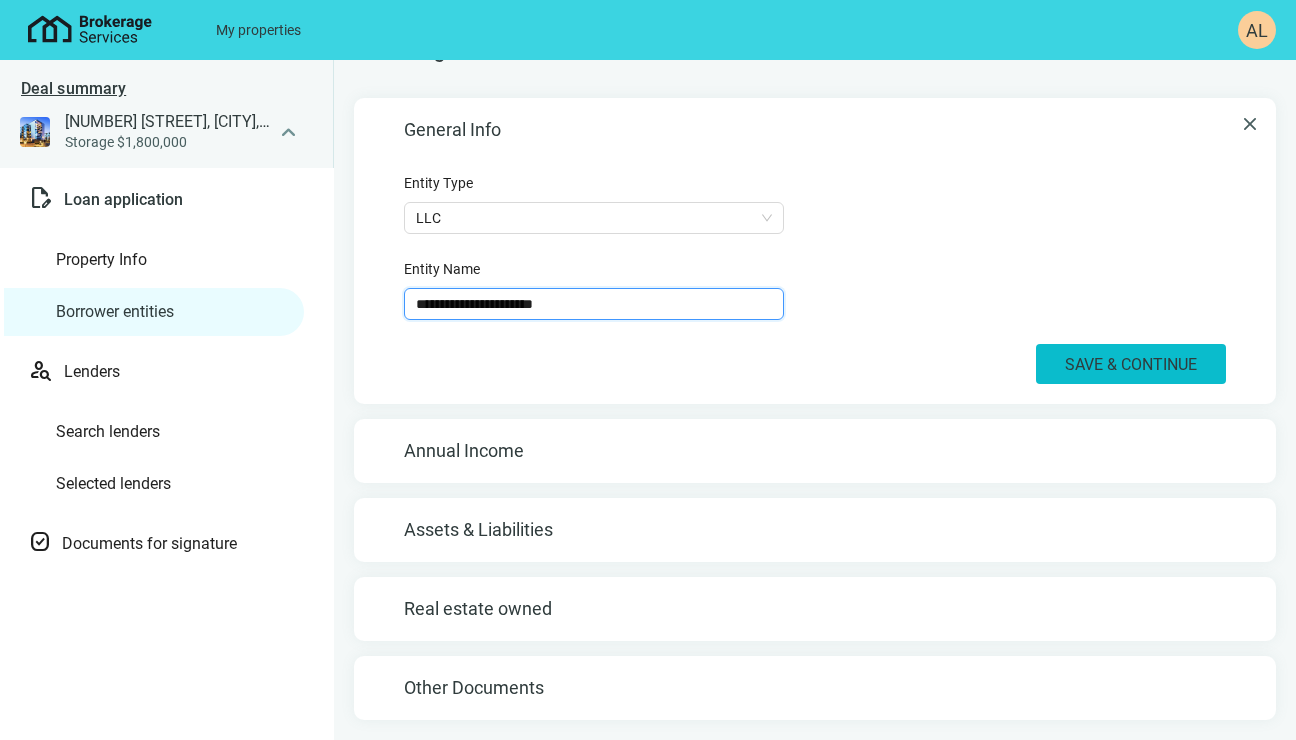 type on "**********" 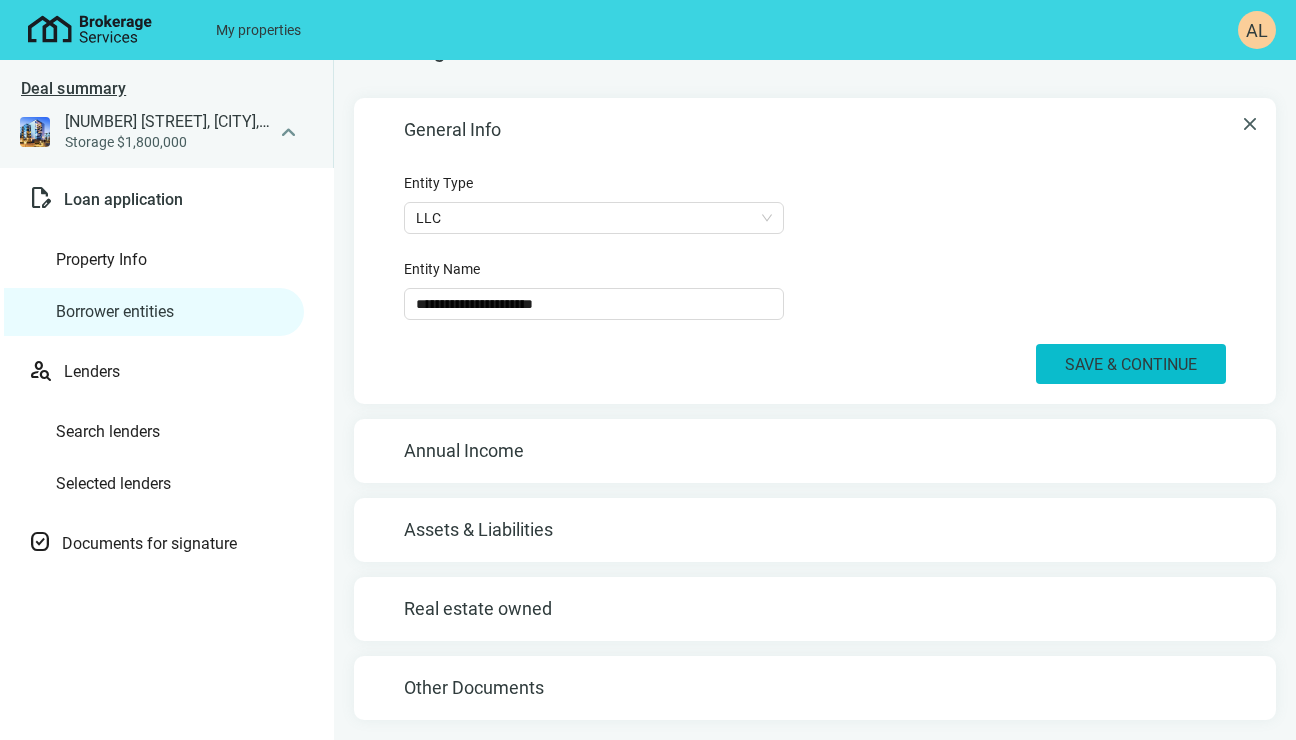 click on "Save & Continue" at bounding box center (1131, 364) 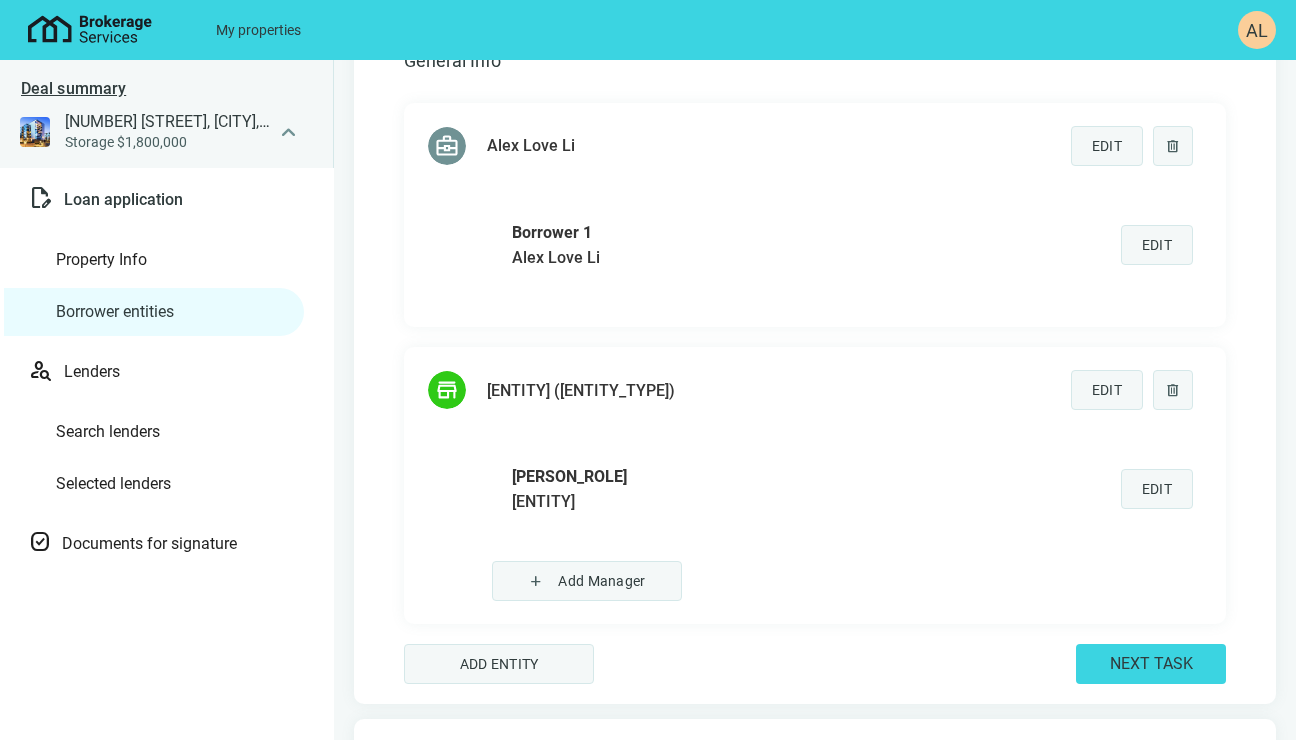 scroll, scrollTop: 143, scrollLeft: 0, axis: vertical 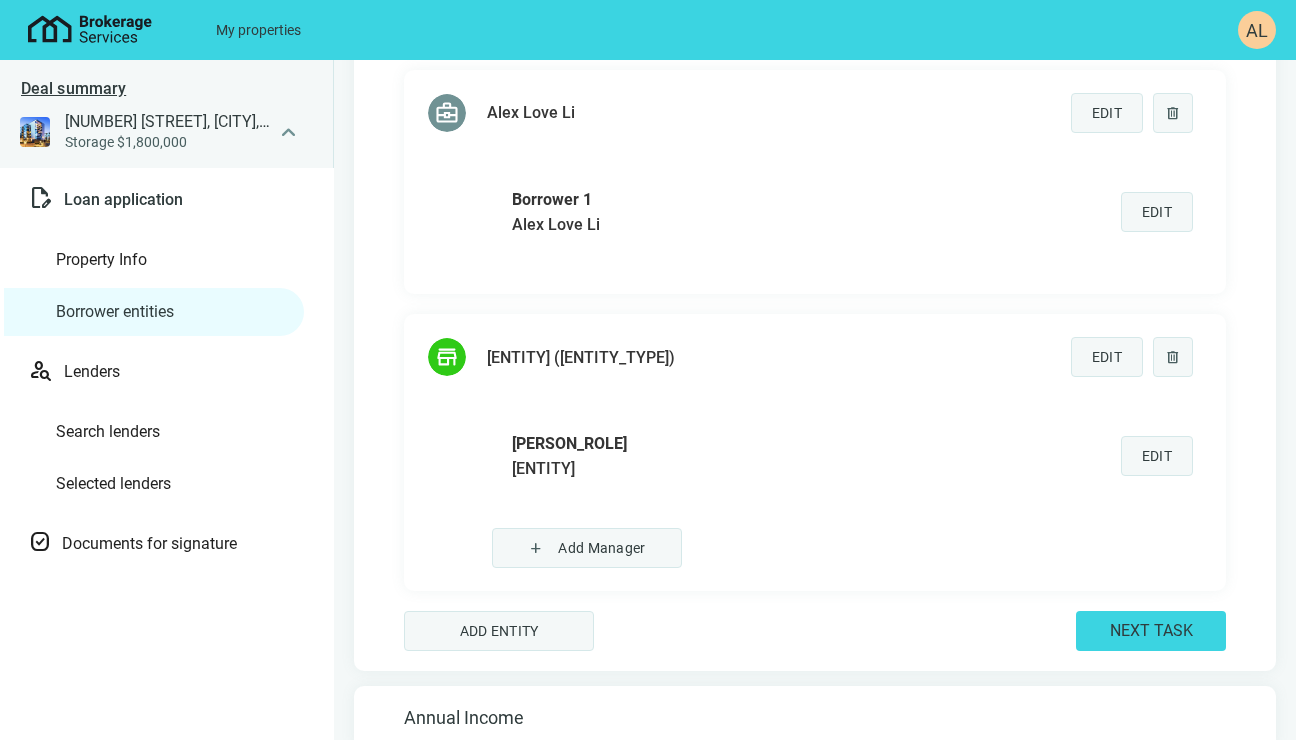 click on "Add Manager" at bounding box center [601, 548] 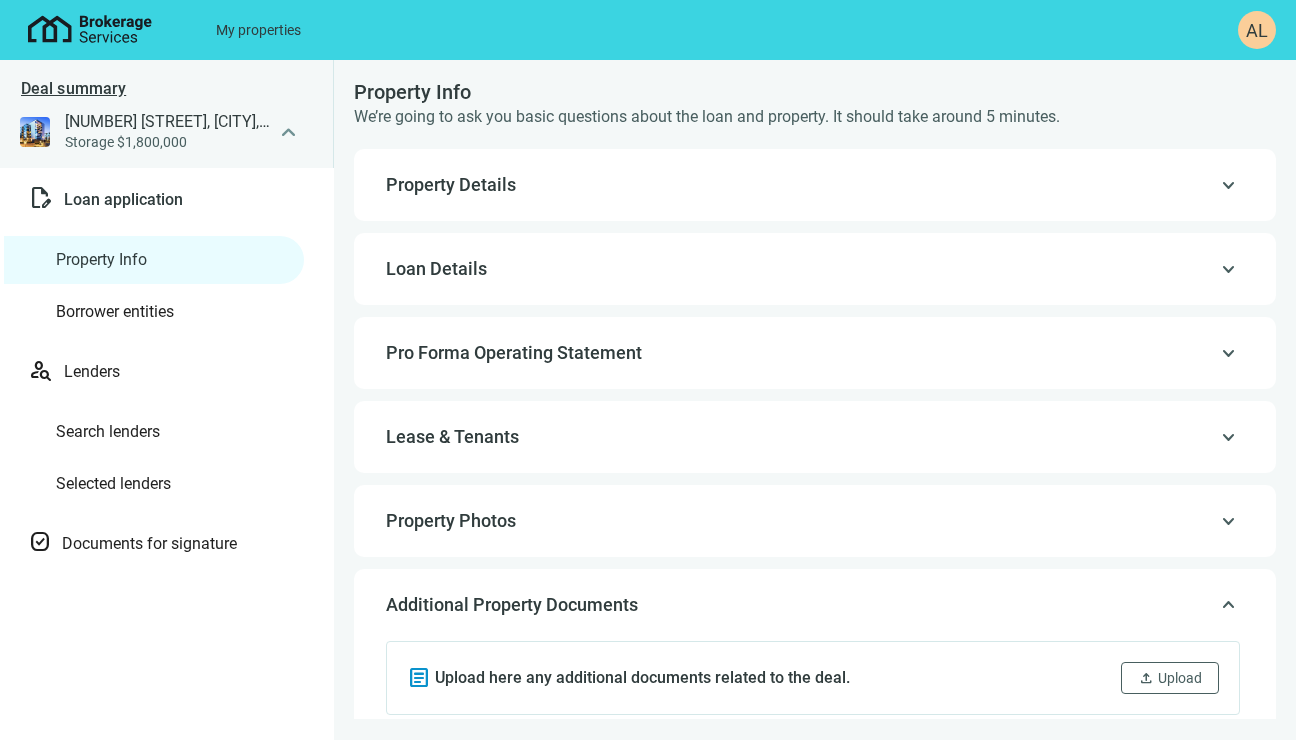 scroll, scrollTop: 0, scrollLeft: 0, axis: both 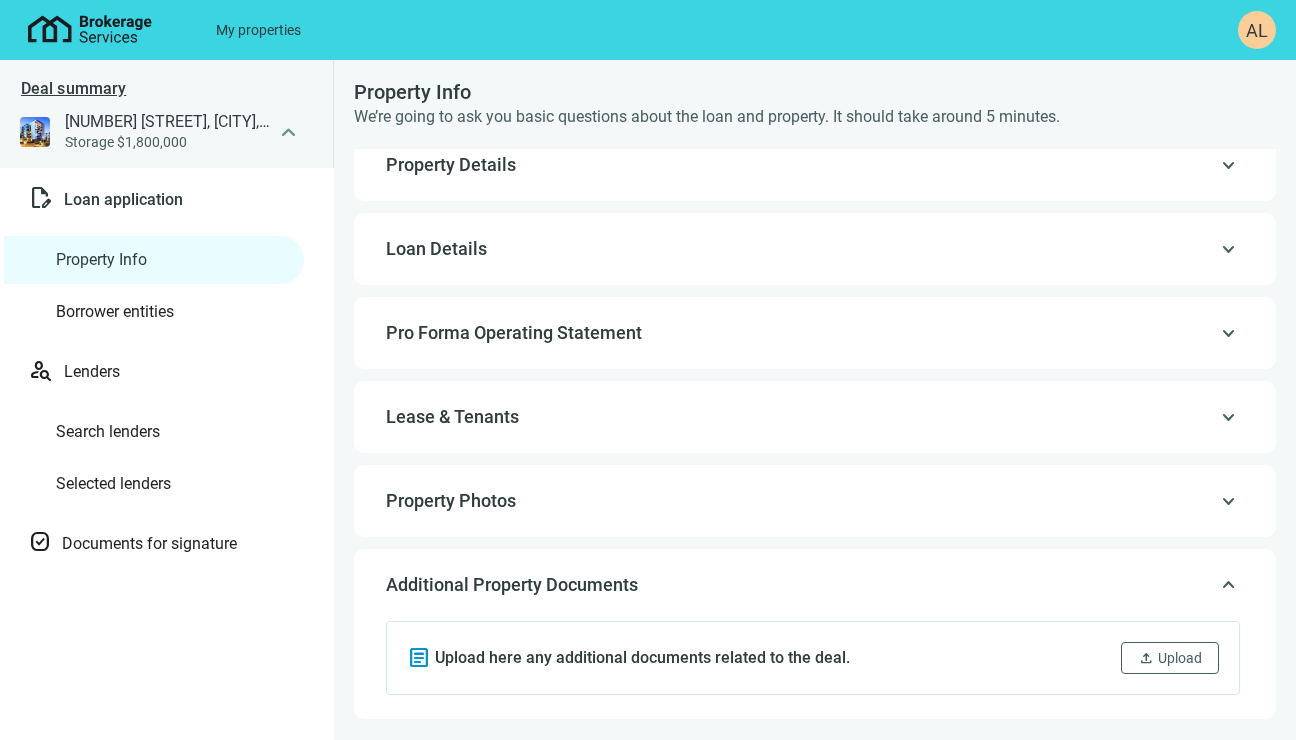 click on "Borrower entities" at bounding box center (115, 311) 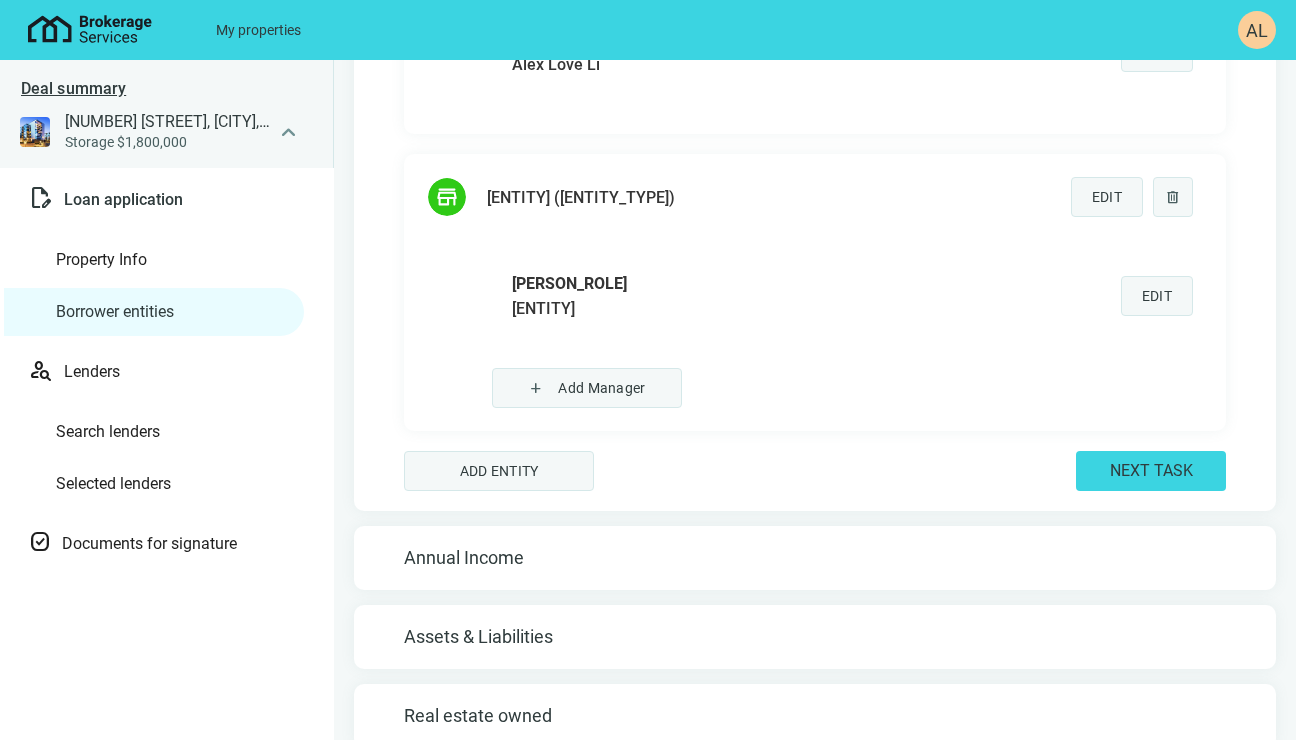scroll, scrollTop: 410, scrollLeft: 0, axis: vertical 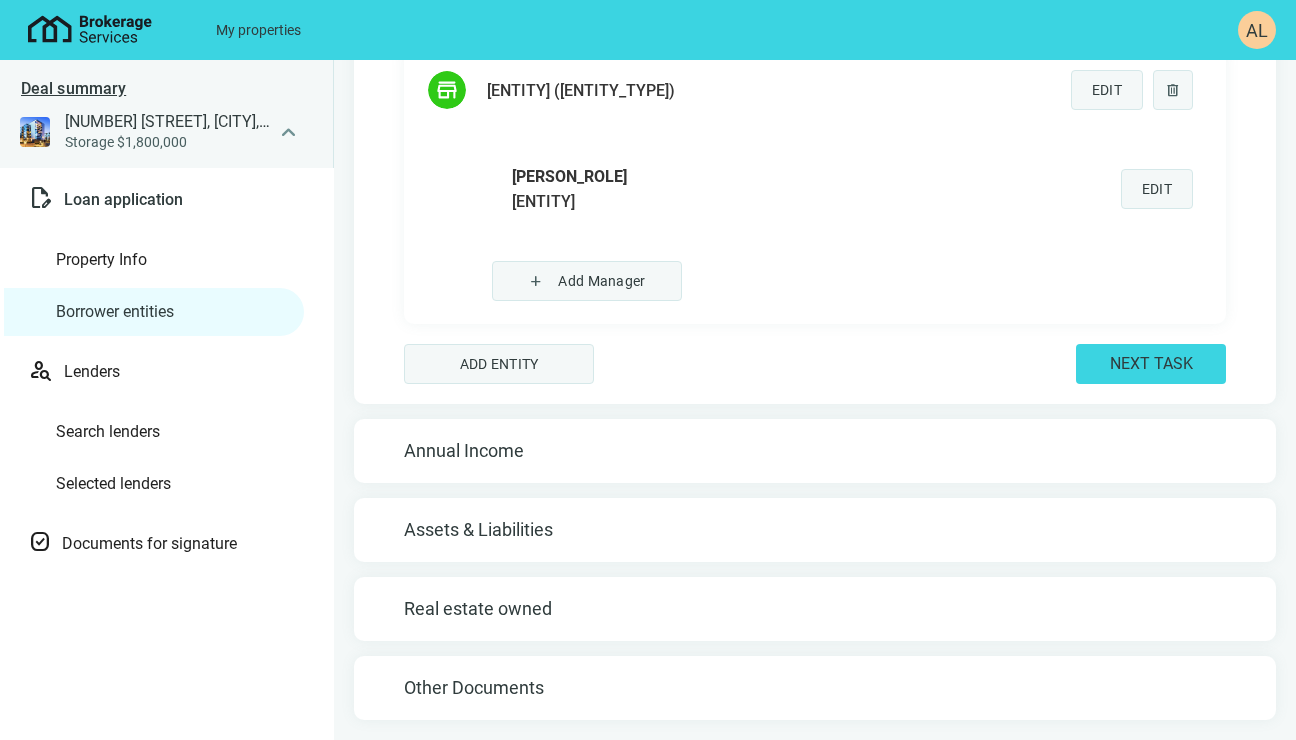 click on "Annual Income" at bounding box center [815, 451] 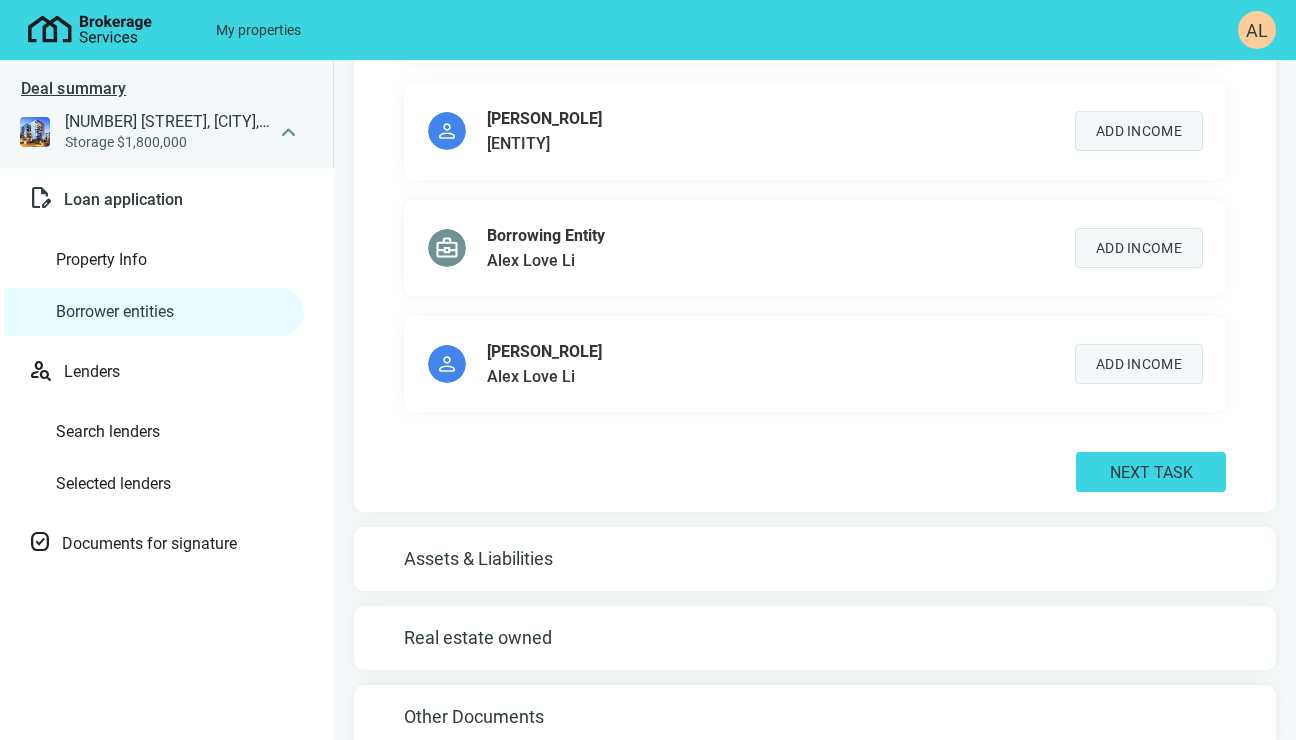 scroll, scrollTop: 386, scrollLeft: 0, axis: vertical 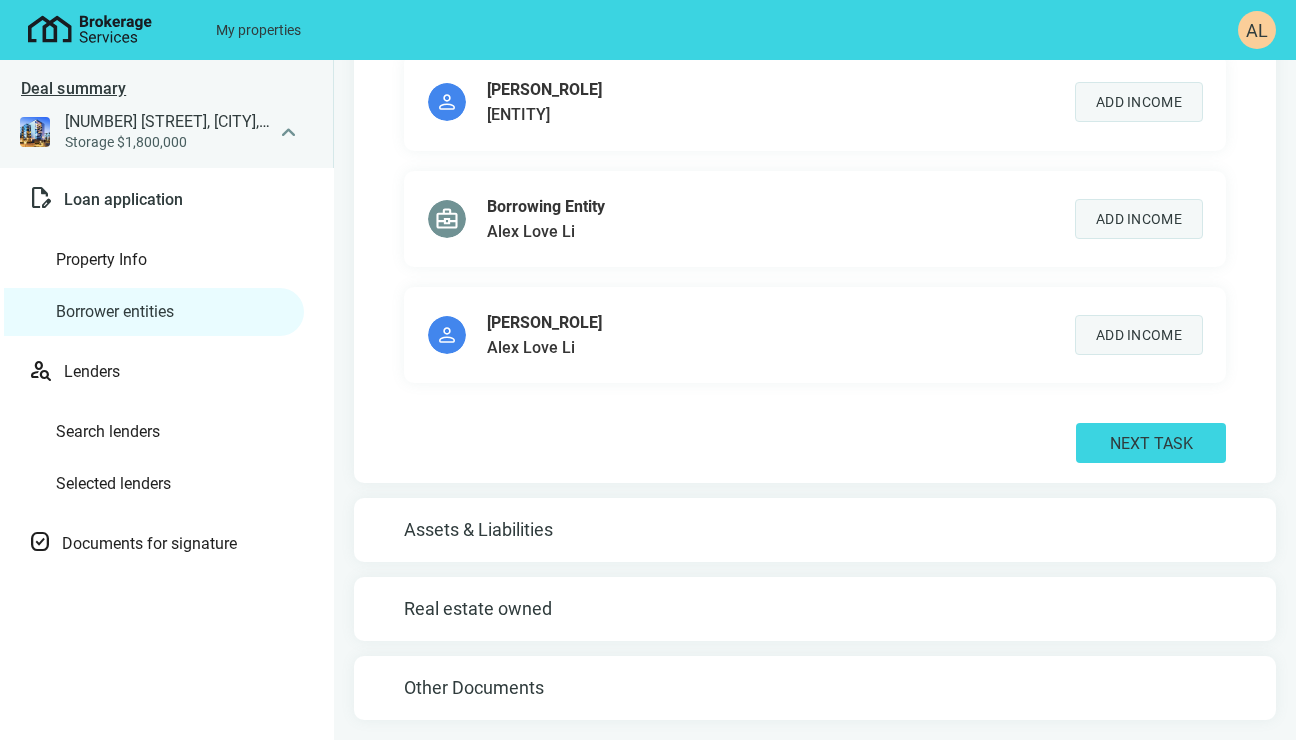 click on "Assets & Liabilities" at bounding box center [815, 530] 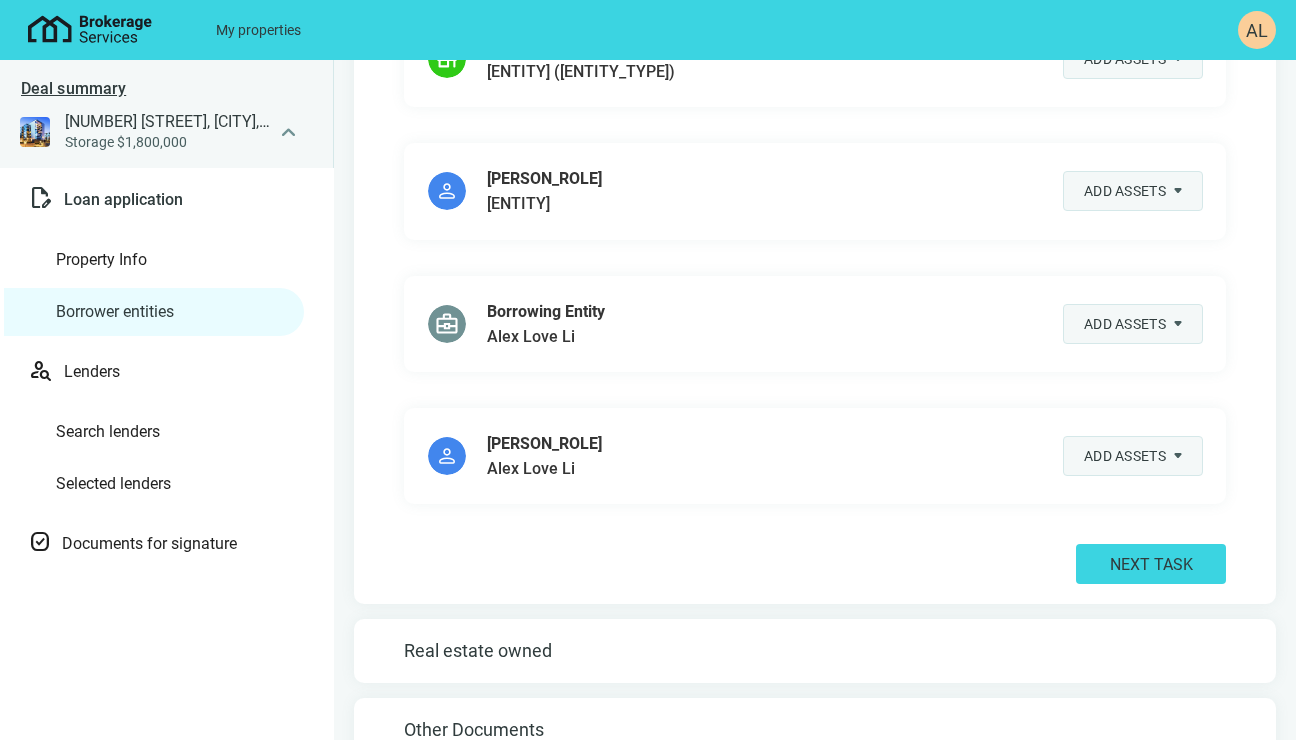 scroll, scrollTop: 434, scrollLeft: 0, axis: vertical 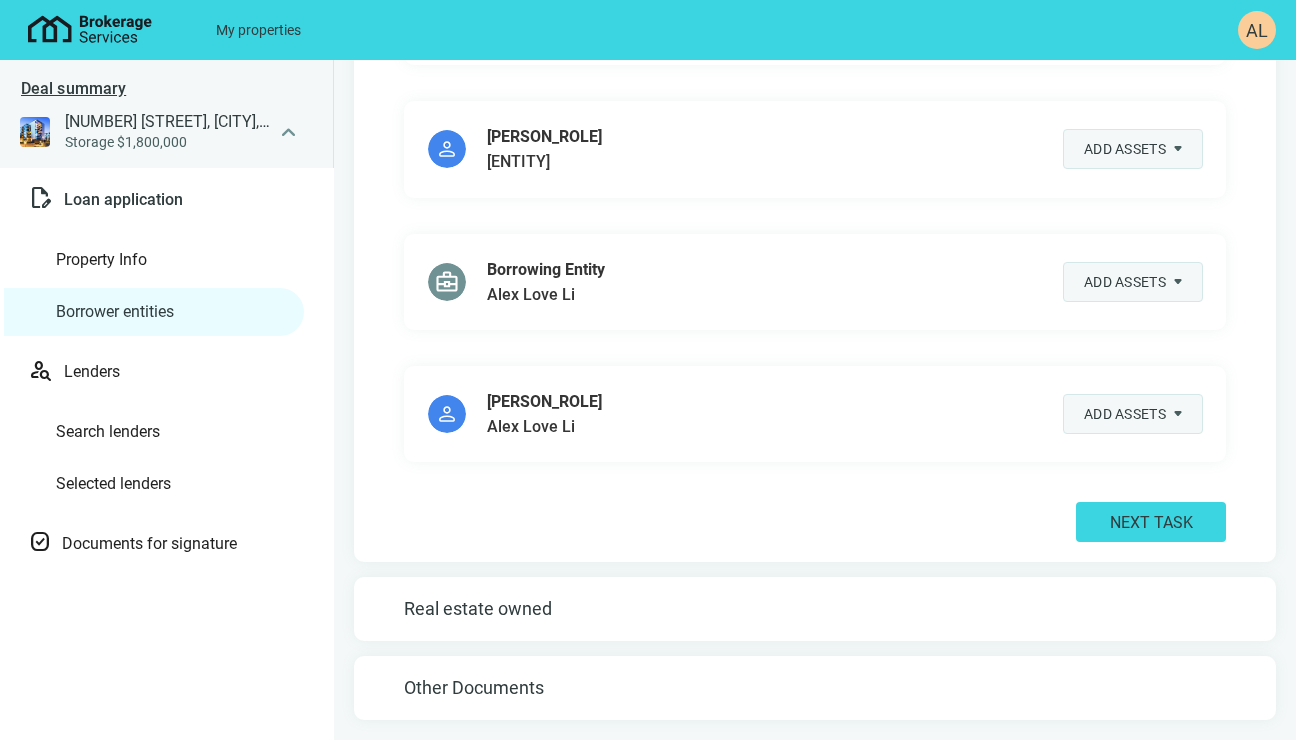 click on "Real estate owned" at bounding box center (815, 609) 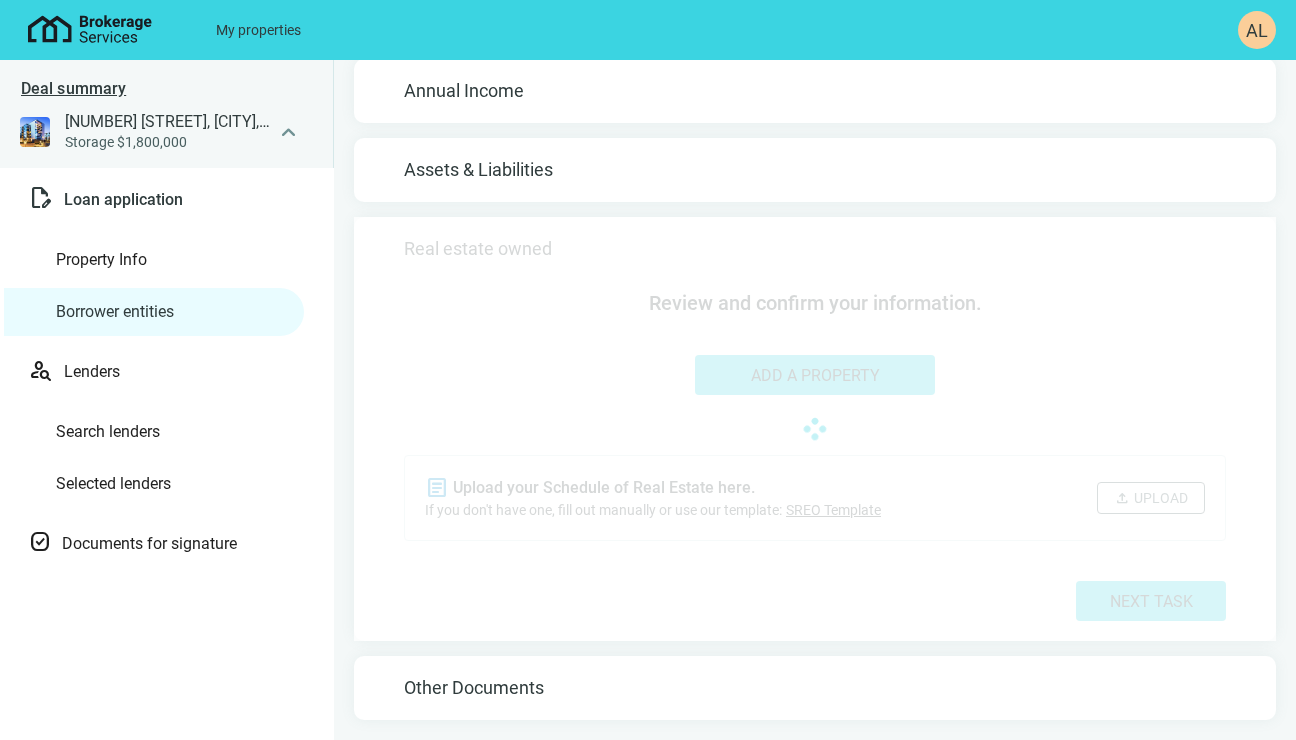 scroll, scrollTop: 159, scrollLeft: 0, axis: vertical 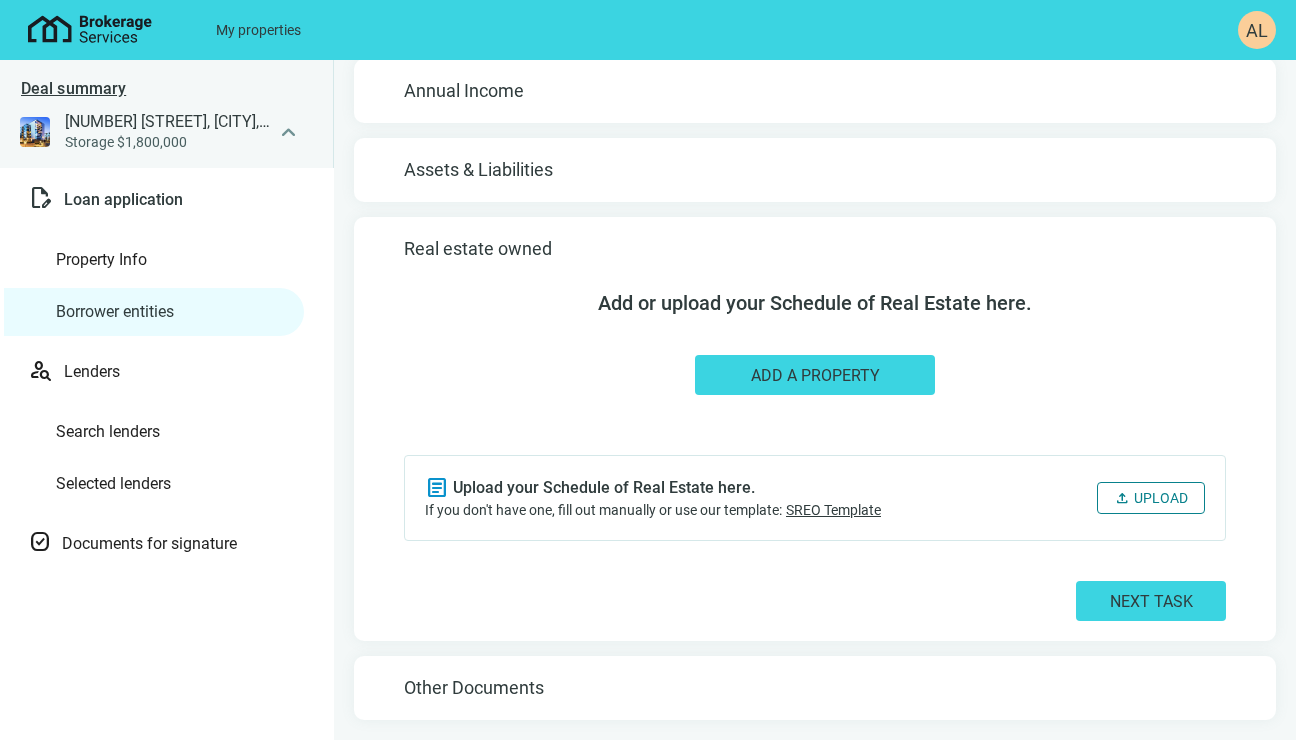 click on "Upload" at bounding box center (1161, 498) 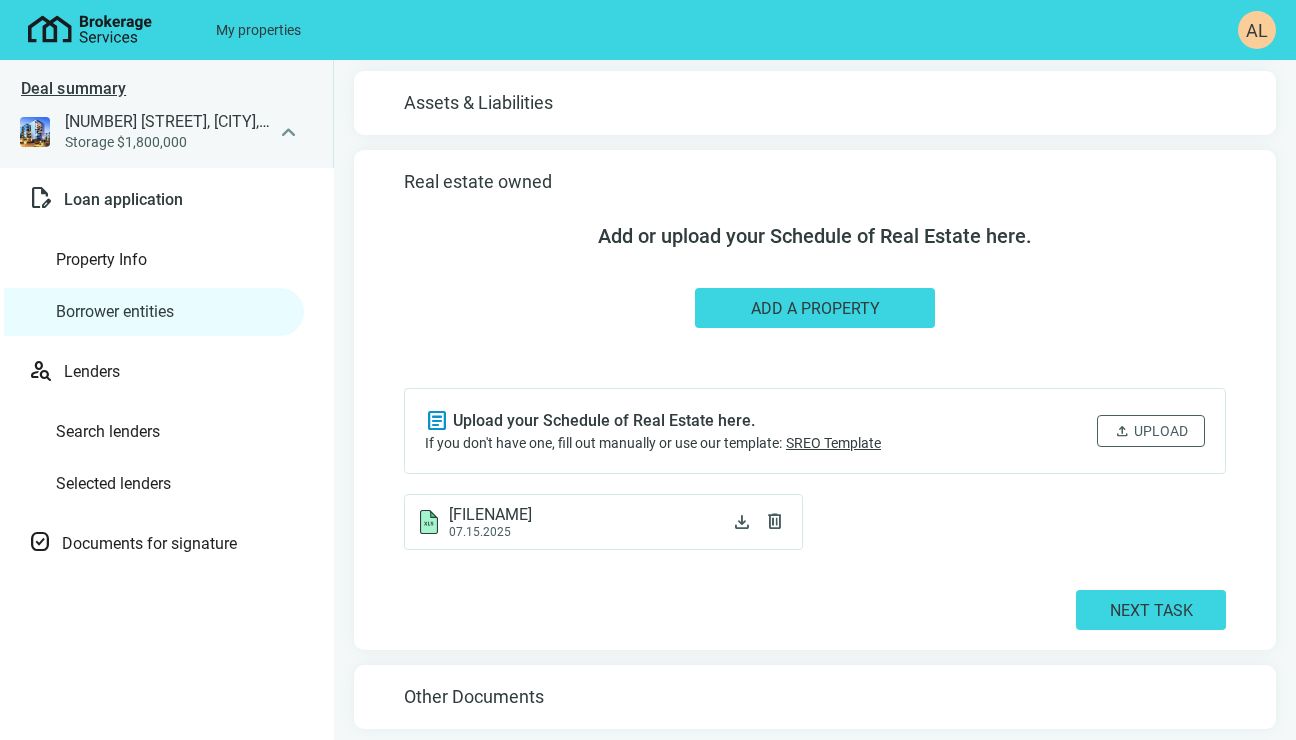 scroll, scrollTop: 235, scrollLeft: 0, axis: vertical 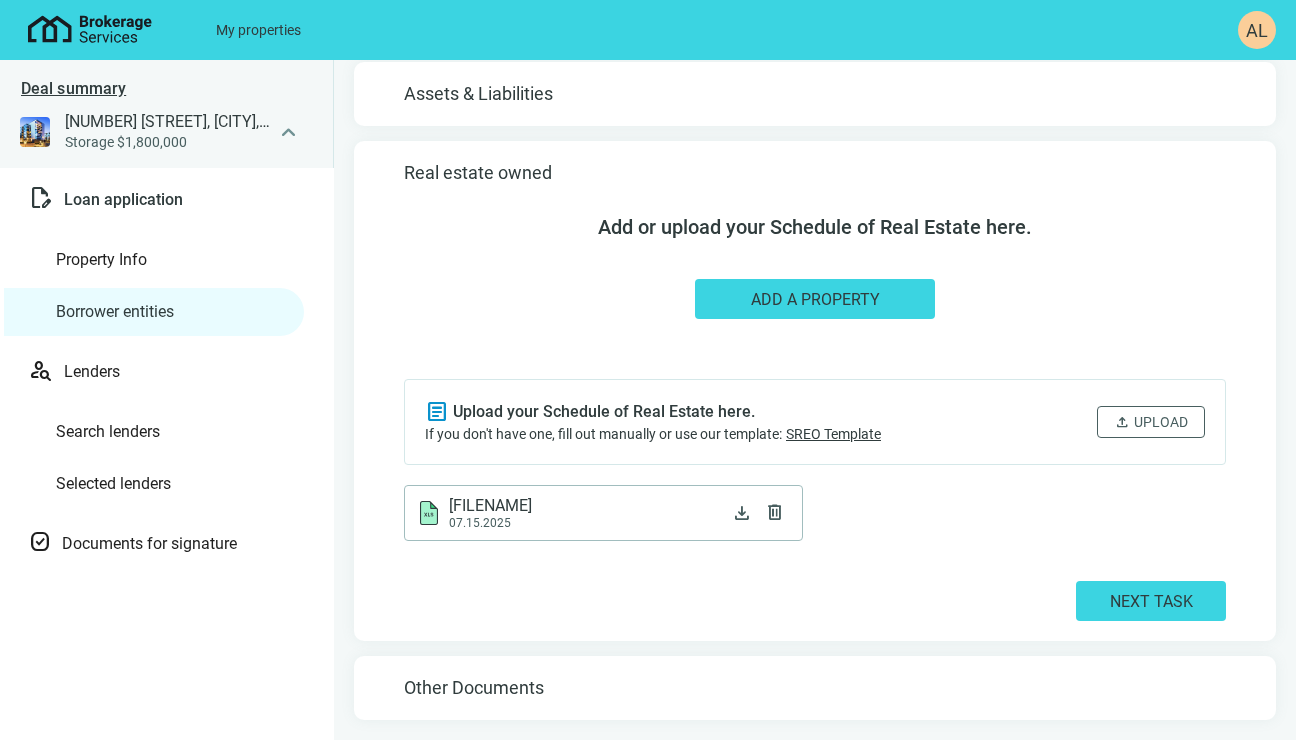 click on "[FILENAME]" at bounding box center [490, 506] 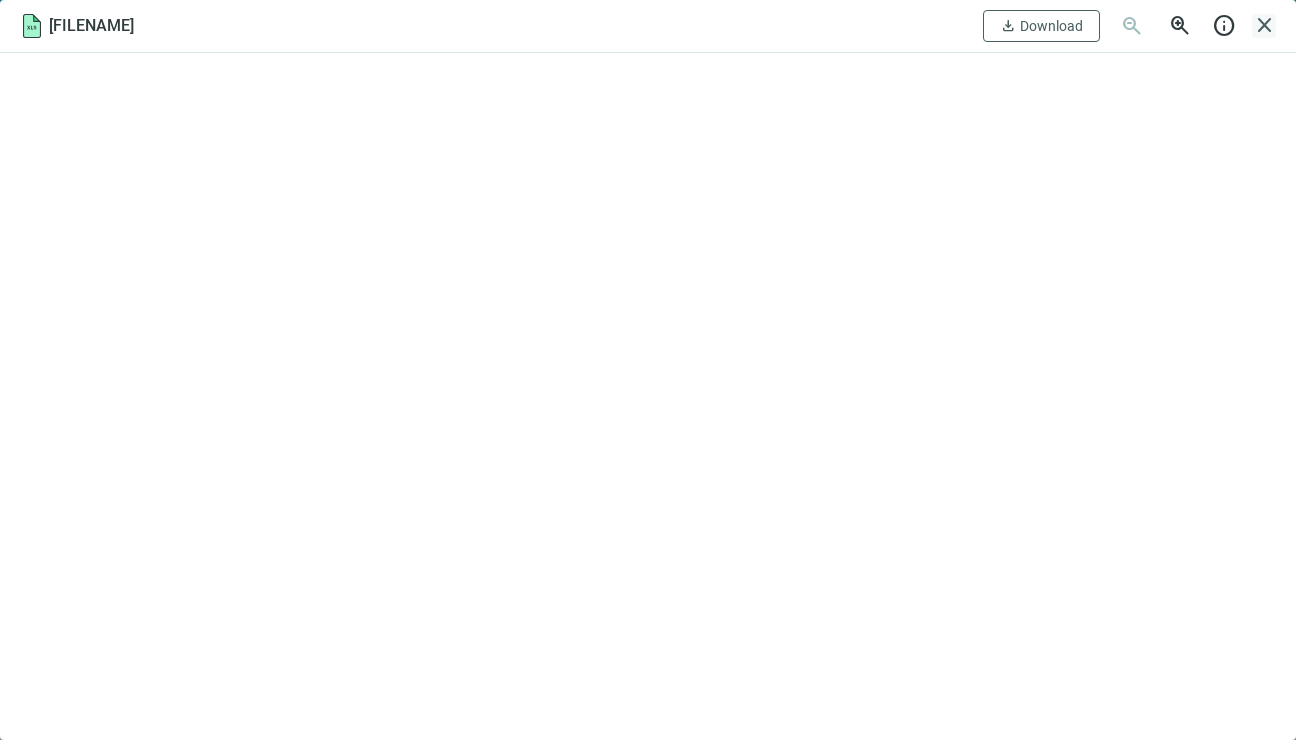 click on "close" at bounding box center (1264, 26) 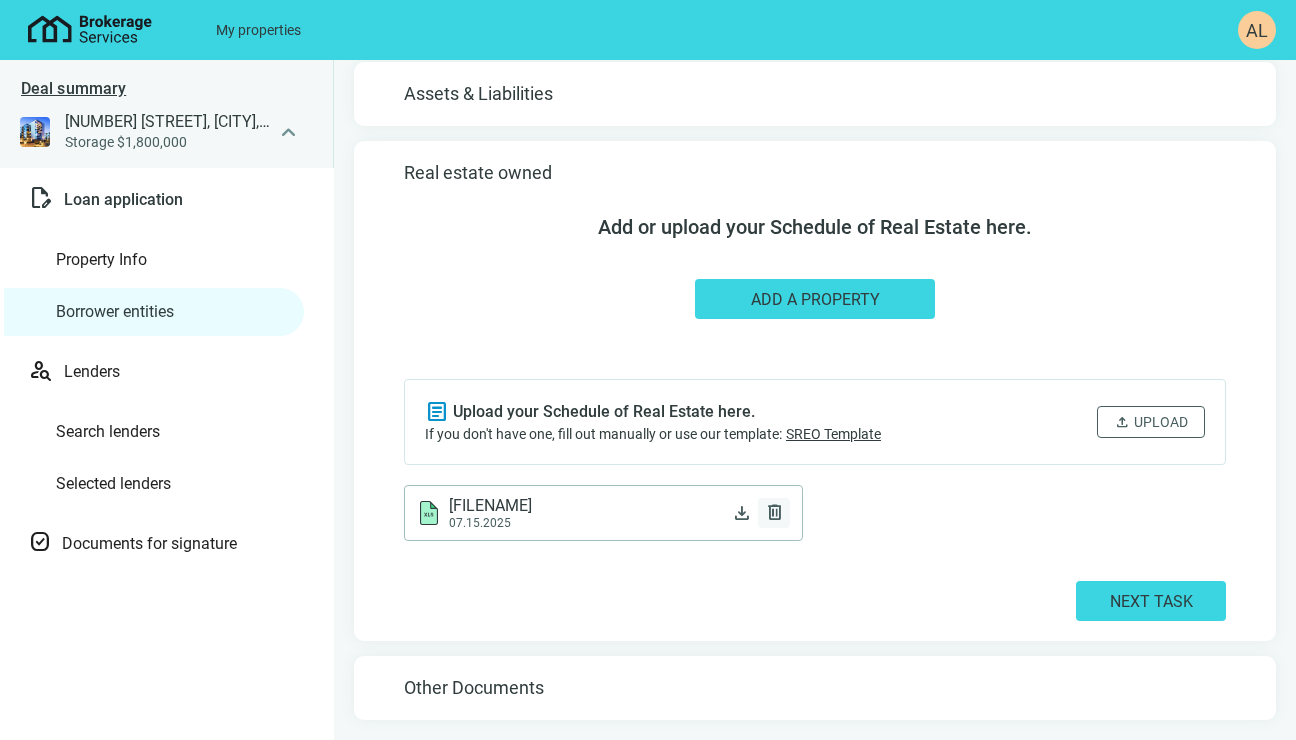 click on "delete" at bounding box center [774, 513] 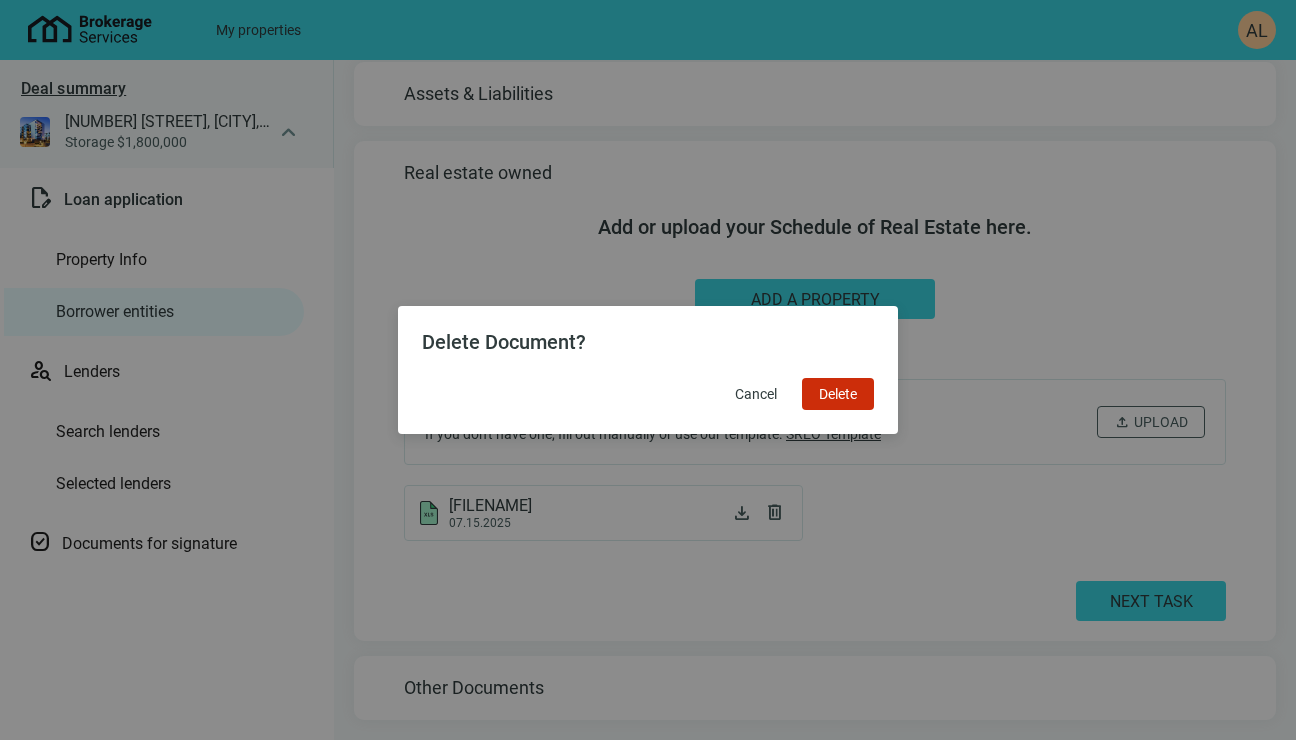 click on "Delete Document? Cancel Delete" at bounding box center (648, 370) 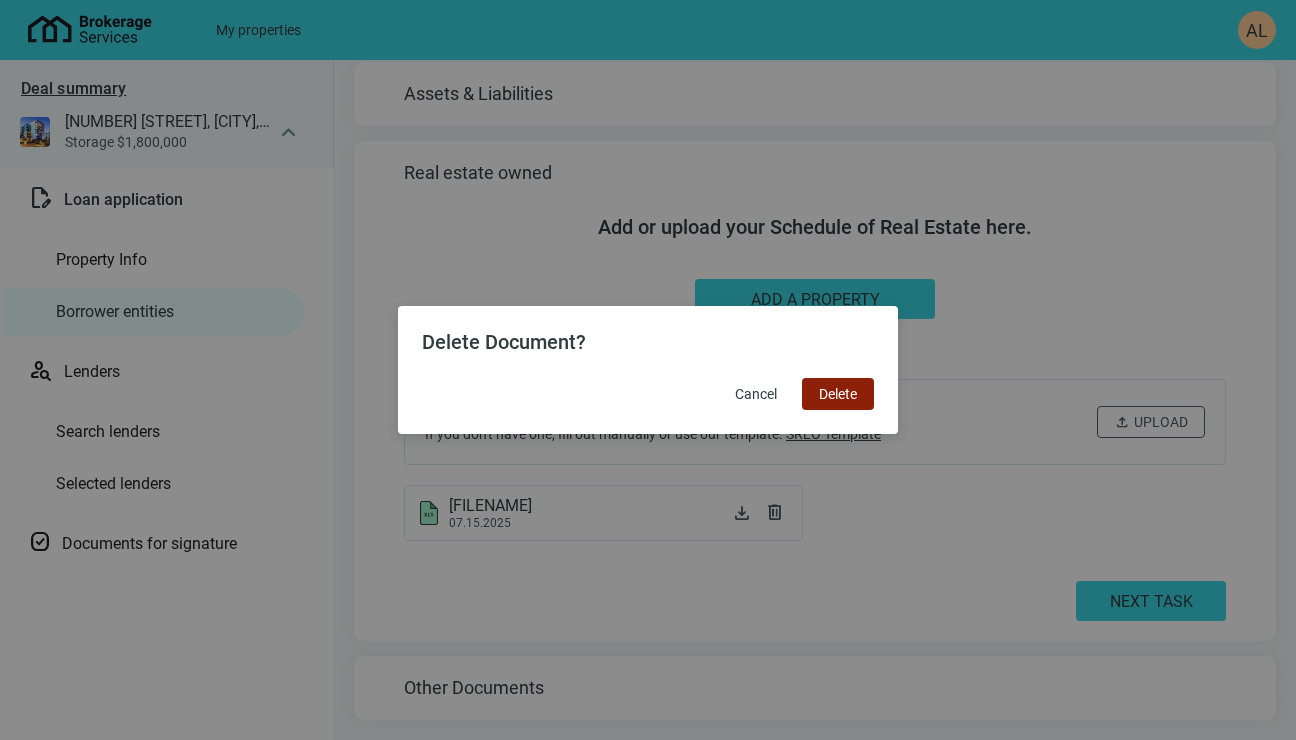click on "Delete" at bounding box center (838, 394) 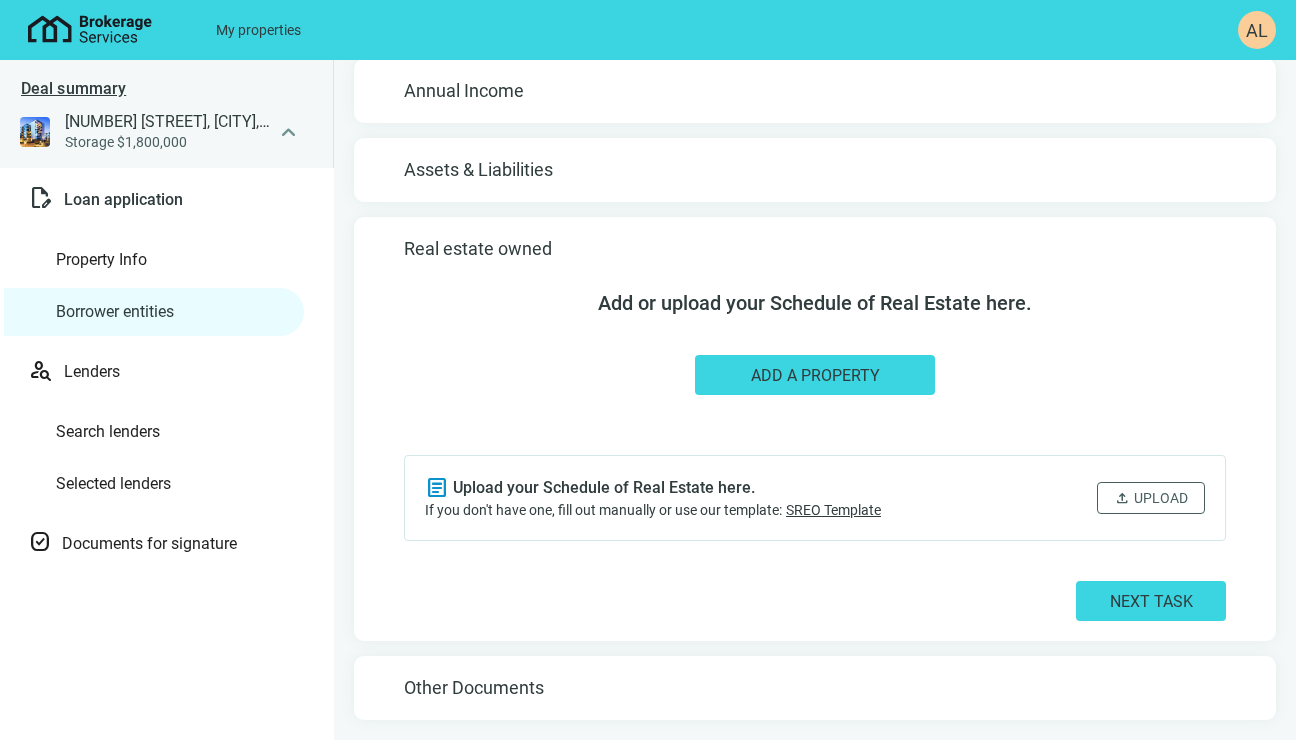 scroll, scrollTop: 159, scrollLeft: 0, axis: vertical 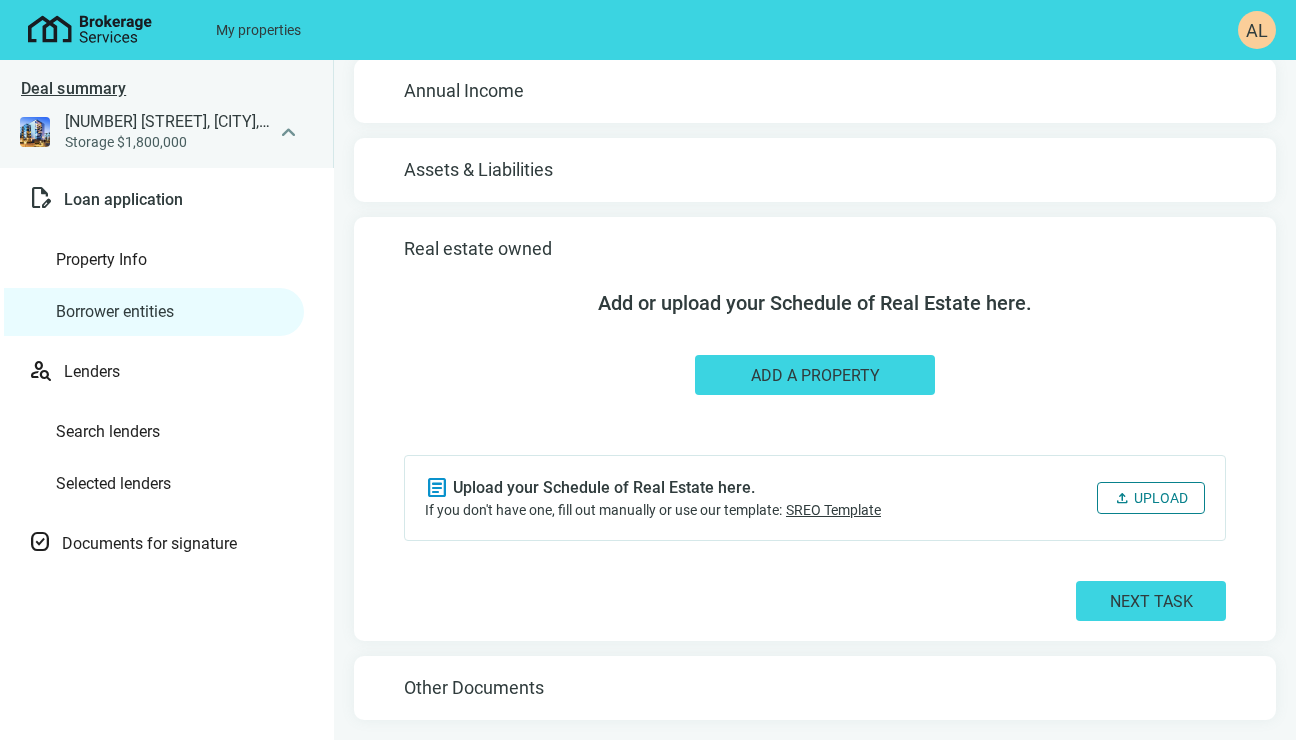 click on "Upload" at bounding box center [1161, 498] 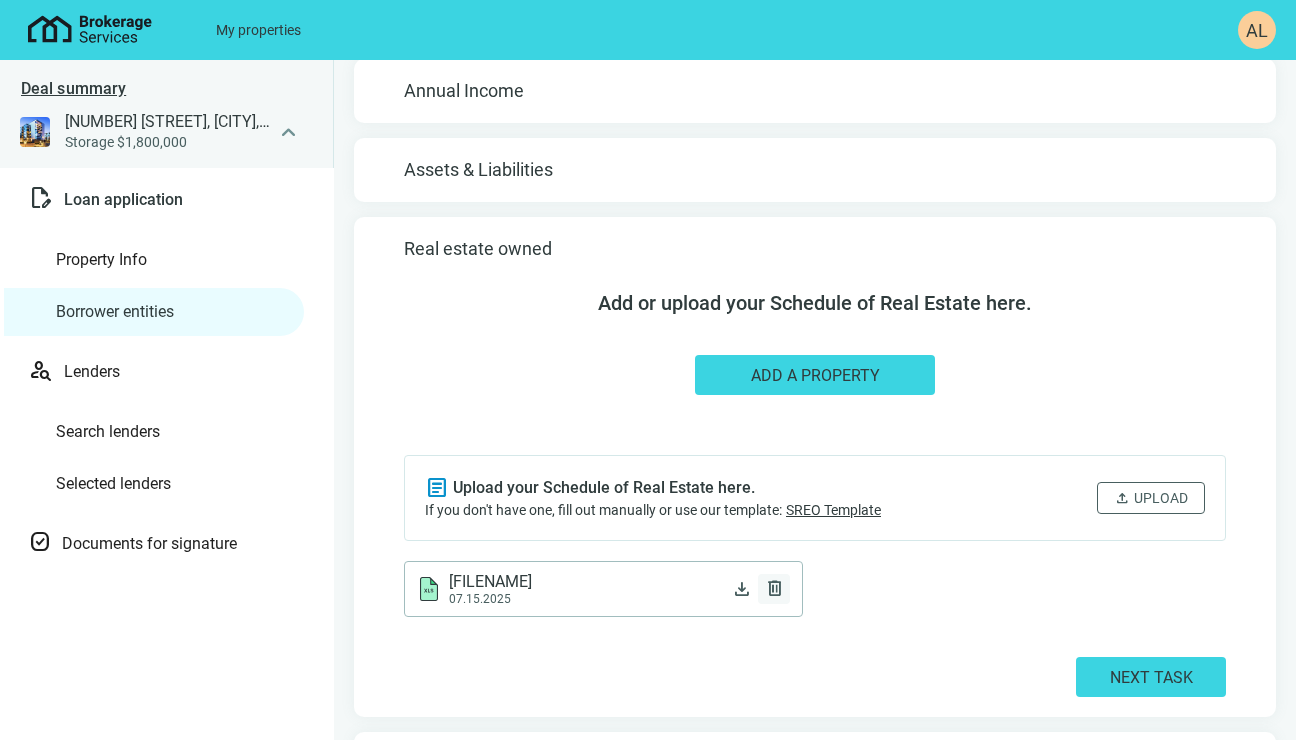 click on "delete" at bounding box center [774, 589] 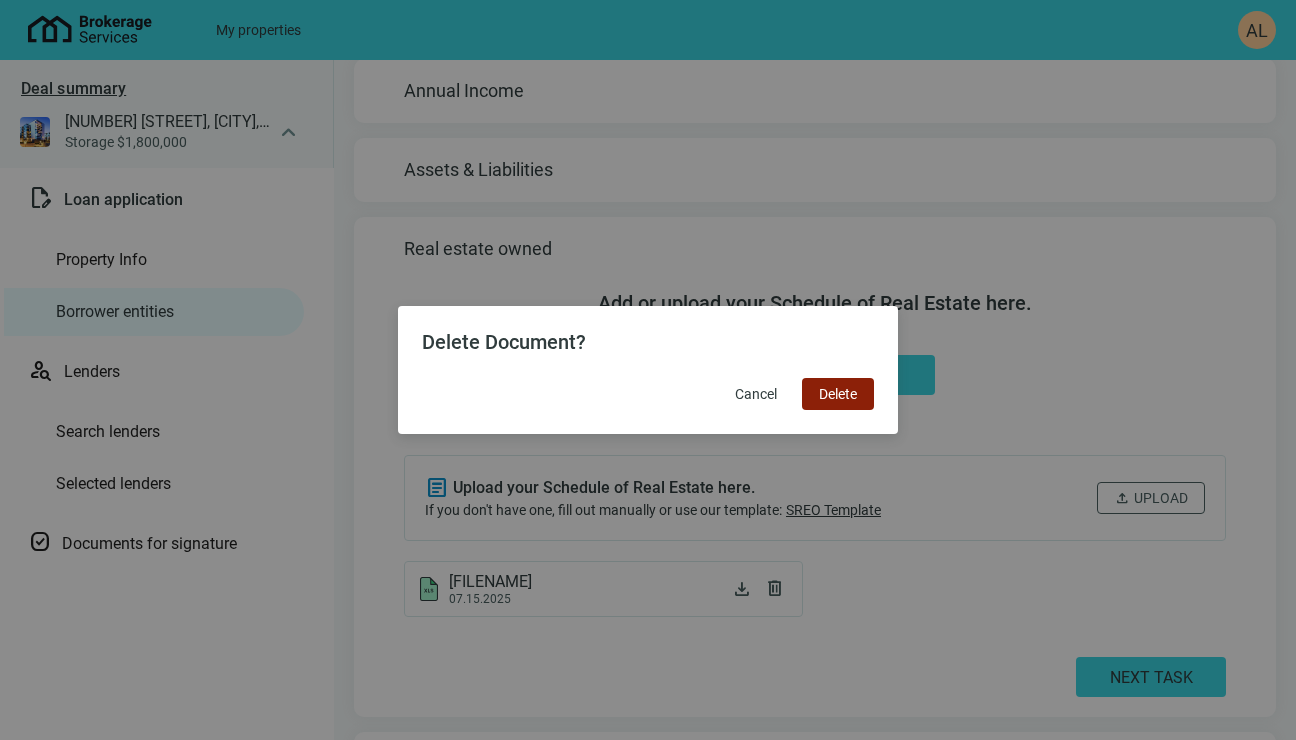 click on "Delete" at bounding box center (838, 394) 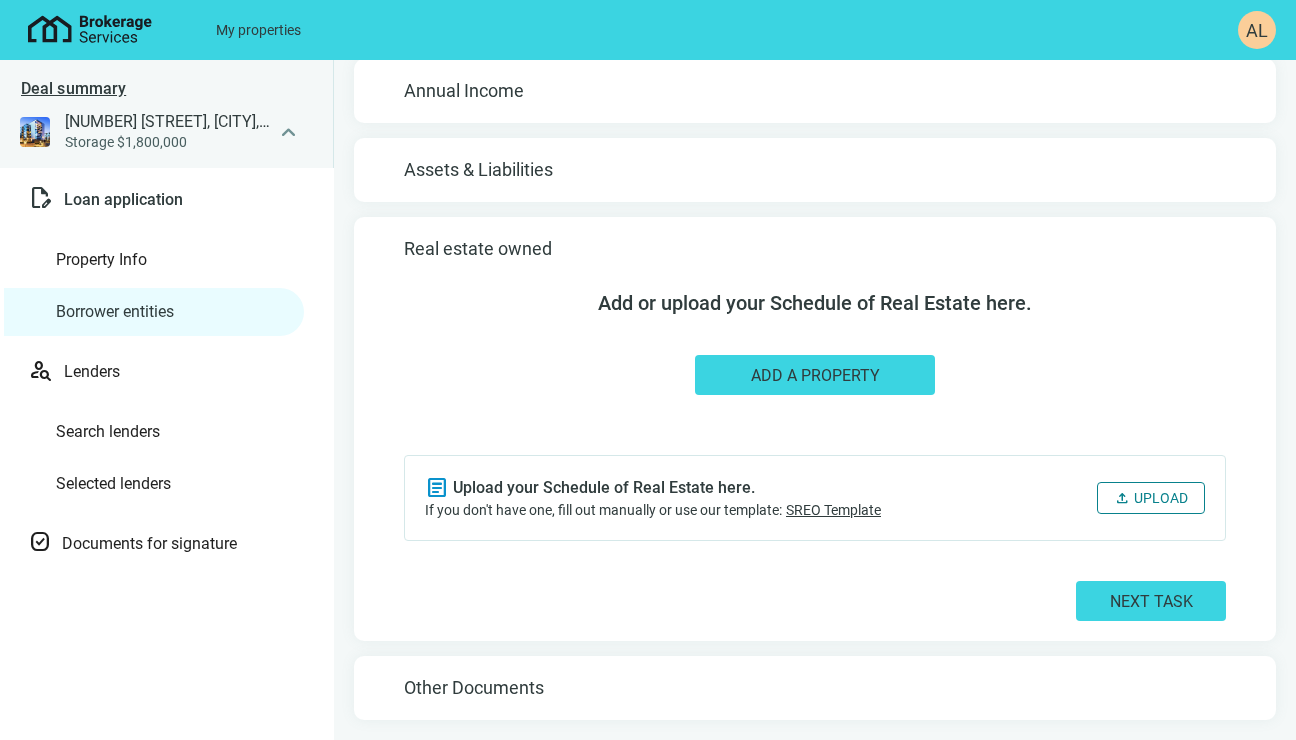 click on "upload" at bounding box center (1122, 498) 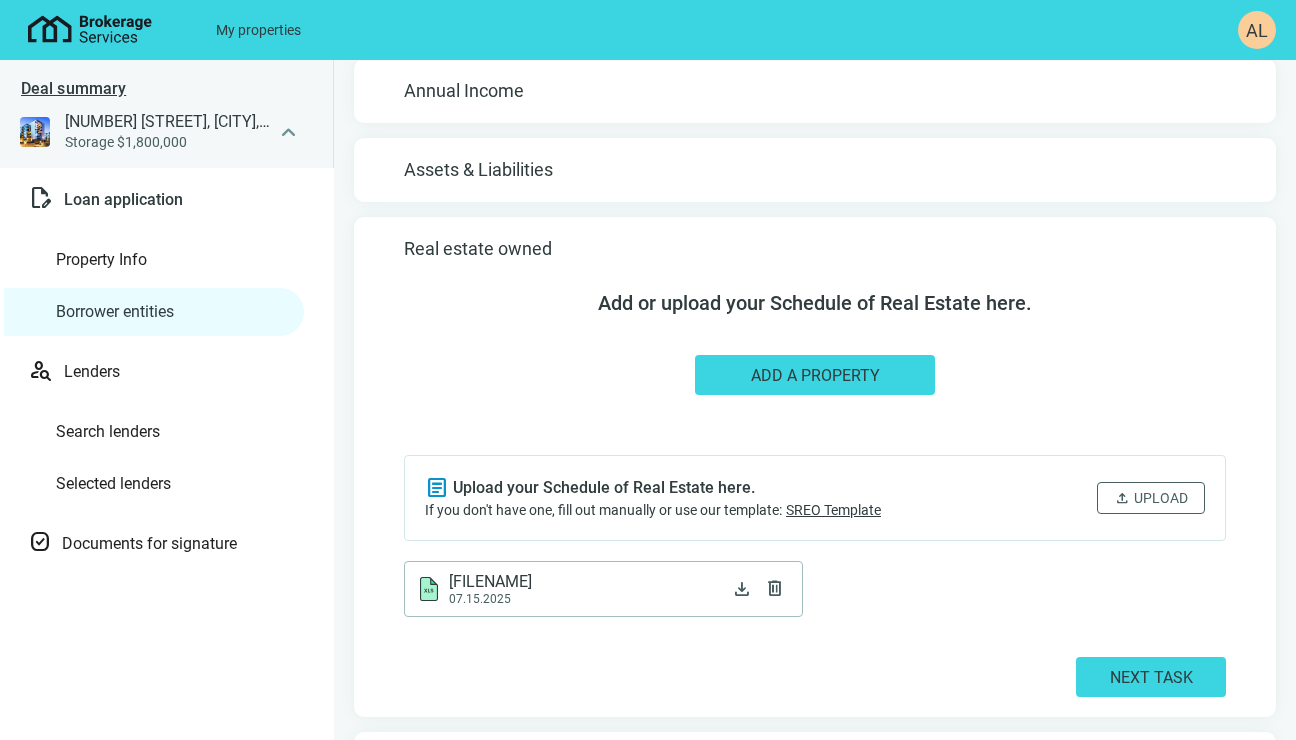 click on "07.15.2025" at bounding box center (490, 599) 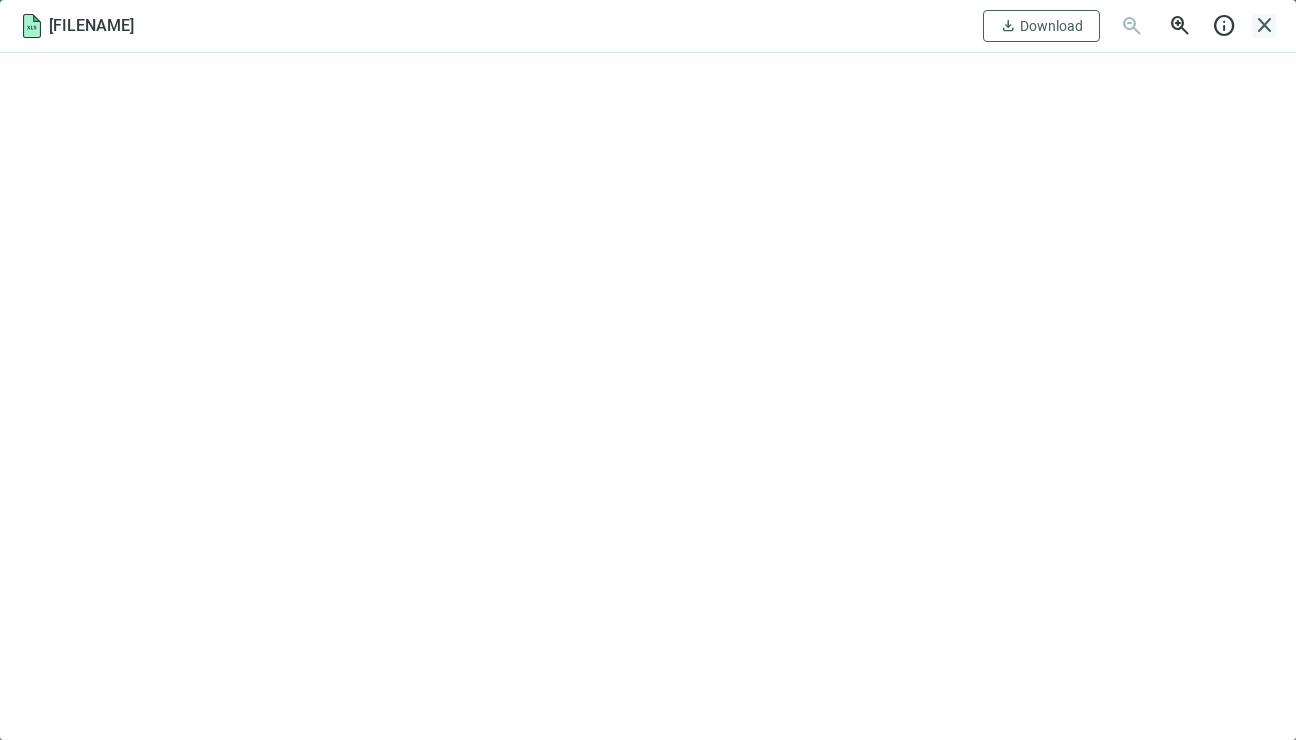 click on "close" at bounding box center [1264, 26] 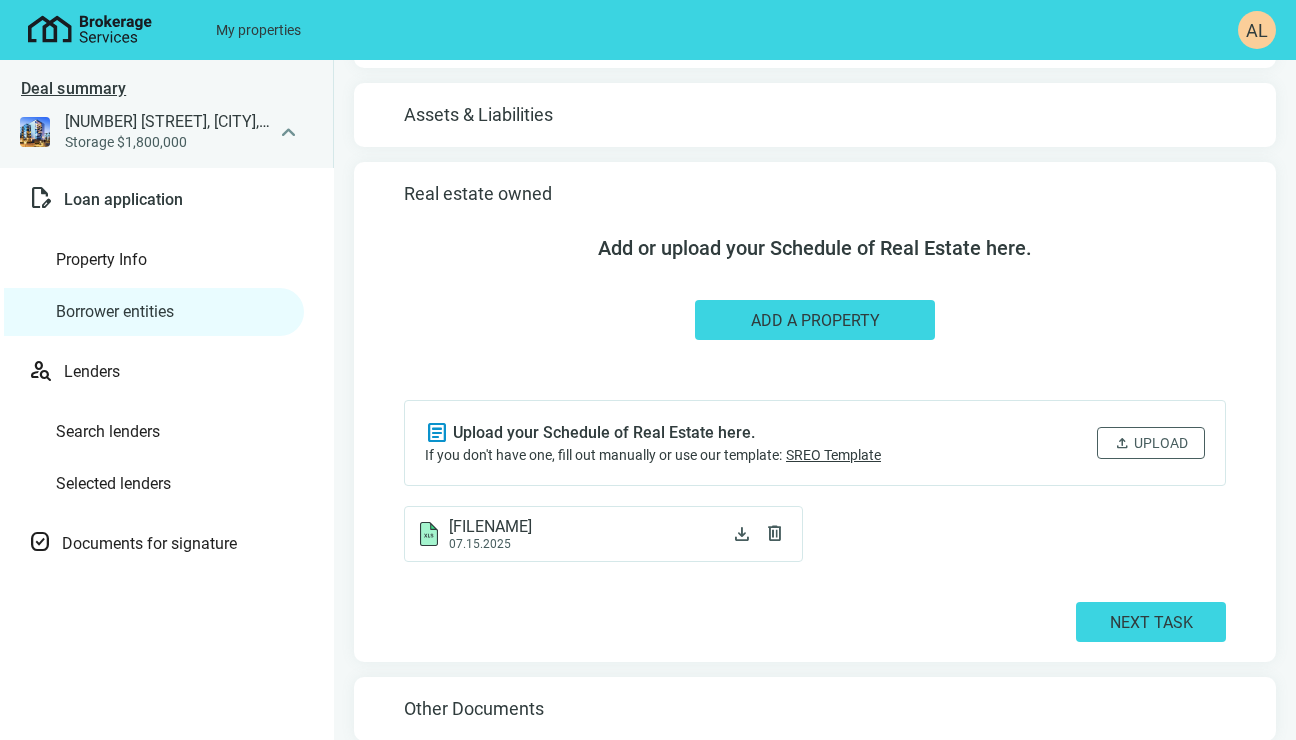 scroll, scrollTop: 235, scrollLeft: 0, axis: vertical 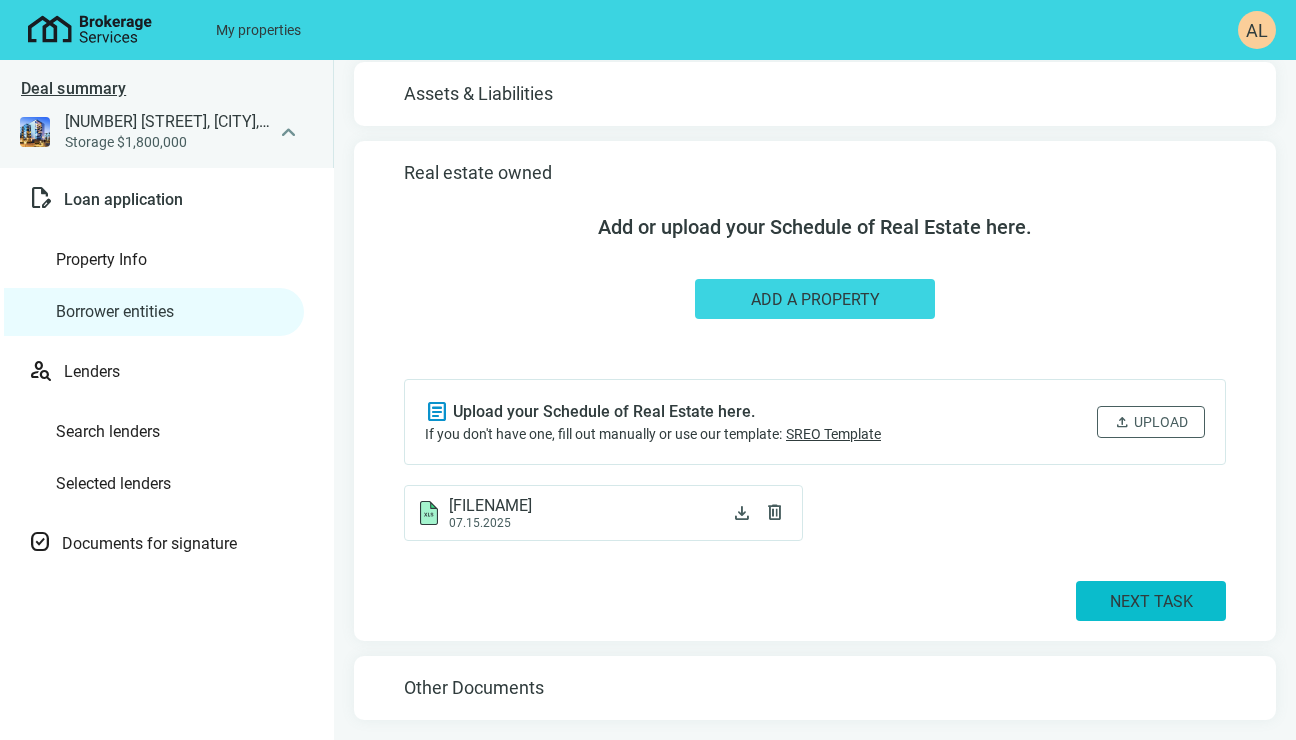 click on "next task" at bounding box center [1151, 601] 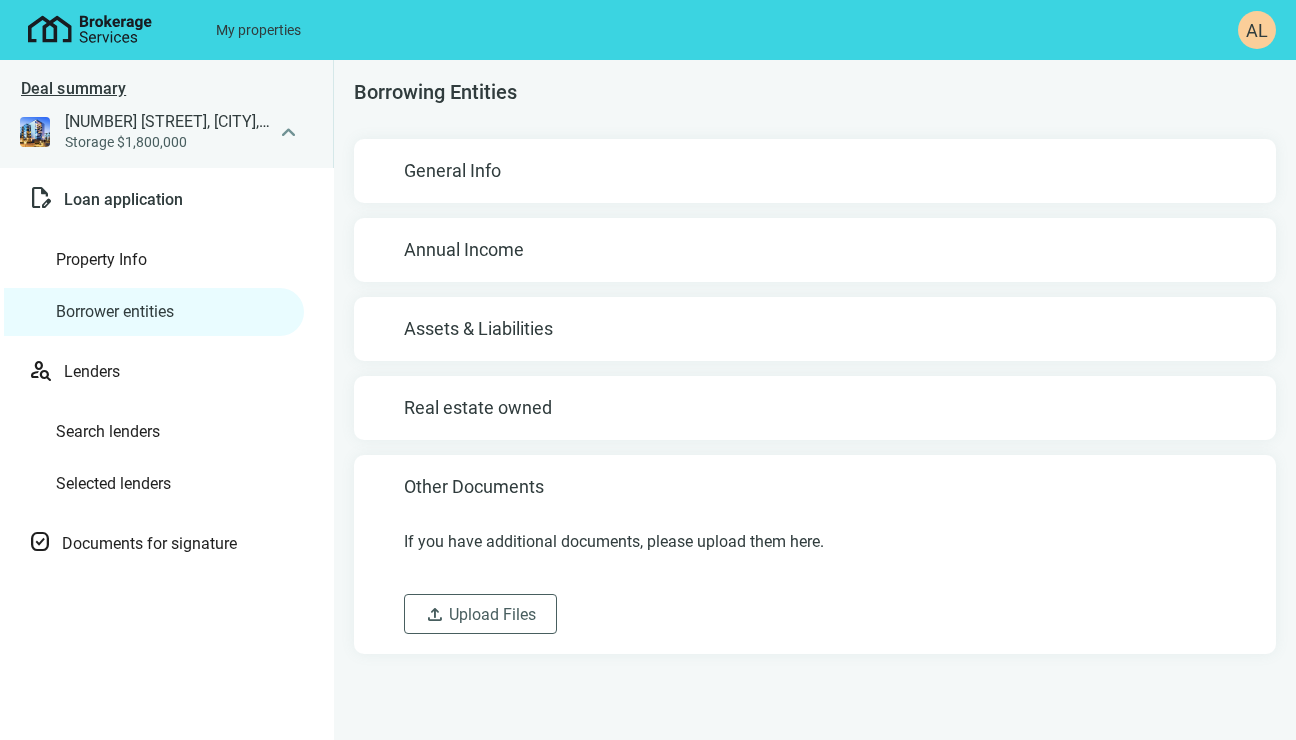 click on "Assets & Liabilities" at bounding box center (815, 329) 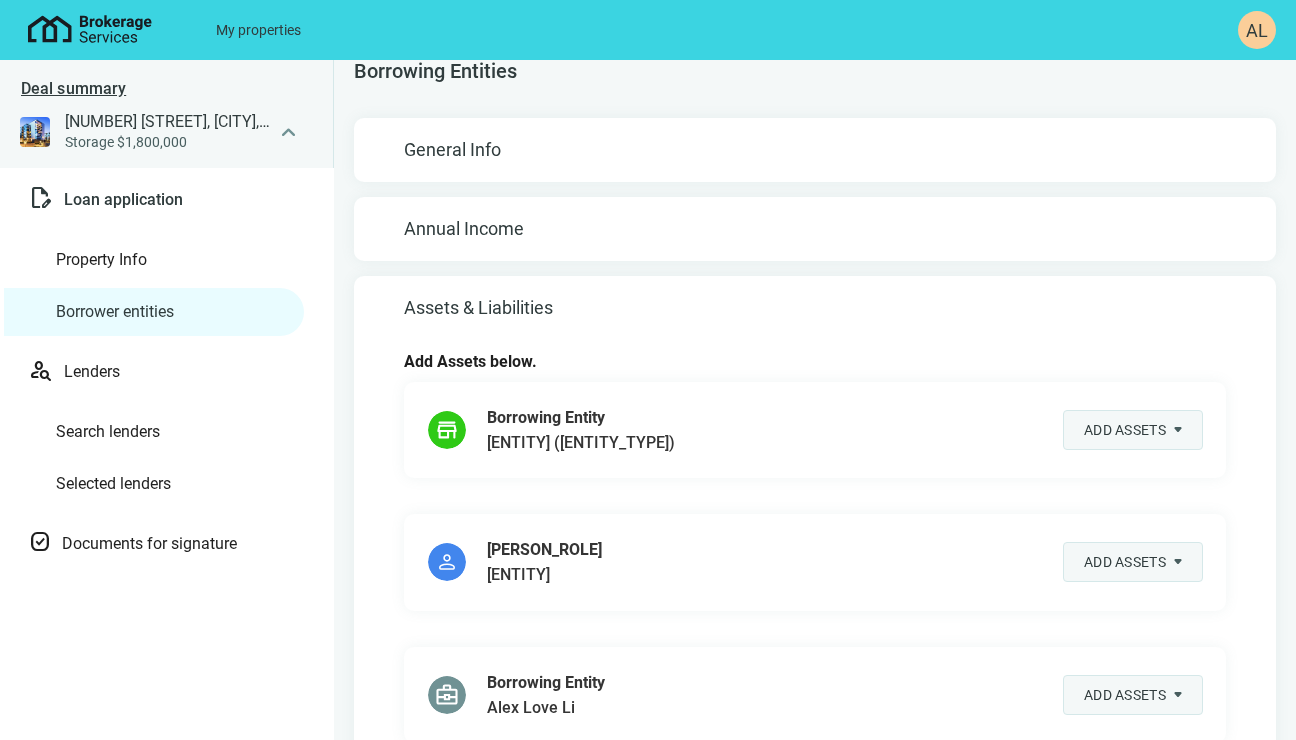 scroll, scrollTop: 0, scrollLeft: 0, axis: both 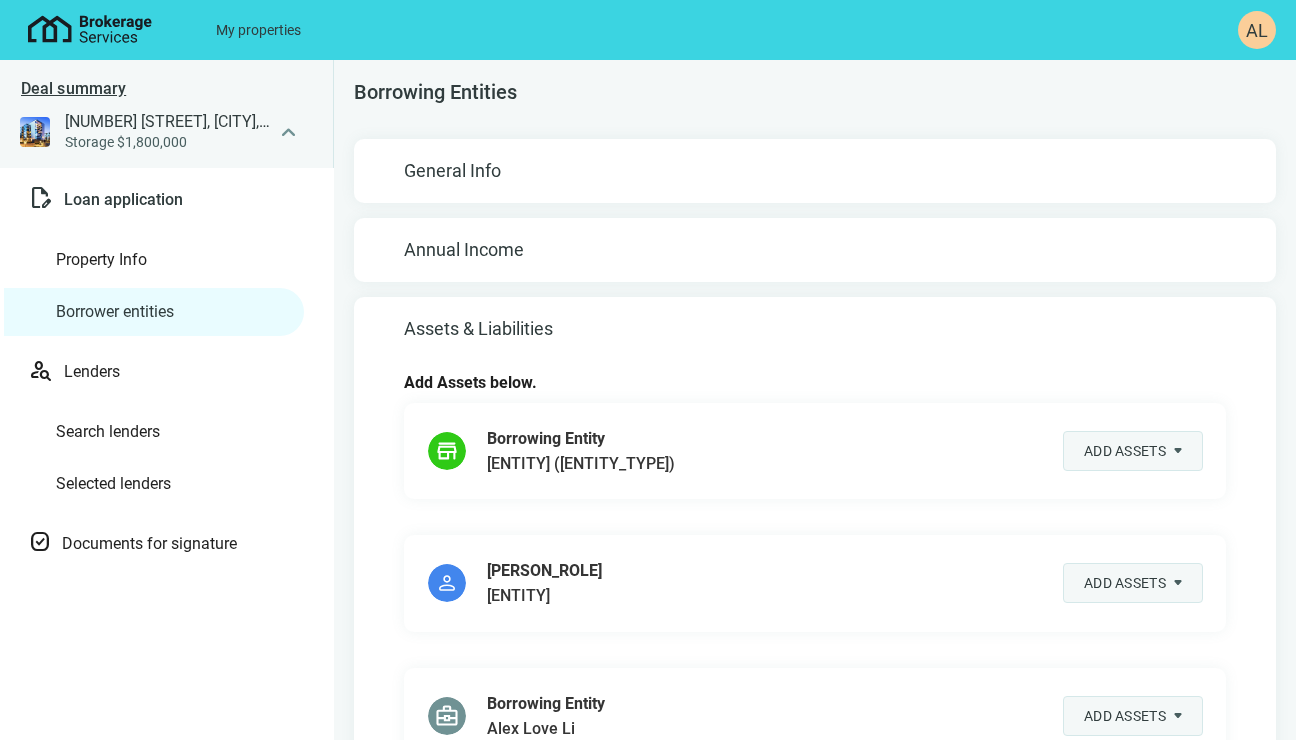 click on "Annual Income" at bounding box center (815, 250) 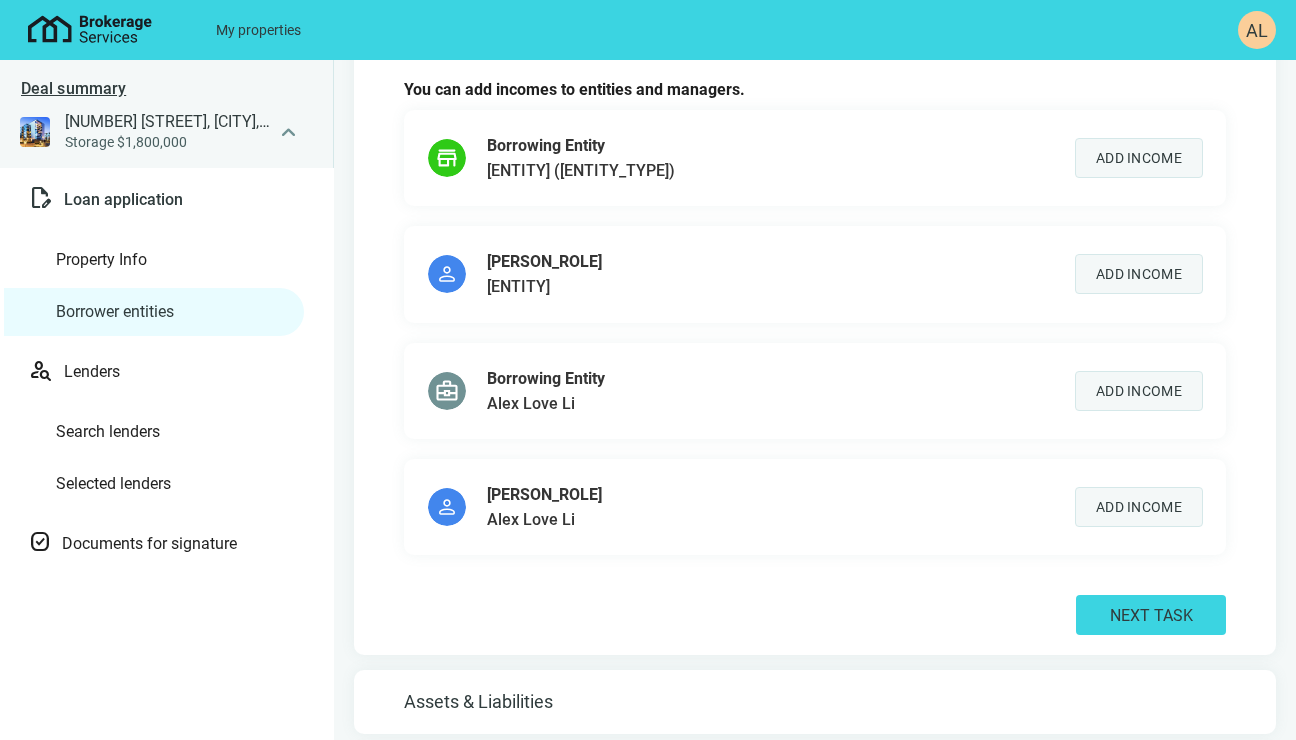 scroll, scrollTop: 210, scrollLeft: 0, axis: vertical 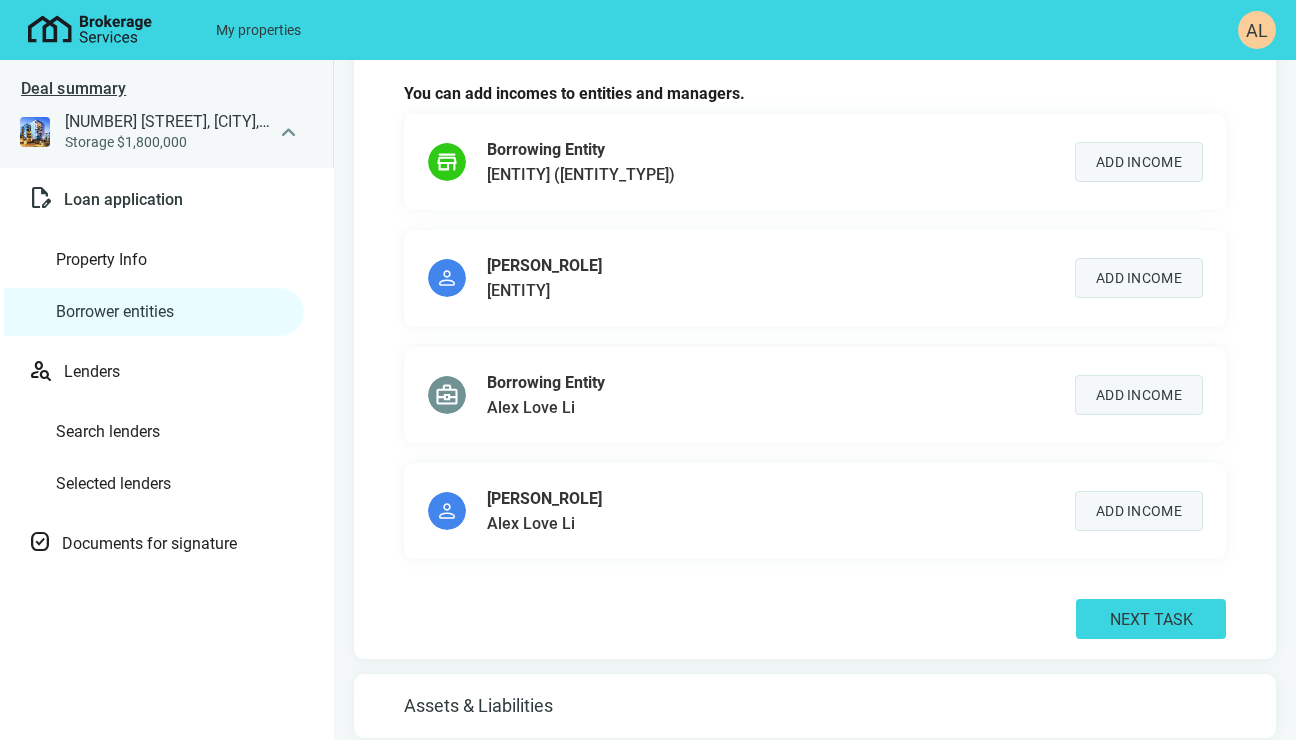 click on "Add Income" at bounding box center [1139, 395] 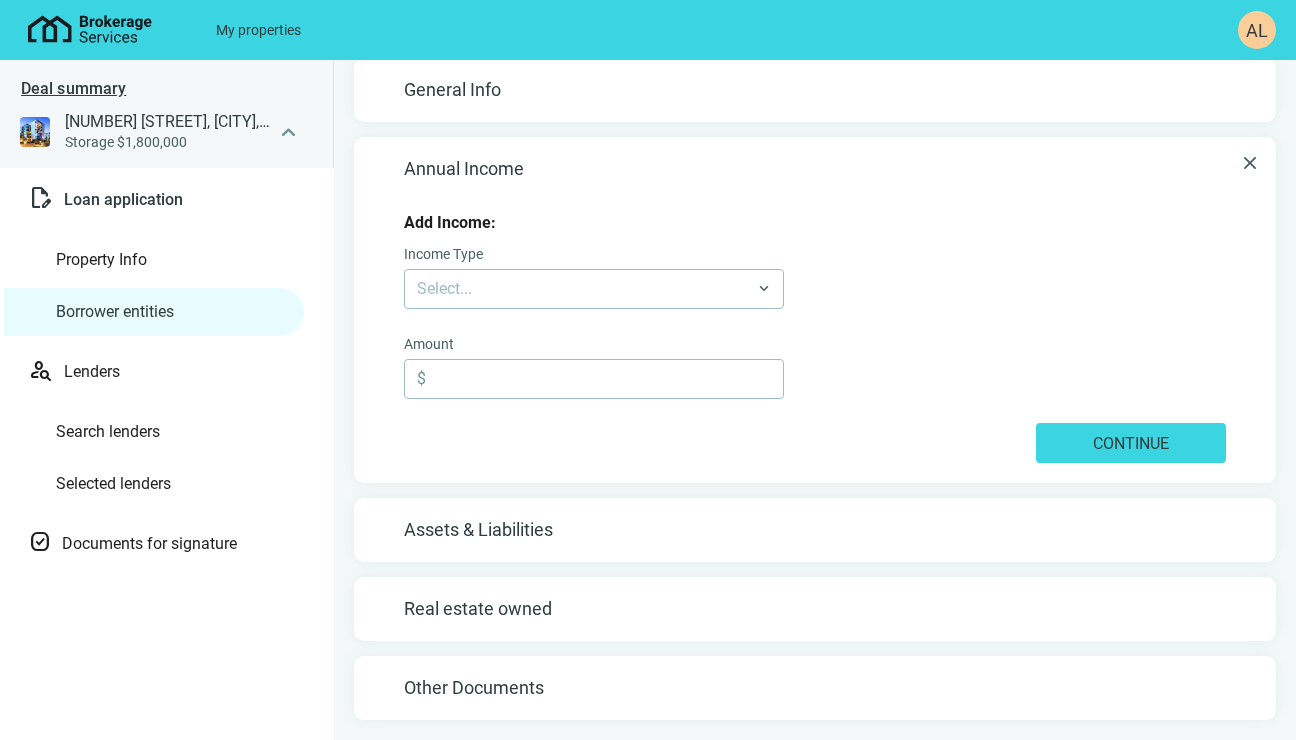 scroll, scrollTop: 81, scrollLeft: 0, axis: vertical 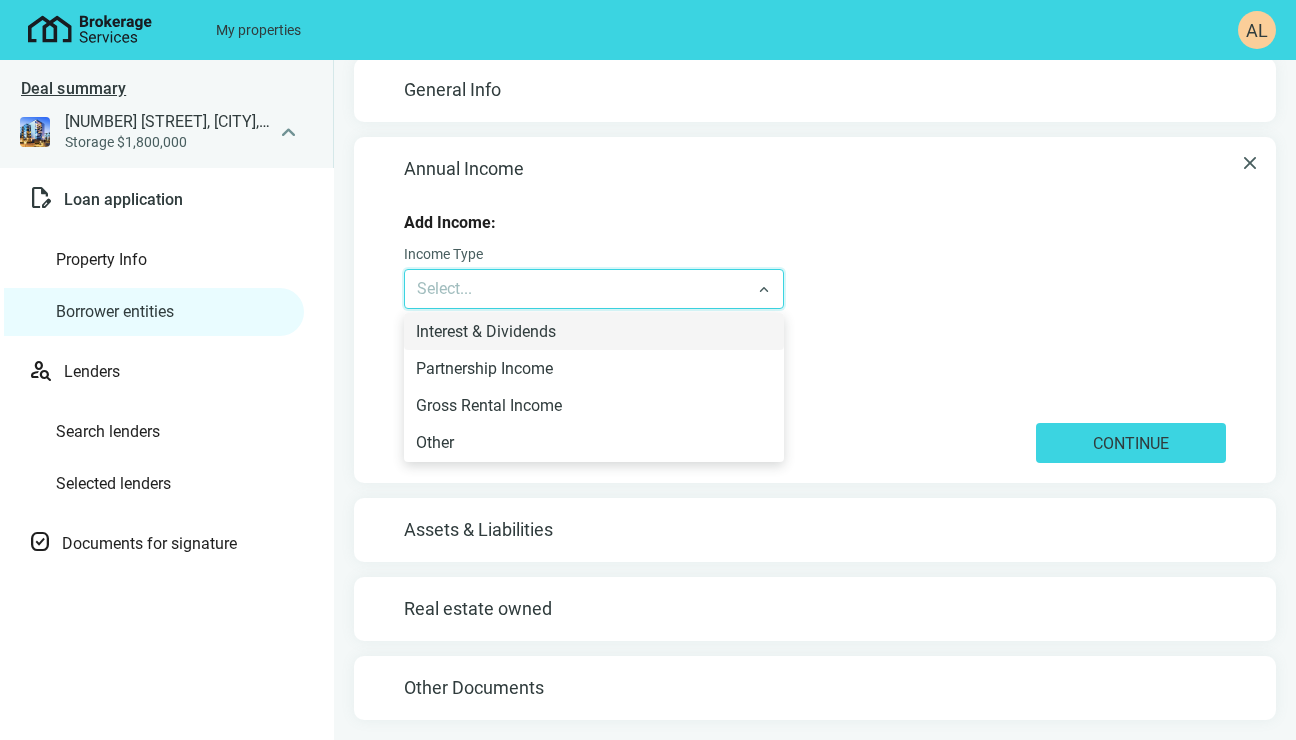 click at bounding box center [594, 289] 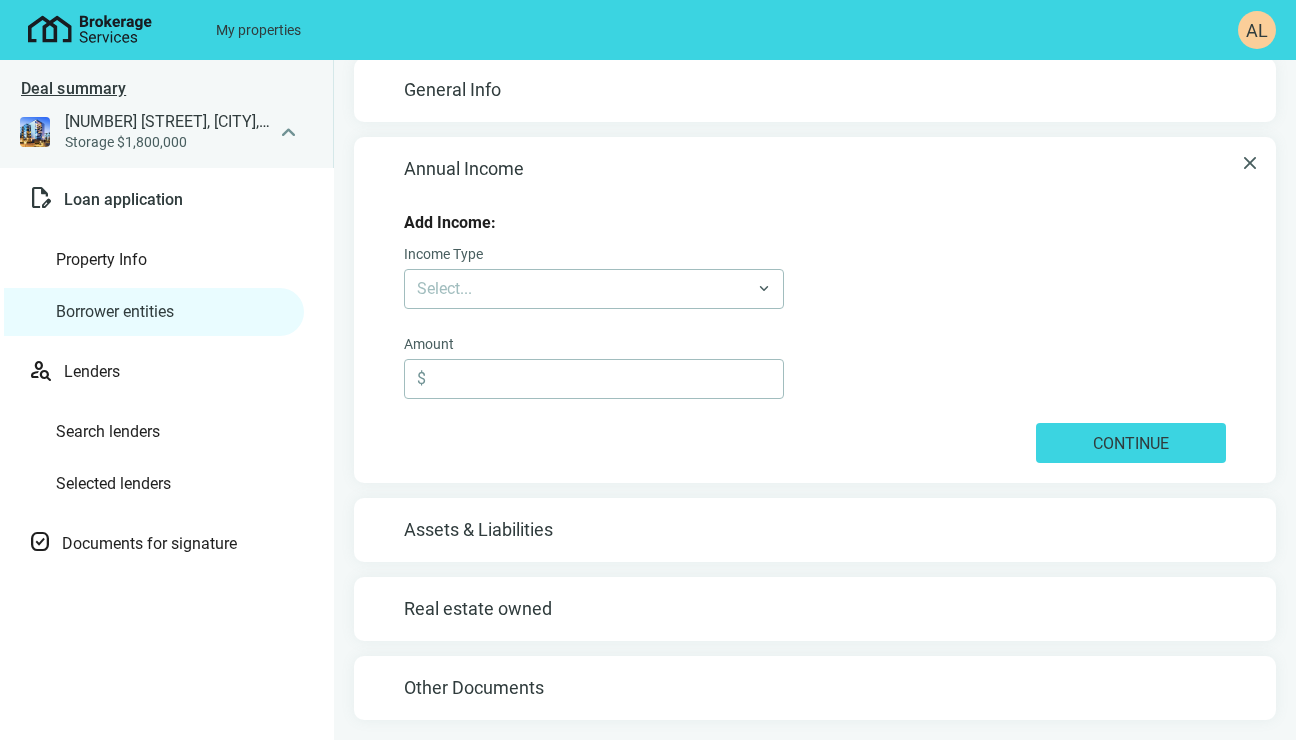 click on "Add Income:" at bounding box center [815, 223] 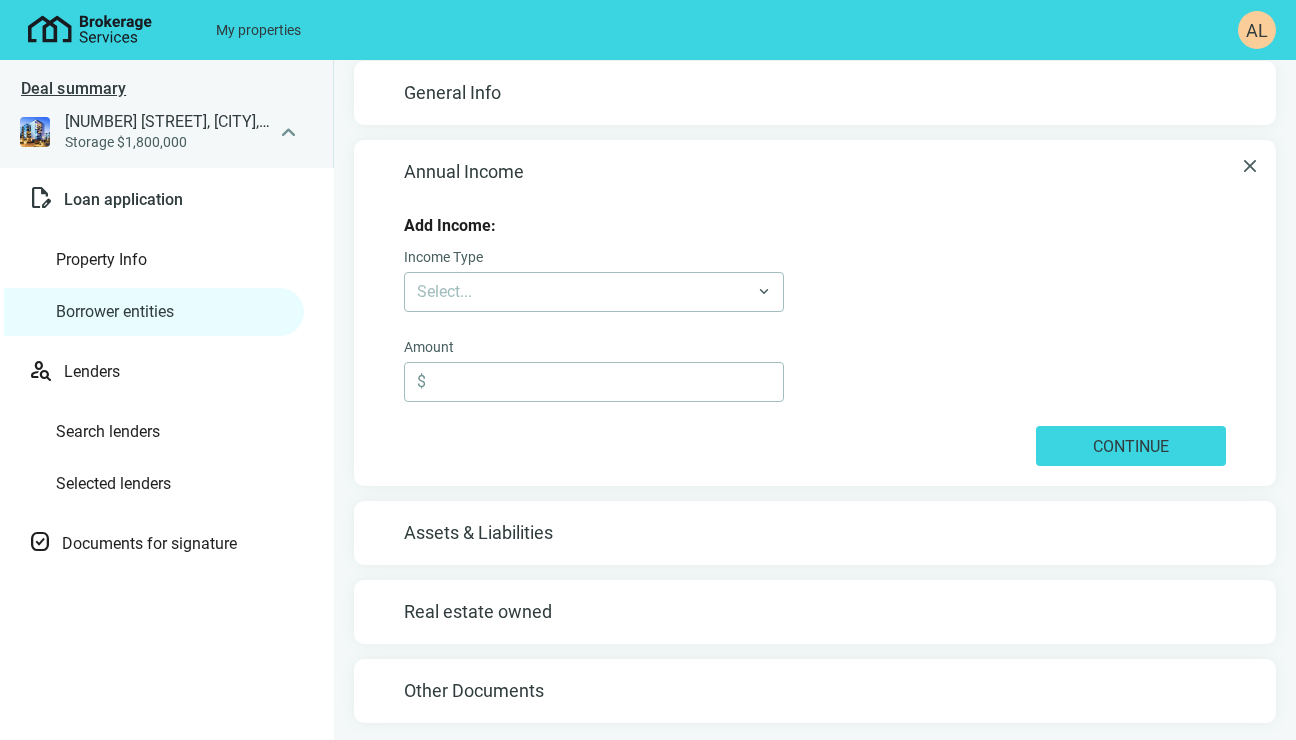 scroll, scrollTop: 77, scrollLeft: 0, axis: vertical 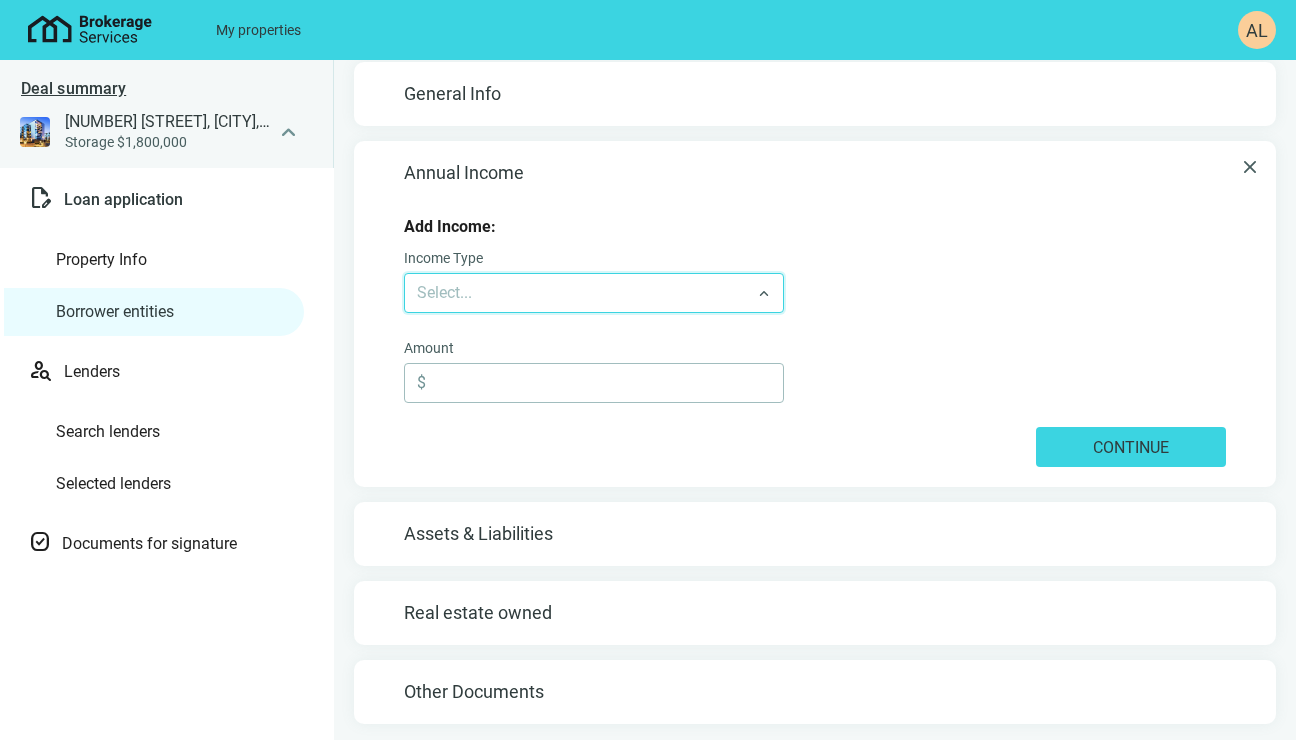 click at bounding box center (594, 293) 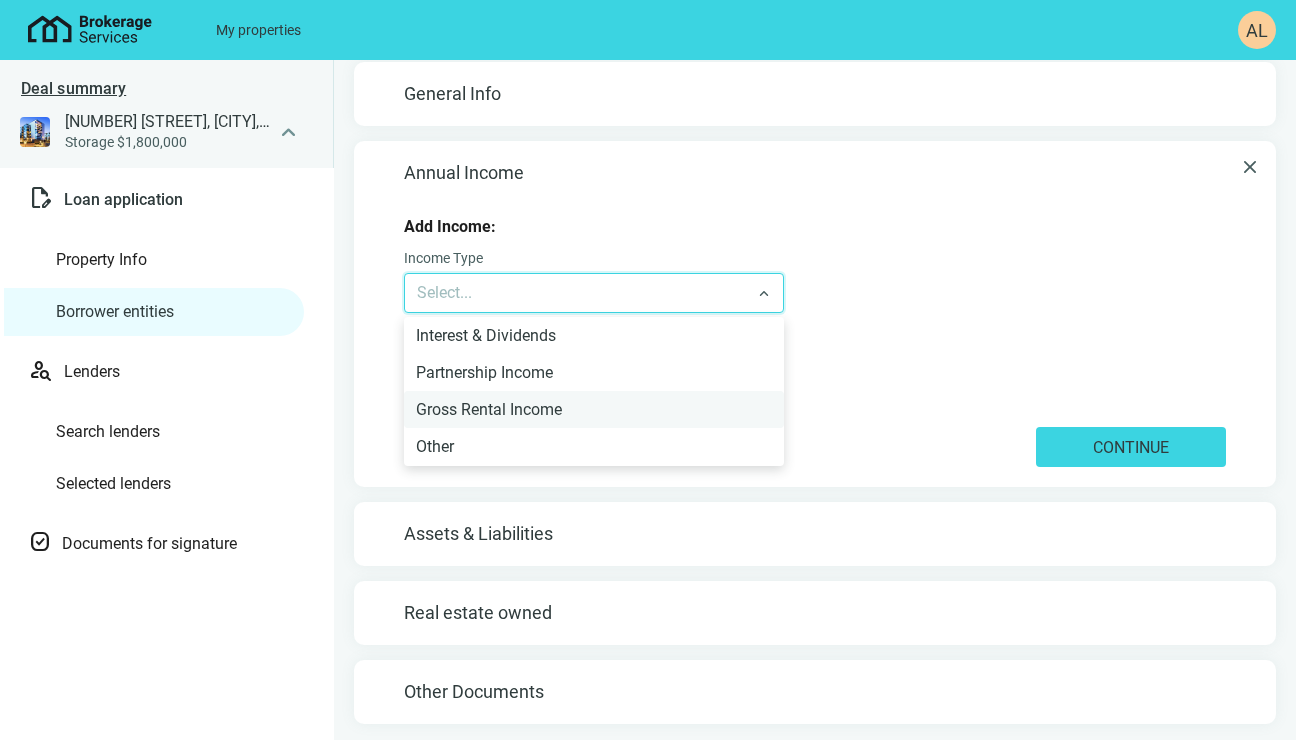 click on "Gross Rental Income" at bounding box center [594, 409] 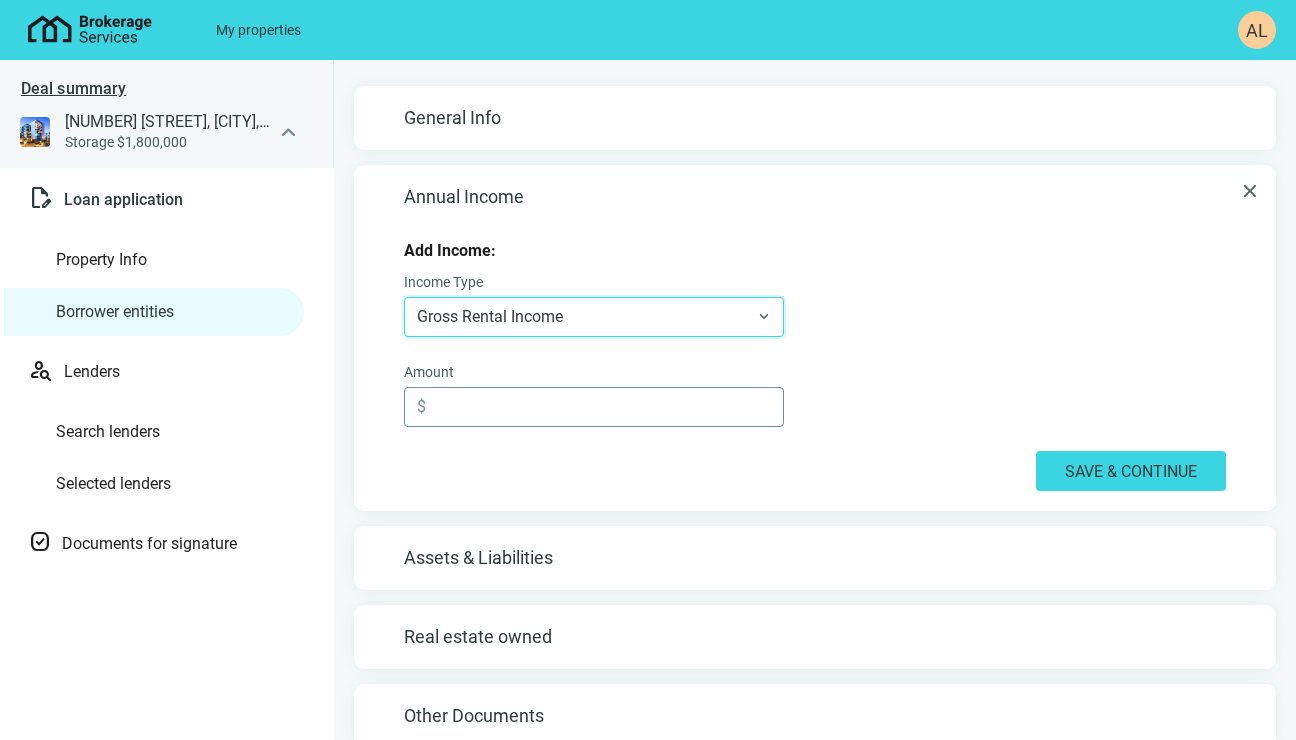 scroll, scrollTop: 81, scrollLeft: 0, axis: vertical 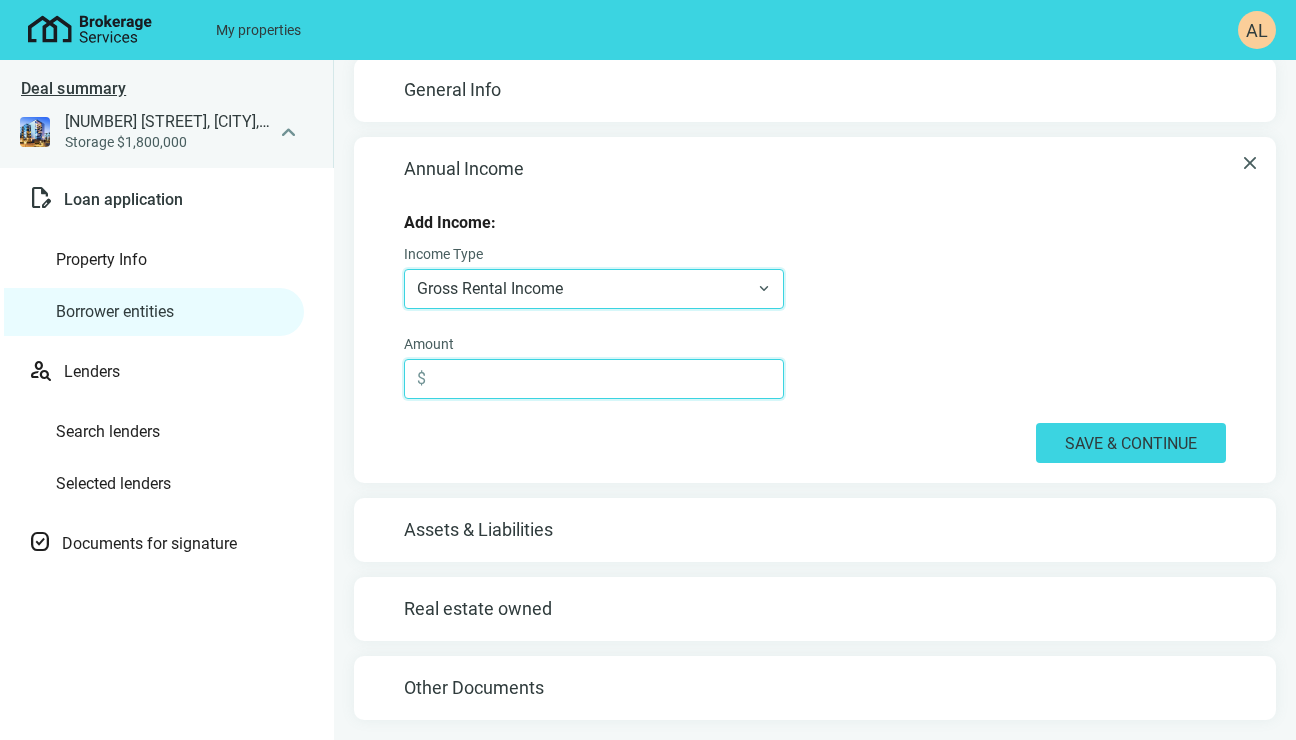 click at bounding box center (606, 379) 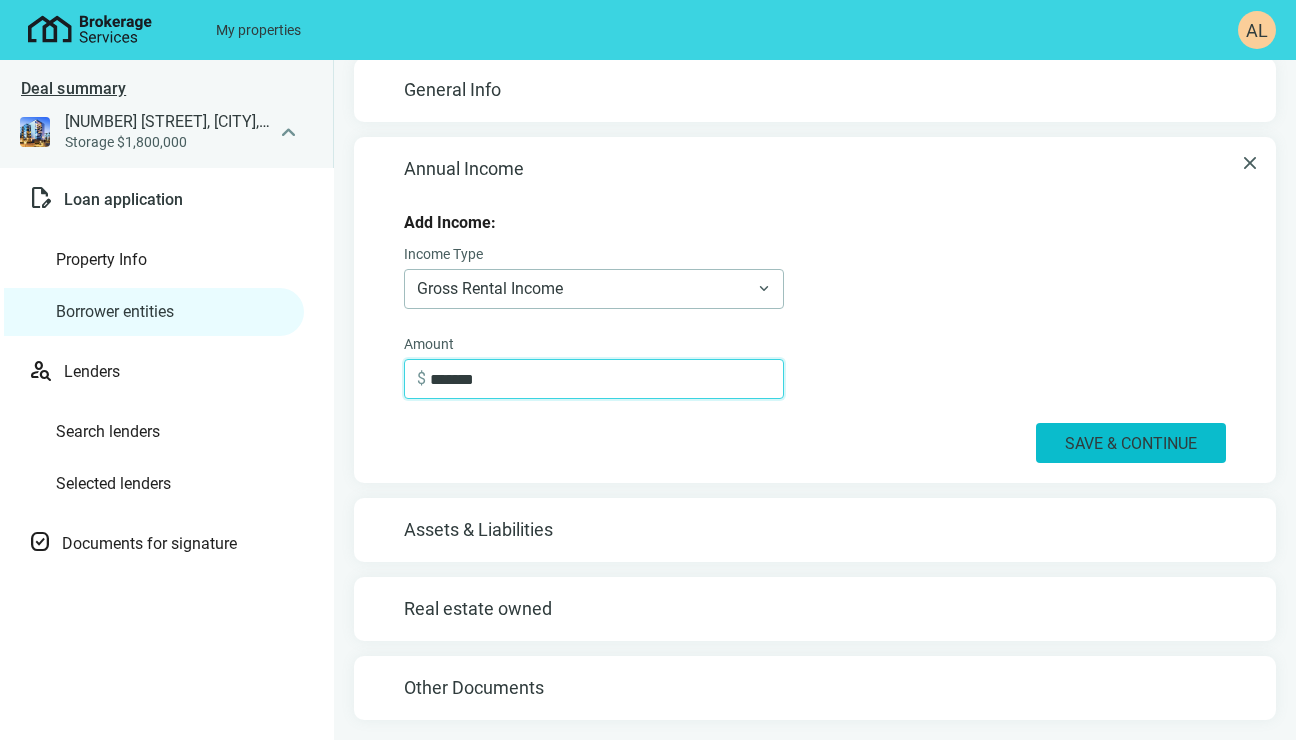 type on "*******" 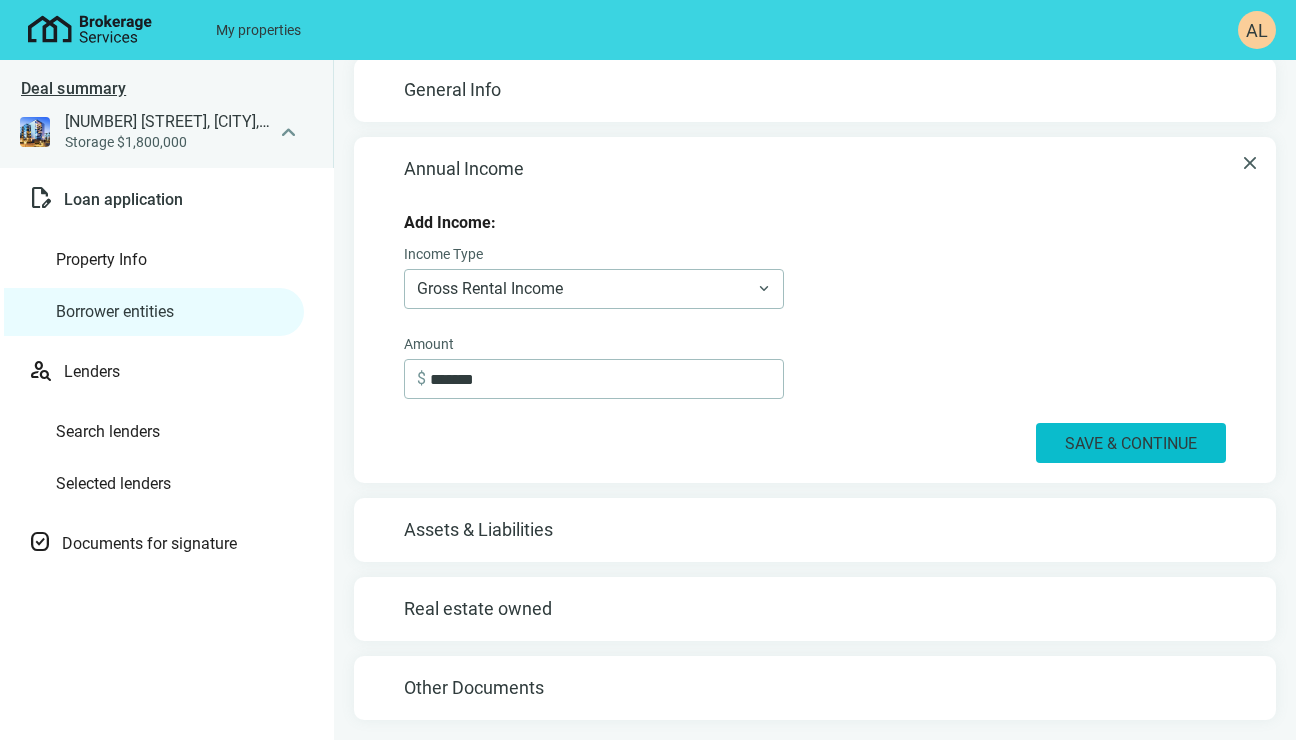 click on "Save & Continue" at bounding box center (1131, 443) 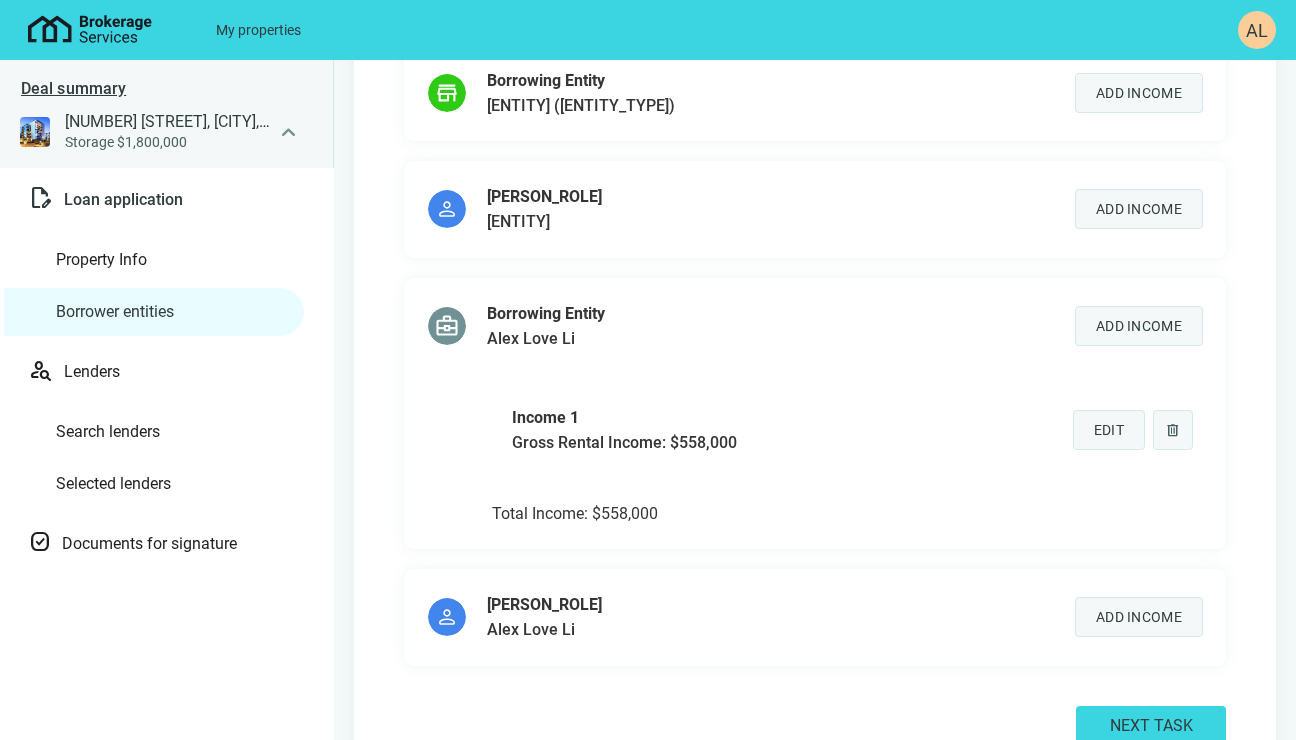 scroll, scrollTop: 278, scrollLeft: 0, axis: vertical 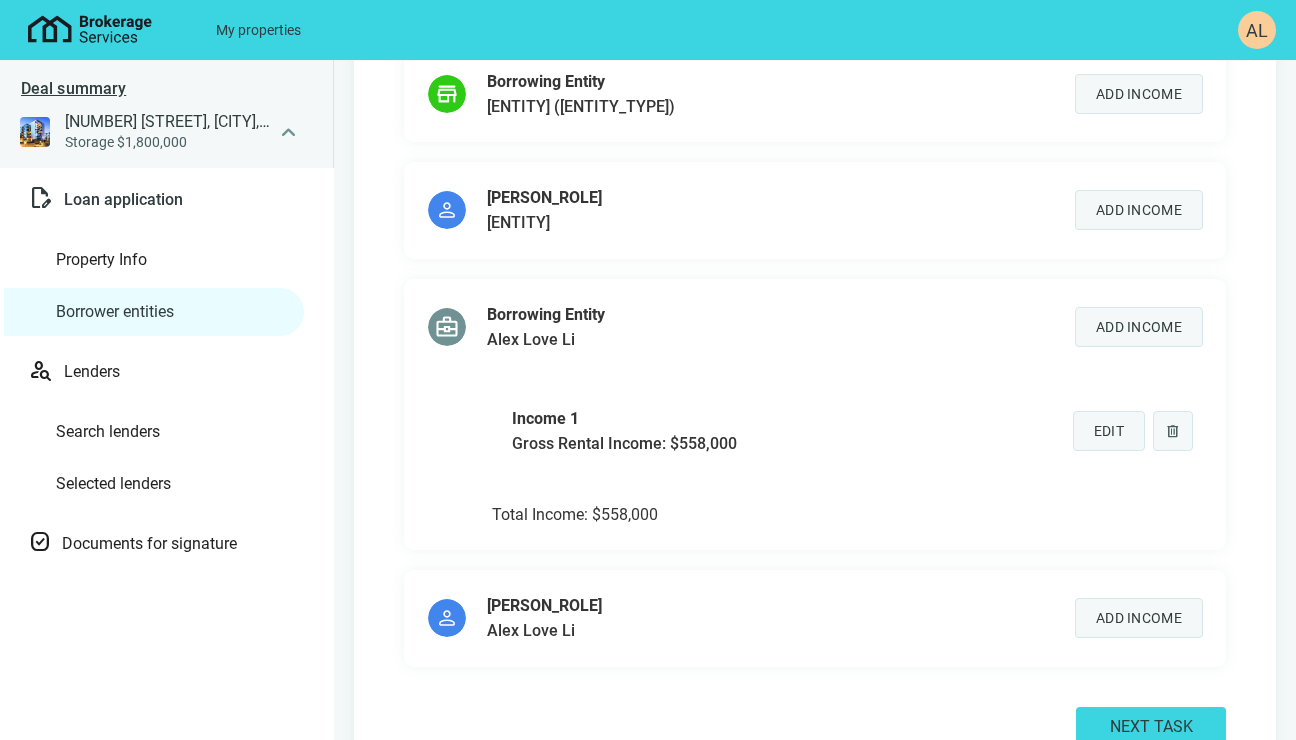 click on "Add Income" at bounding box center [1139, 618] 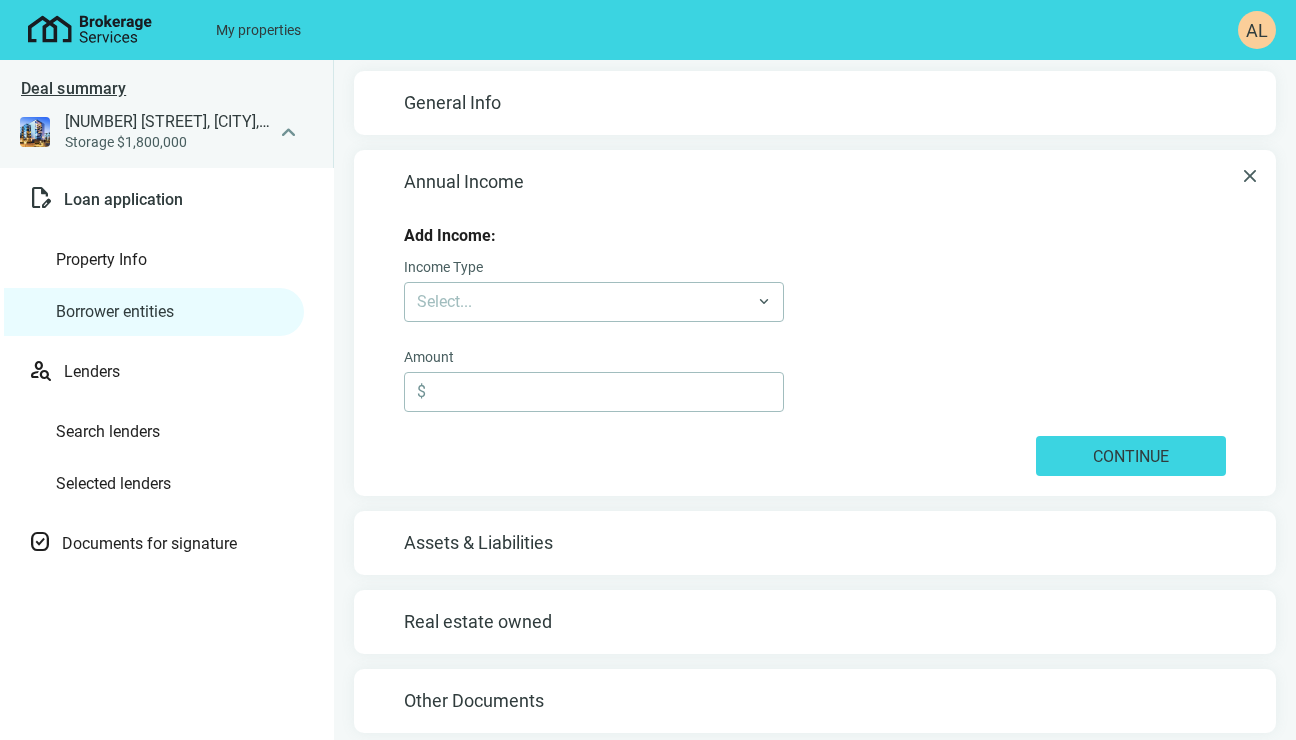 scroll, scrollTop: 81, scrollLeft: 0, axis: vertical 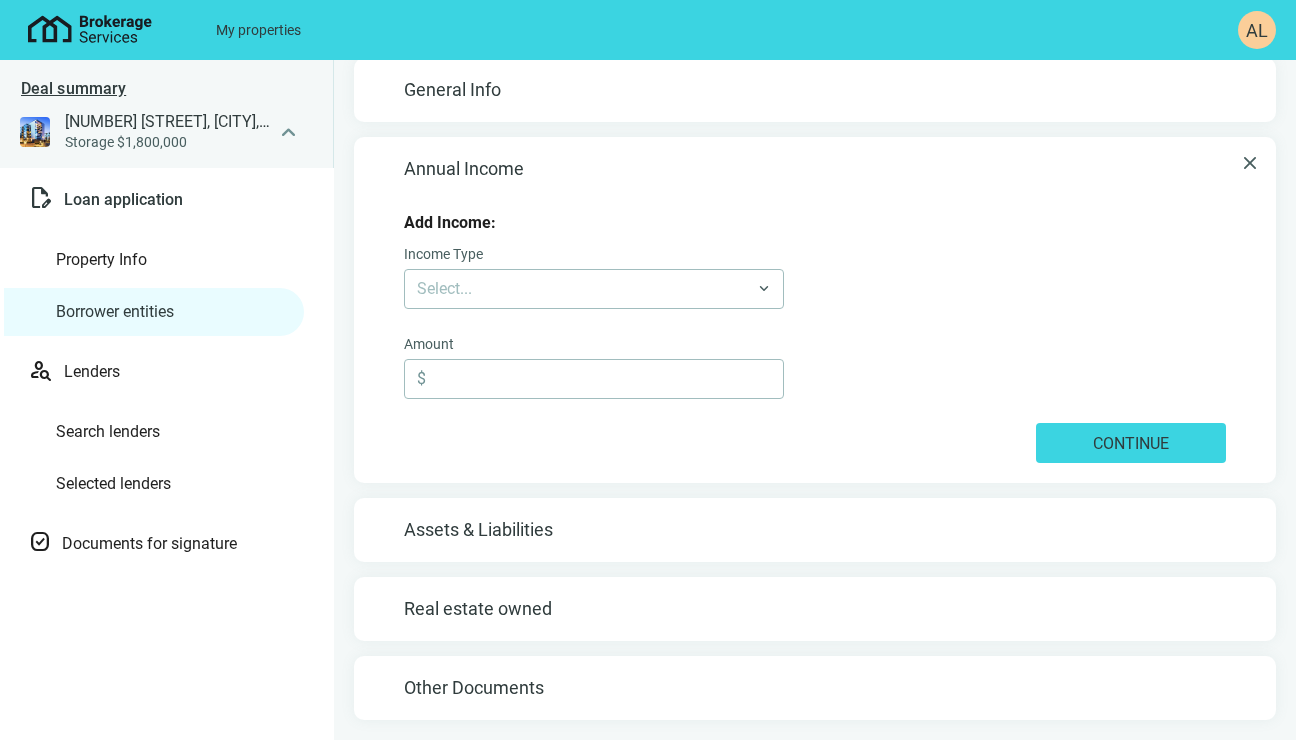 click on "Real estate owned" at bounding box center [815, 609] 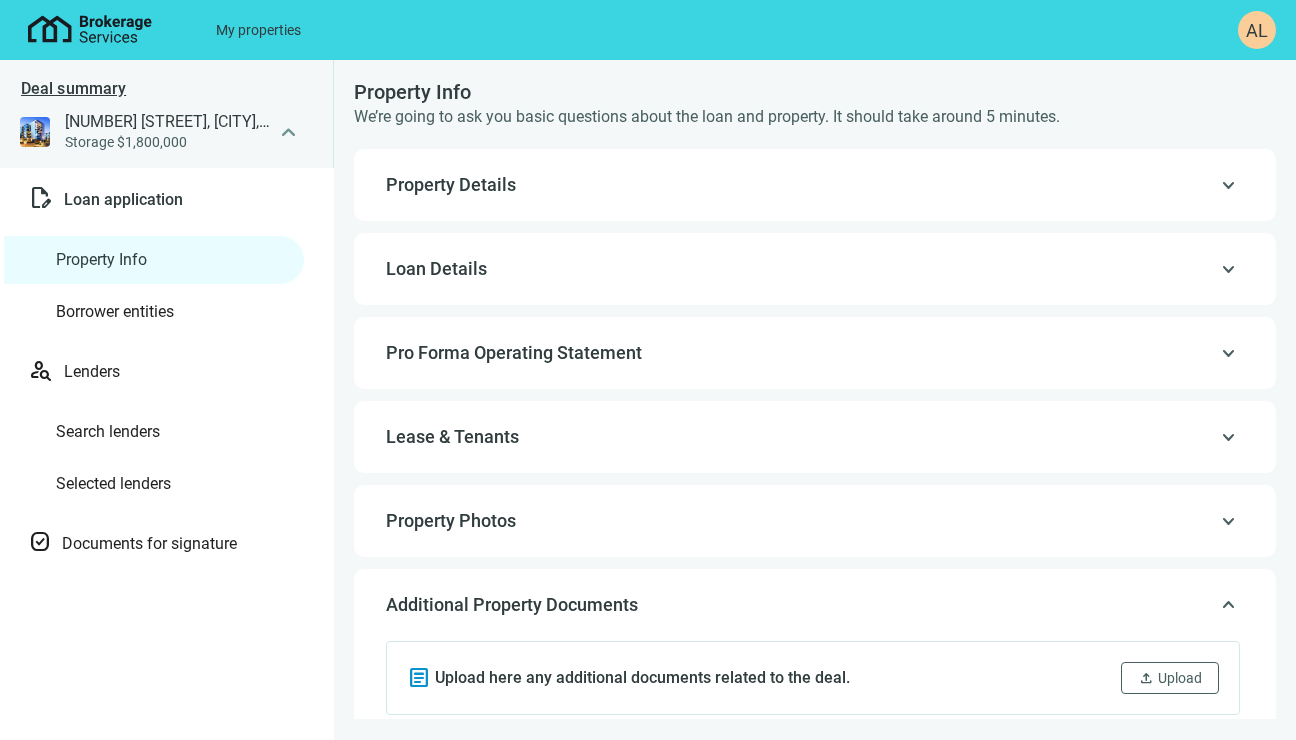 scroll, scrollTop: 0, scrollLeft: 0, axis: both 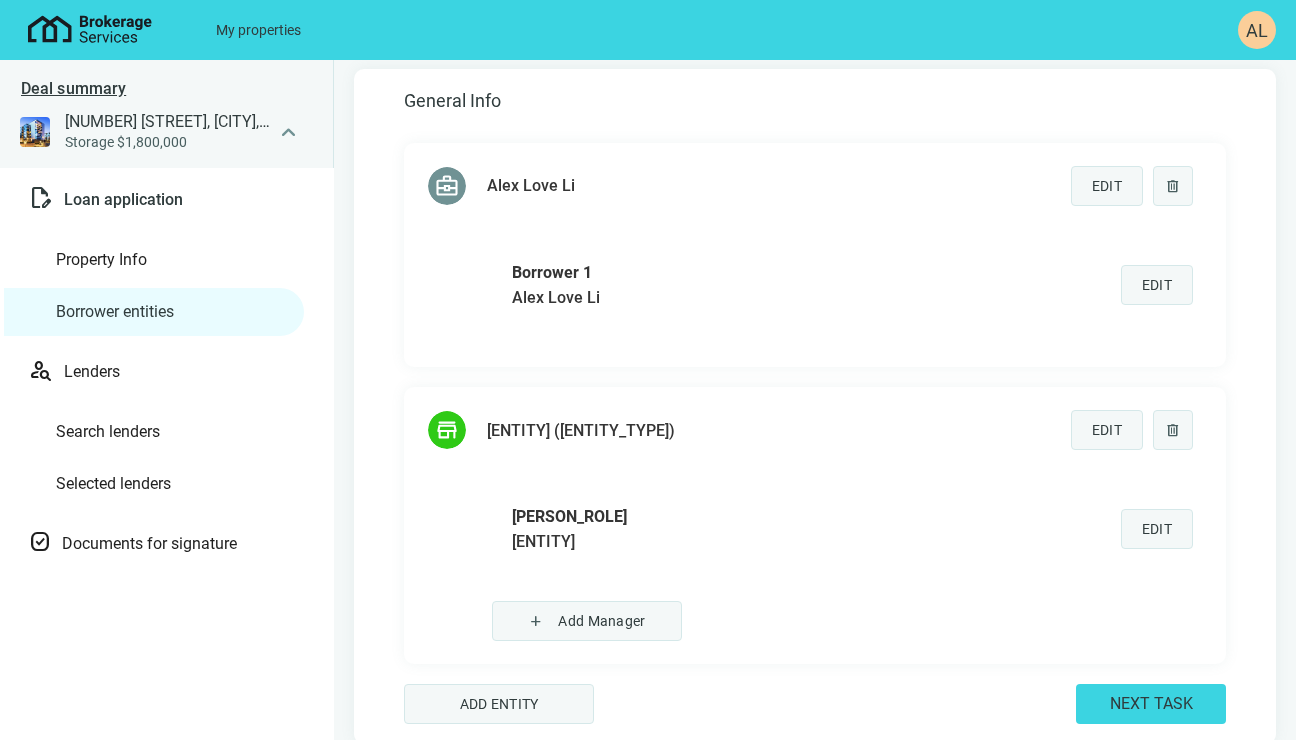 click on "Edit" at bounding box center (1107, 186) 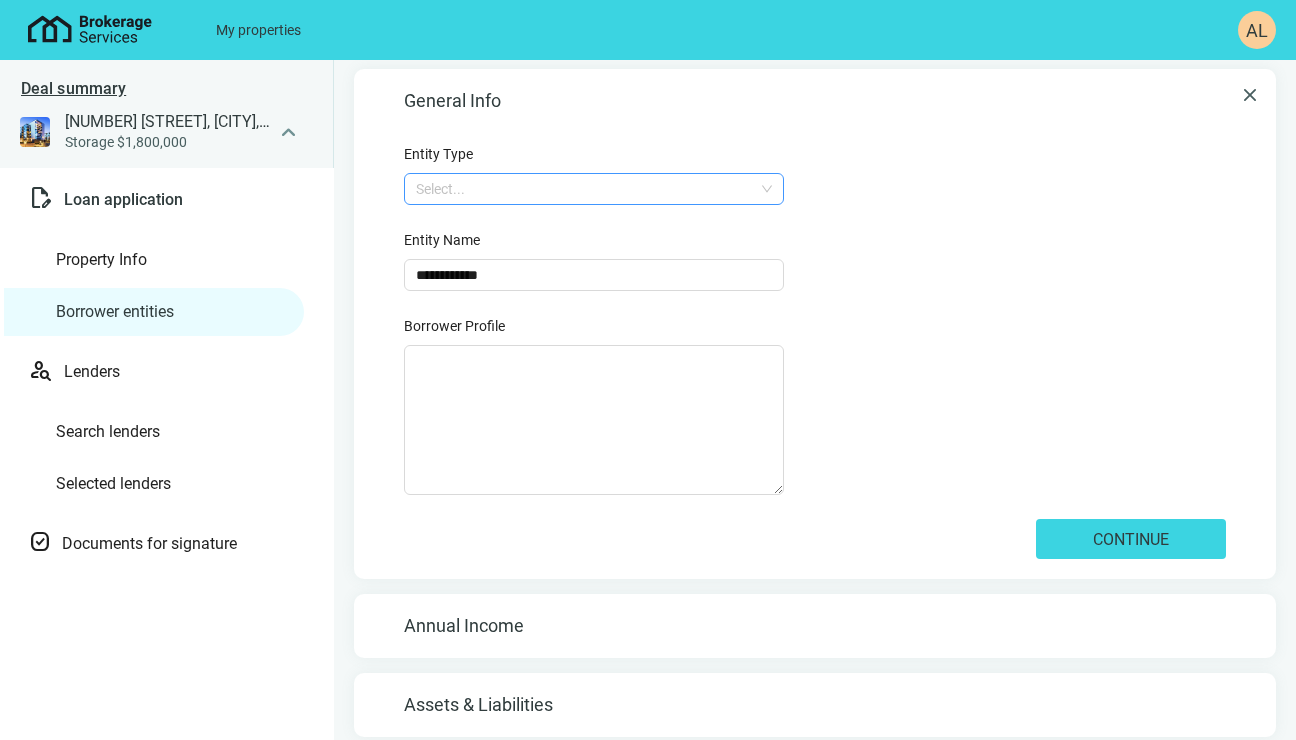 click at bounding box center (594, 189) 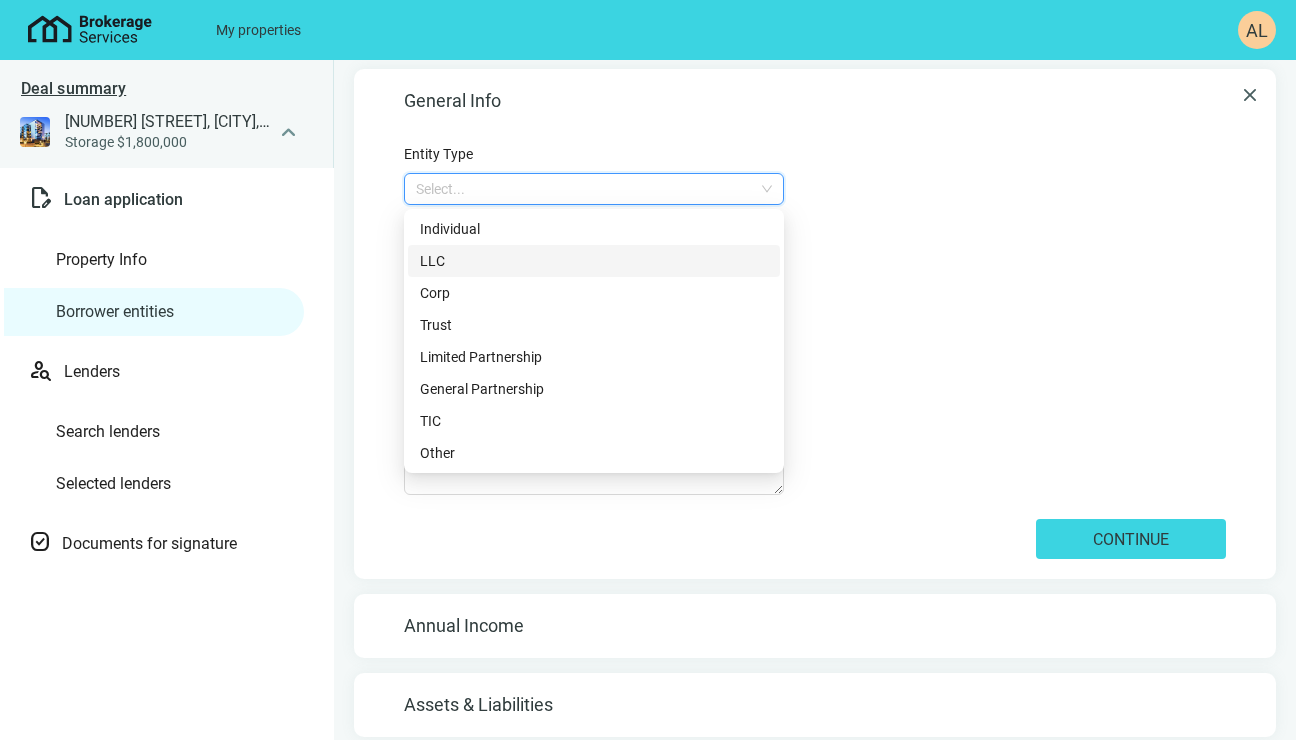 click on "LLC" at bounding box center [594, 261] 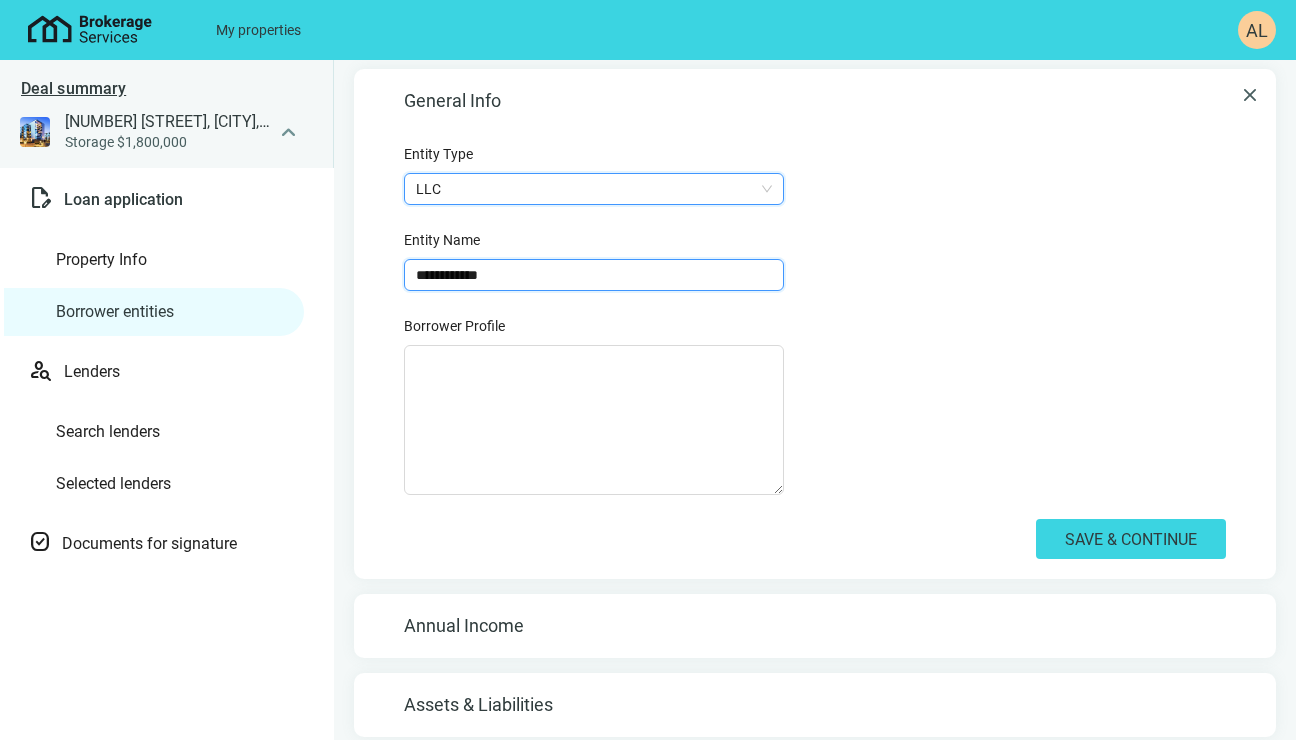 click on "**********" at bounding box center [594, 275] 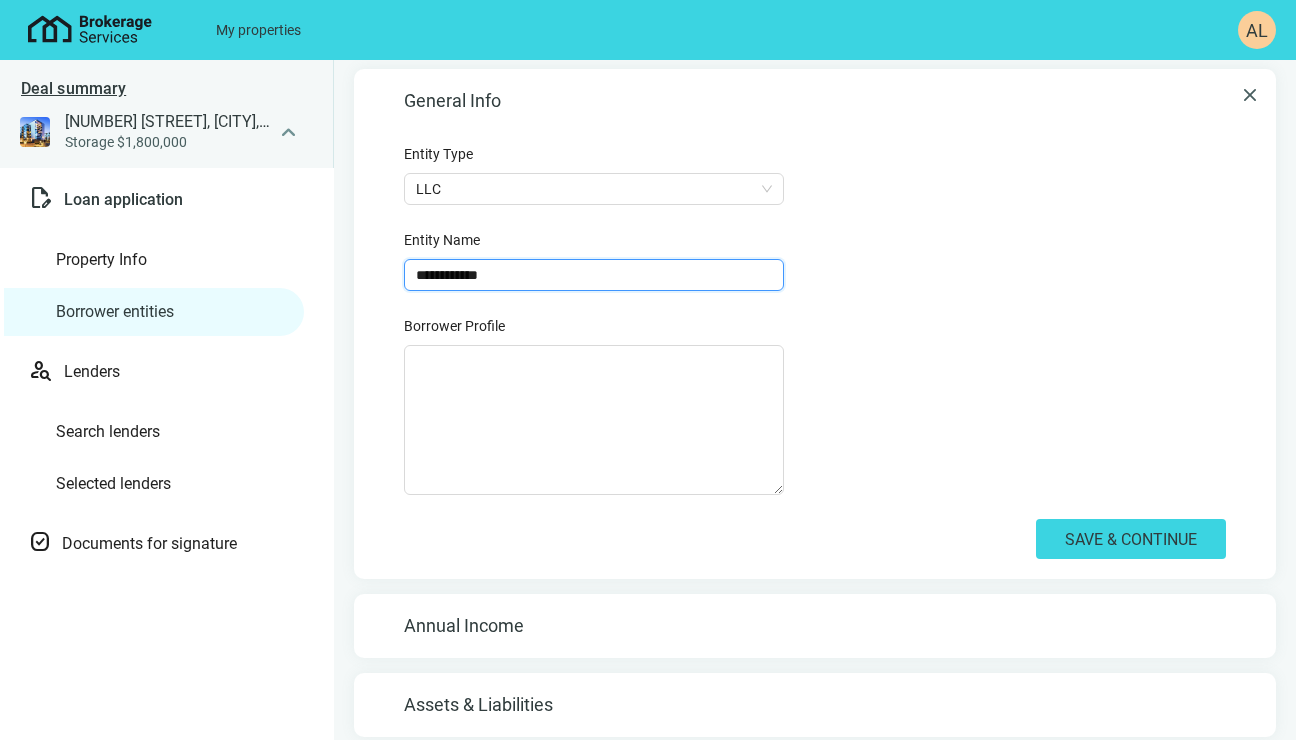 click on "**********" at bounding box center [594, 275] 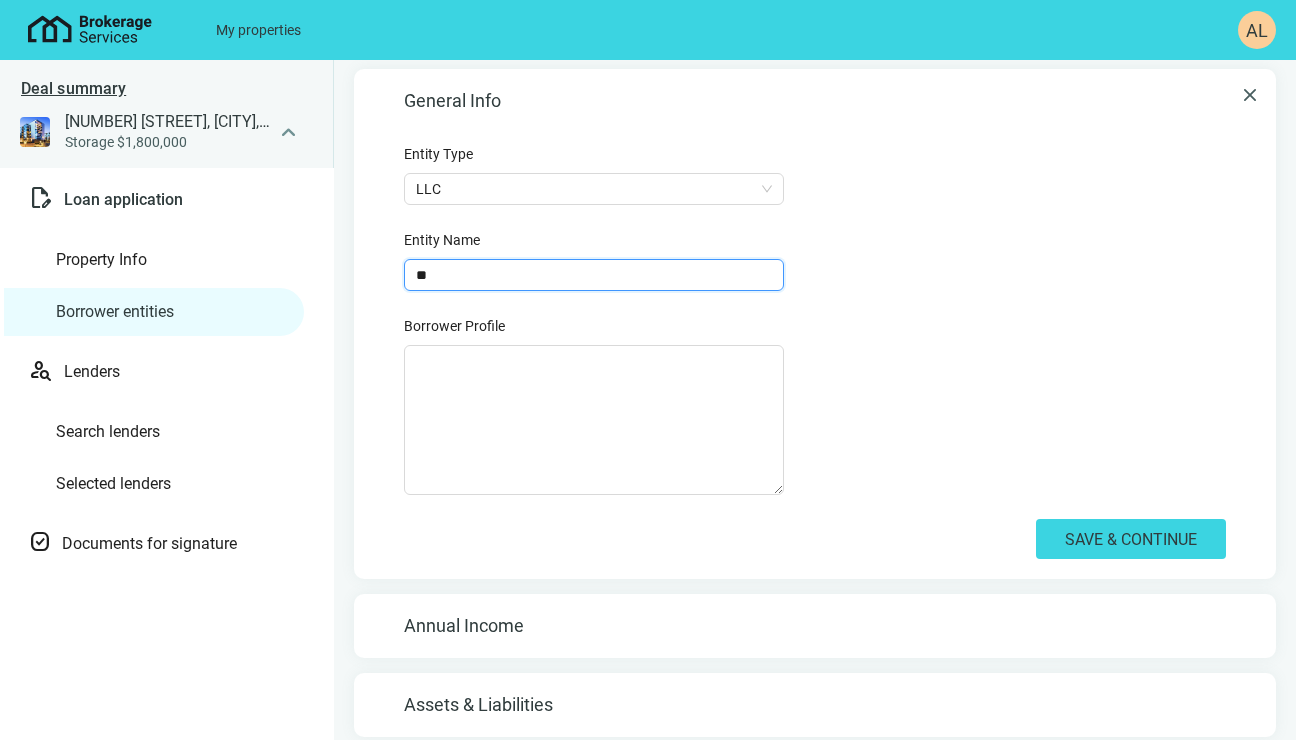 type on "**********" 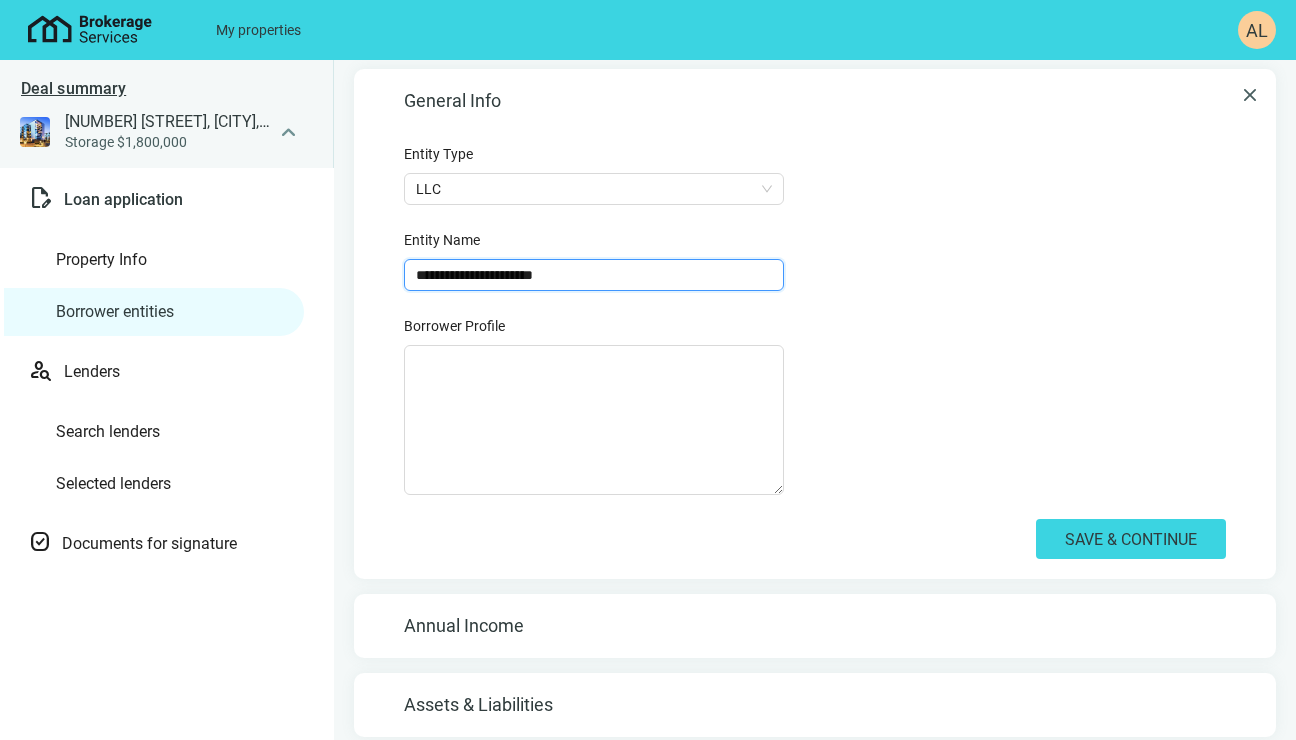 scroll, scrollTop: 245, scrollLeft: 0, axis: vertical 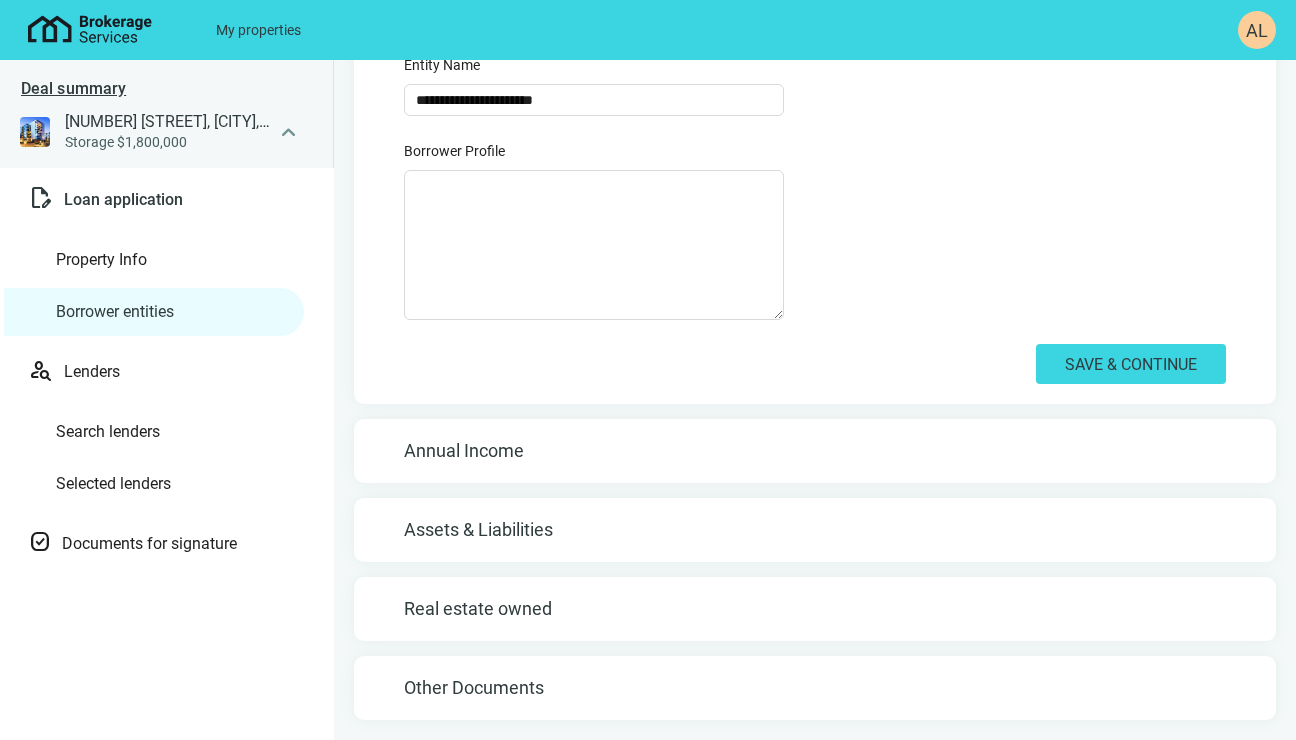 click on "Annual Income" at bounding box center [815, 451] 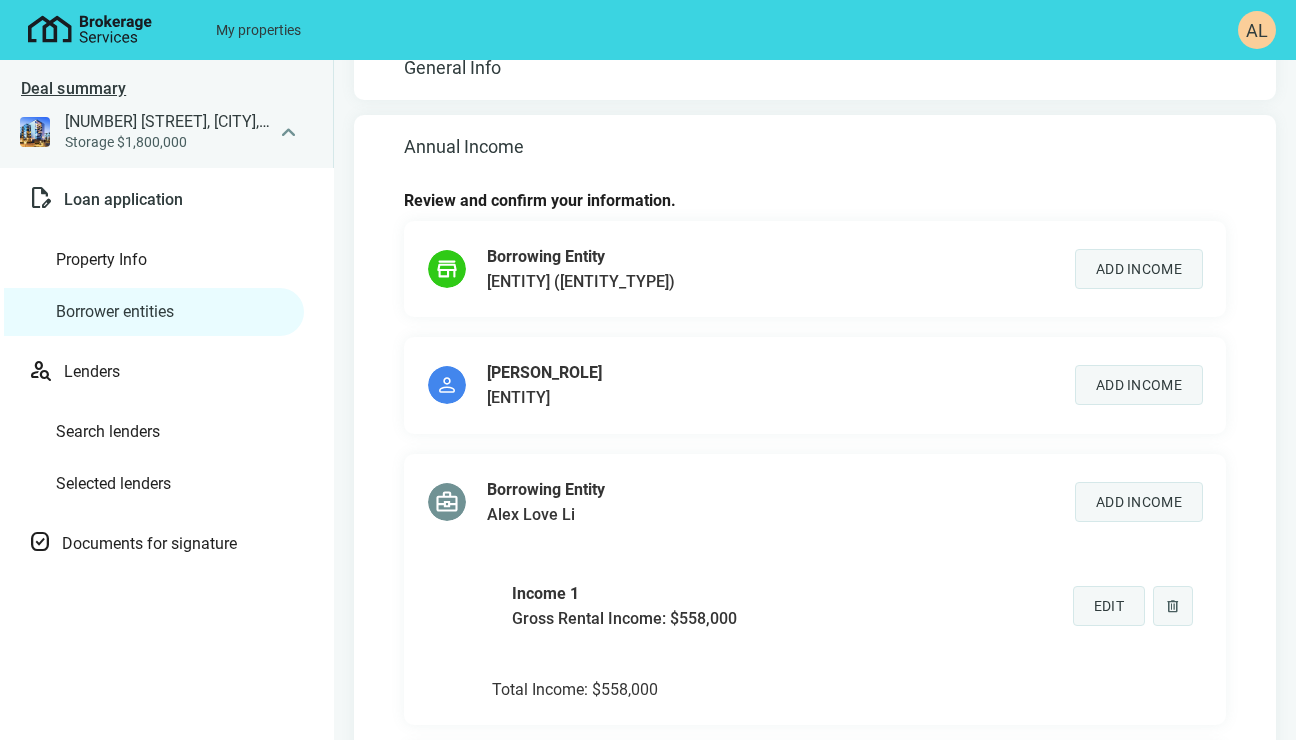 scroll, scrollTop: 124, scrollLeft: 0, axis: vertical 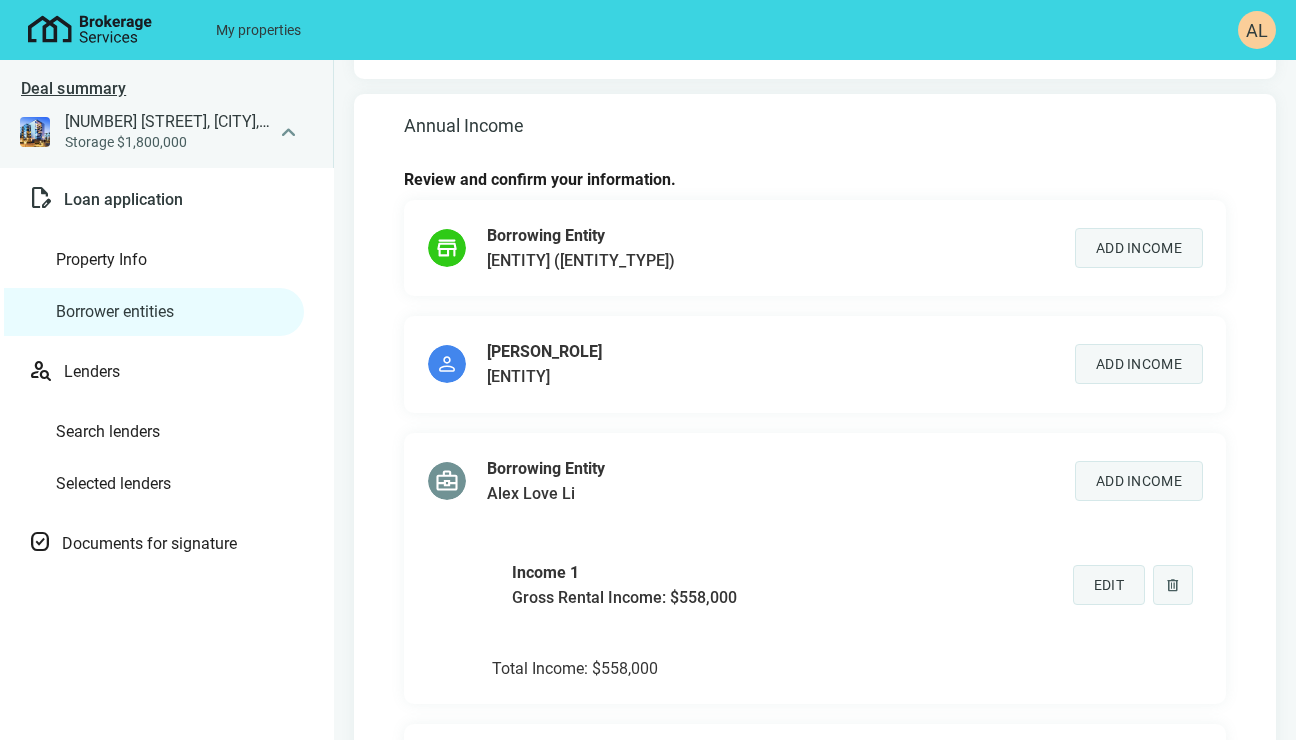 click on "Borrower entities" at bounding box center (115, 311) 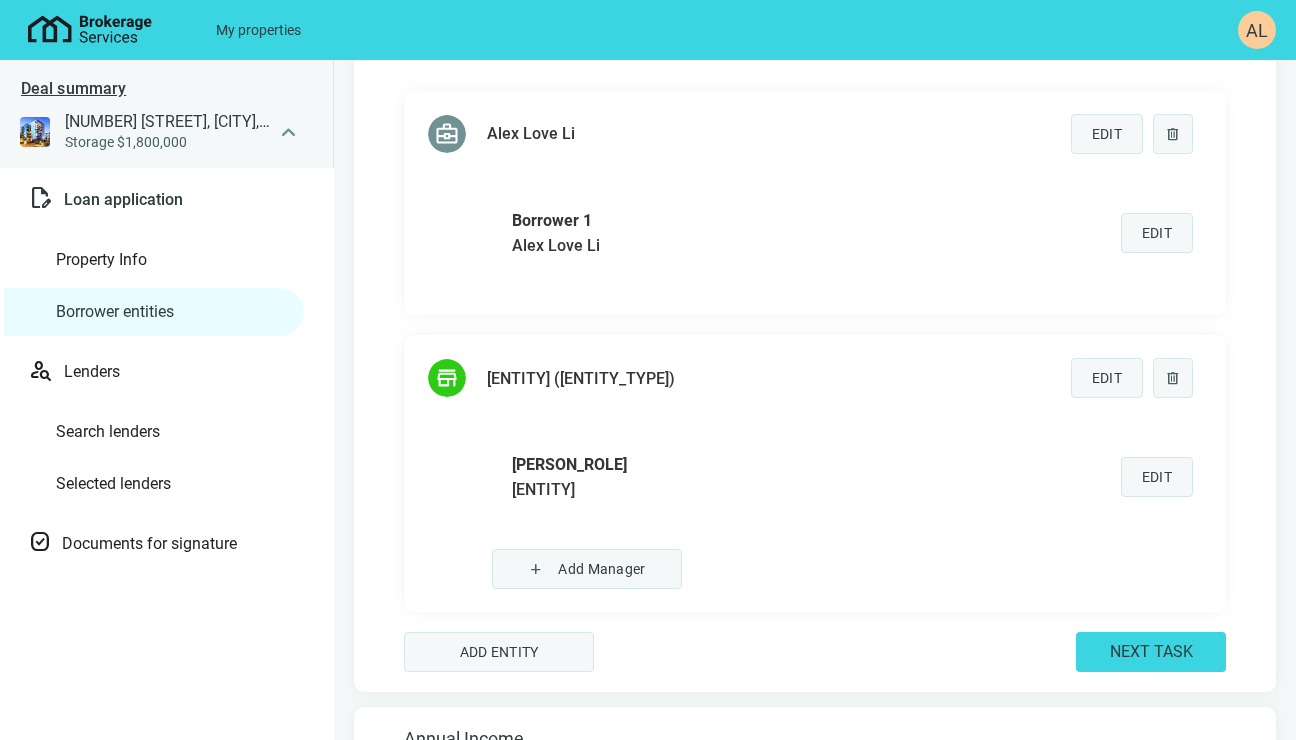 scroll, scrollTop: 30, scrollLeft: 0, axis: vertical 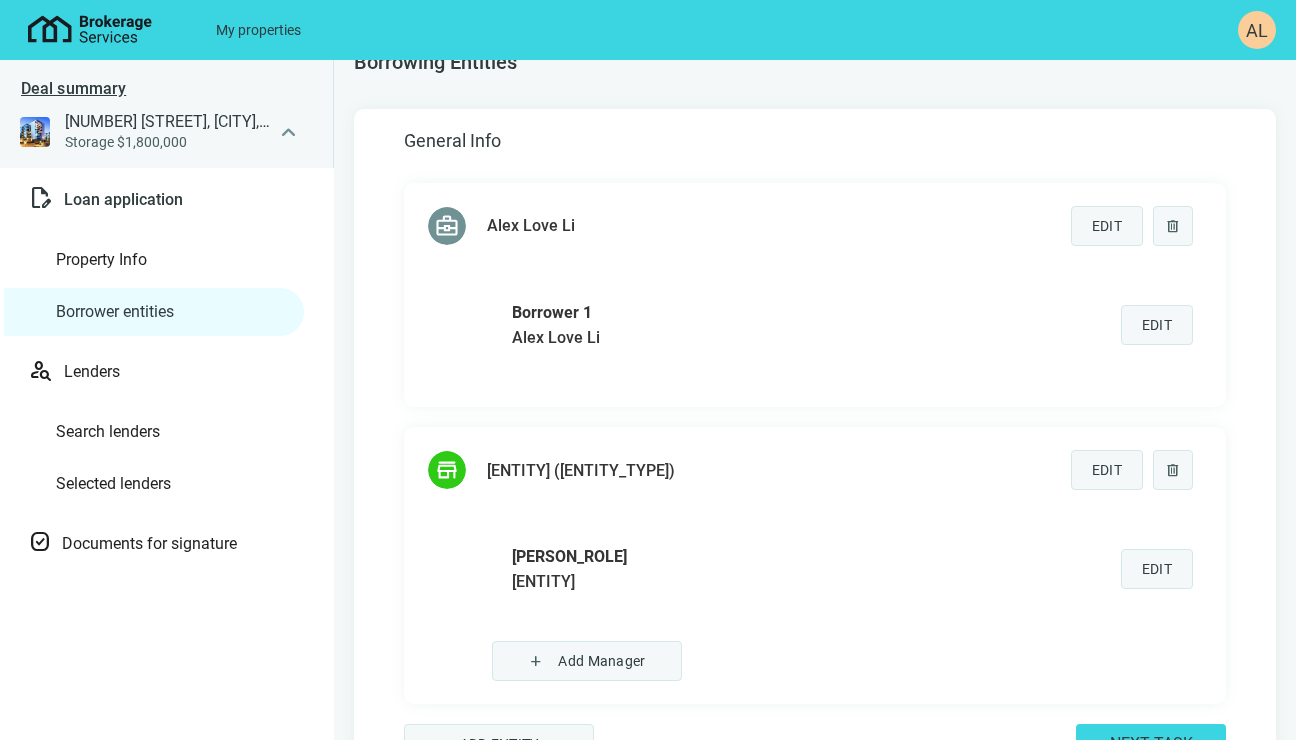 click on "Edit" at bounding box center (1157, 325) 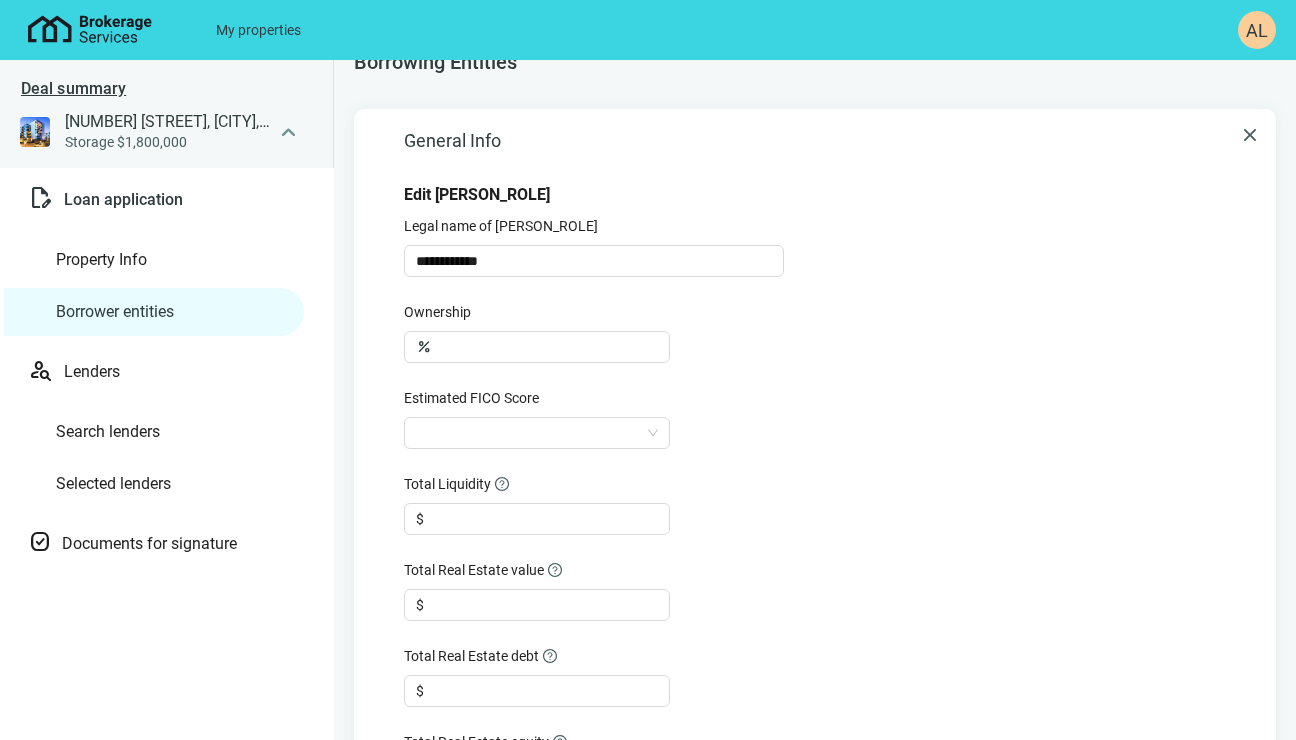 click on "close" at bounding box center (1250, 135) 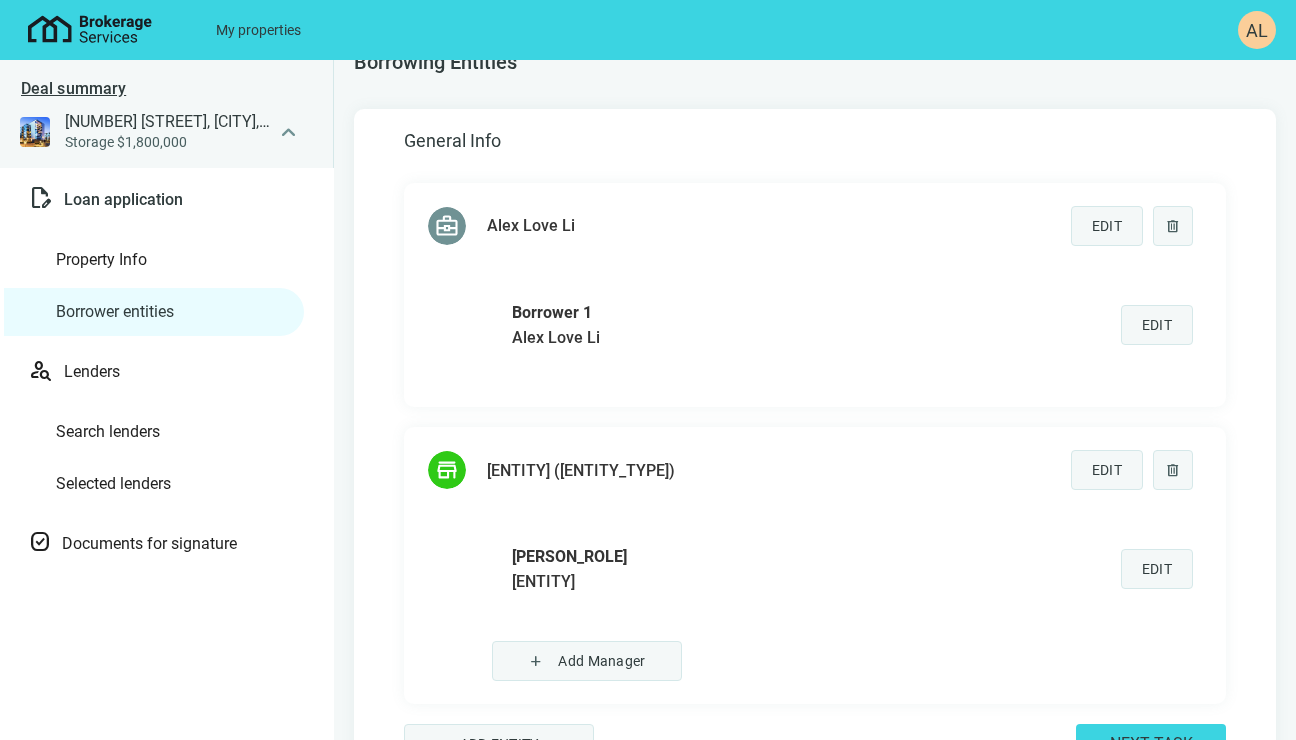 click on "Edit" at bounding box center [1157, 569] 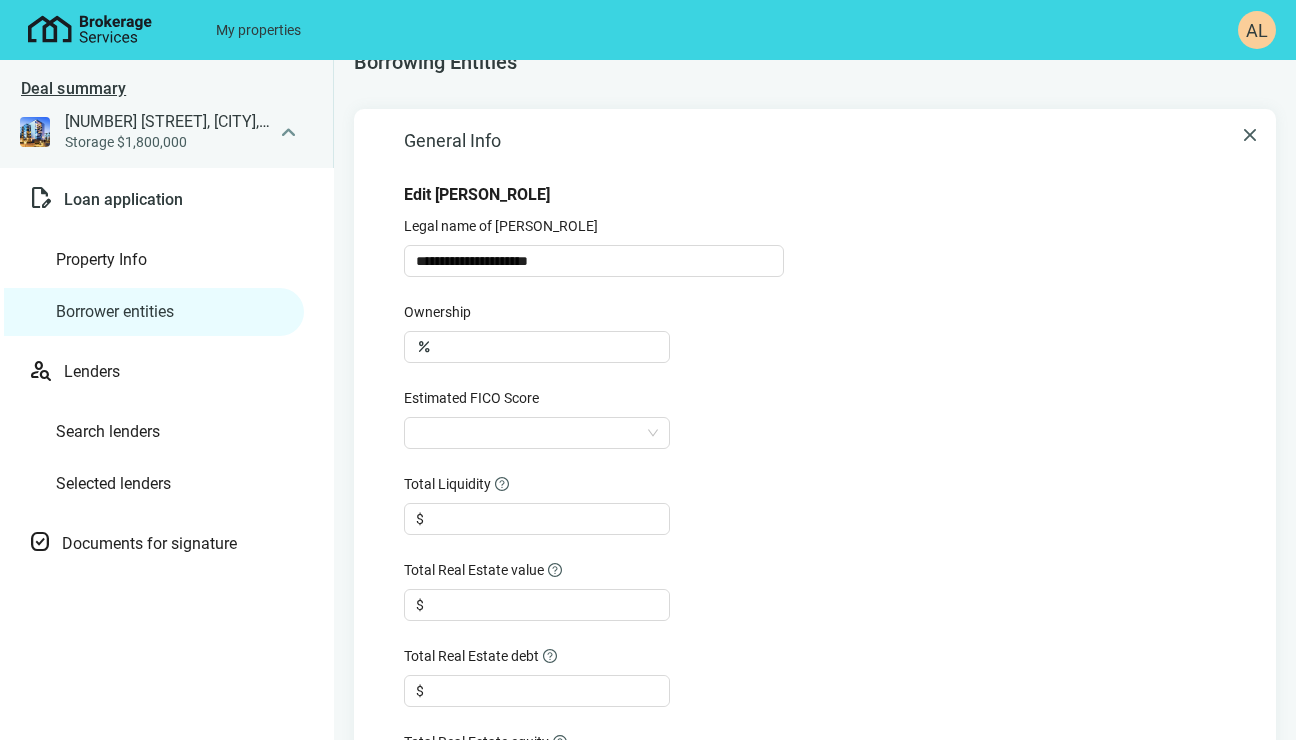 click on "close" at bounding box center (1250, 135) 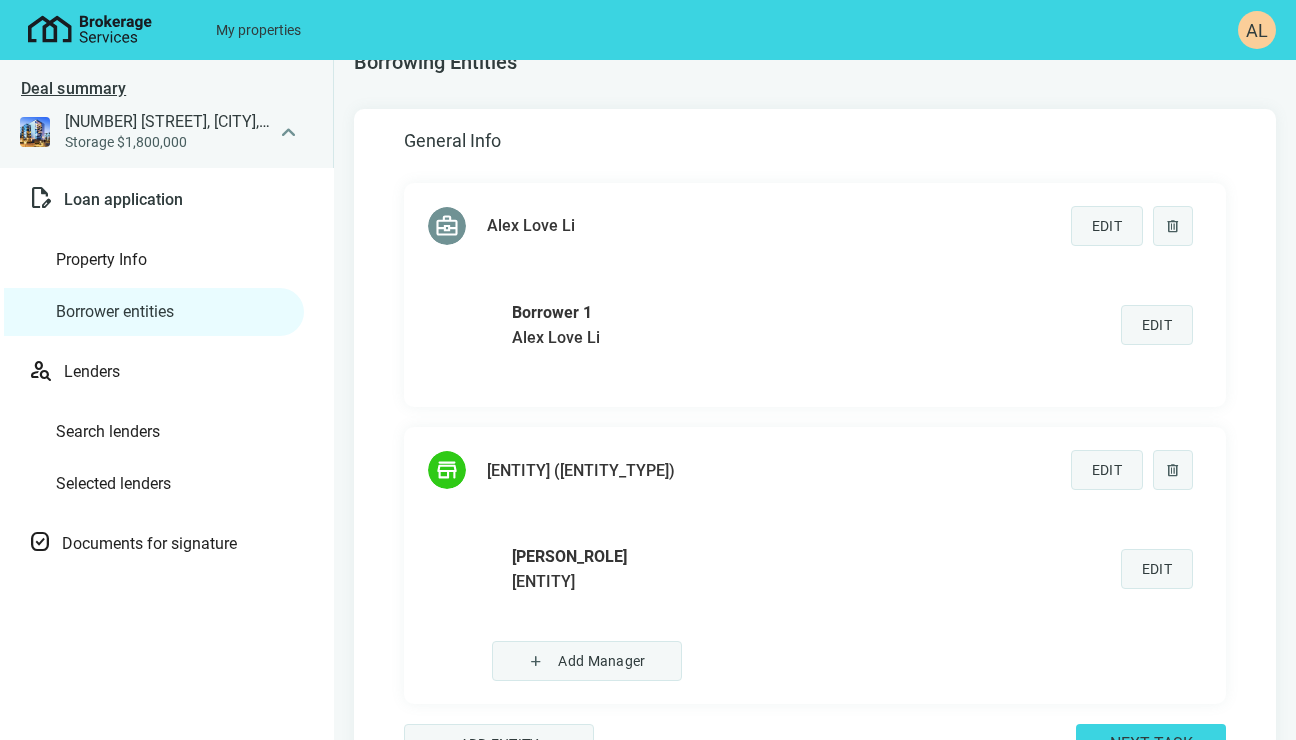 click on "delete" at bounding box center (1173, 226) 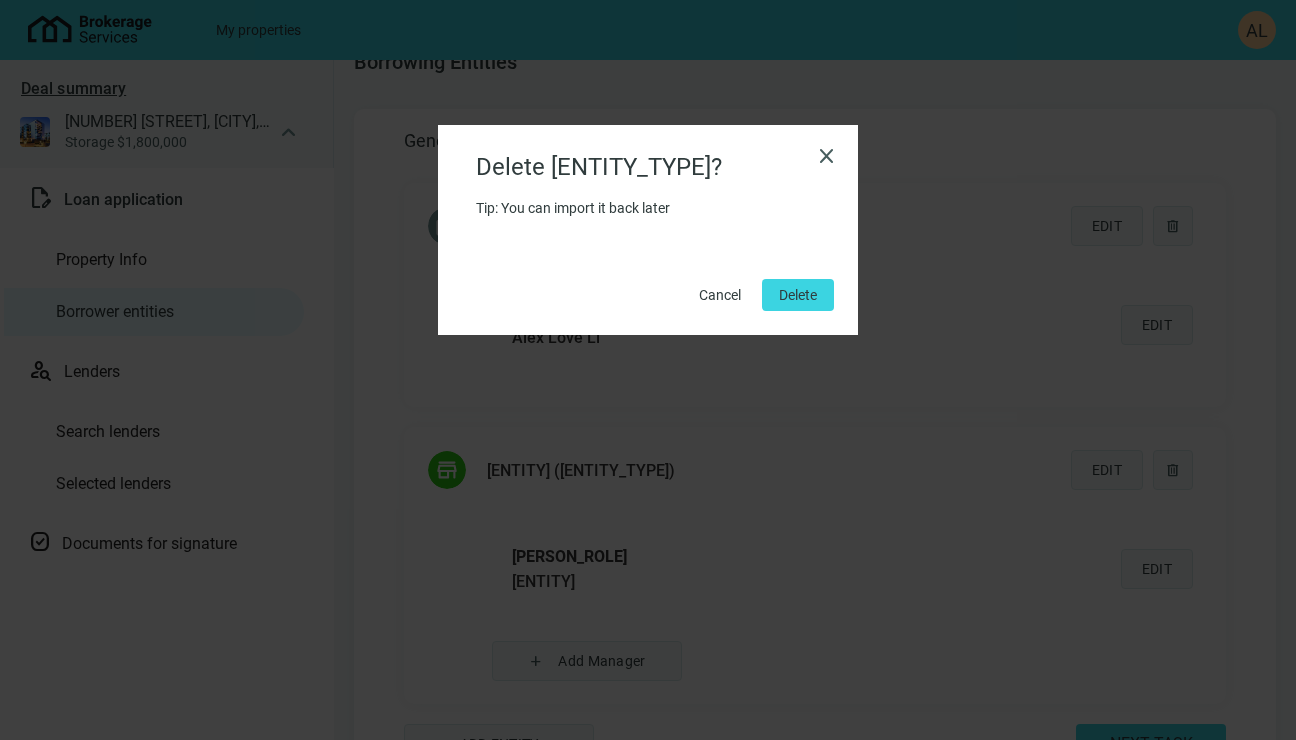 click on "Delete" at bounding box center (798, 295) 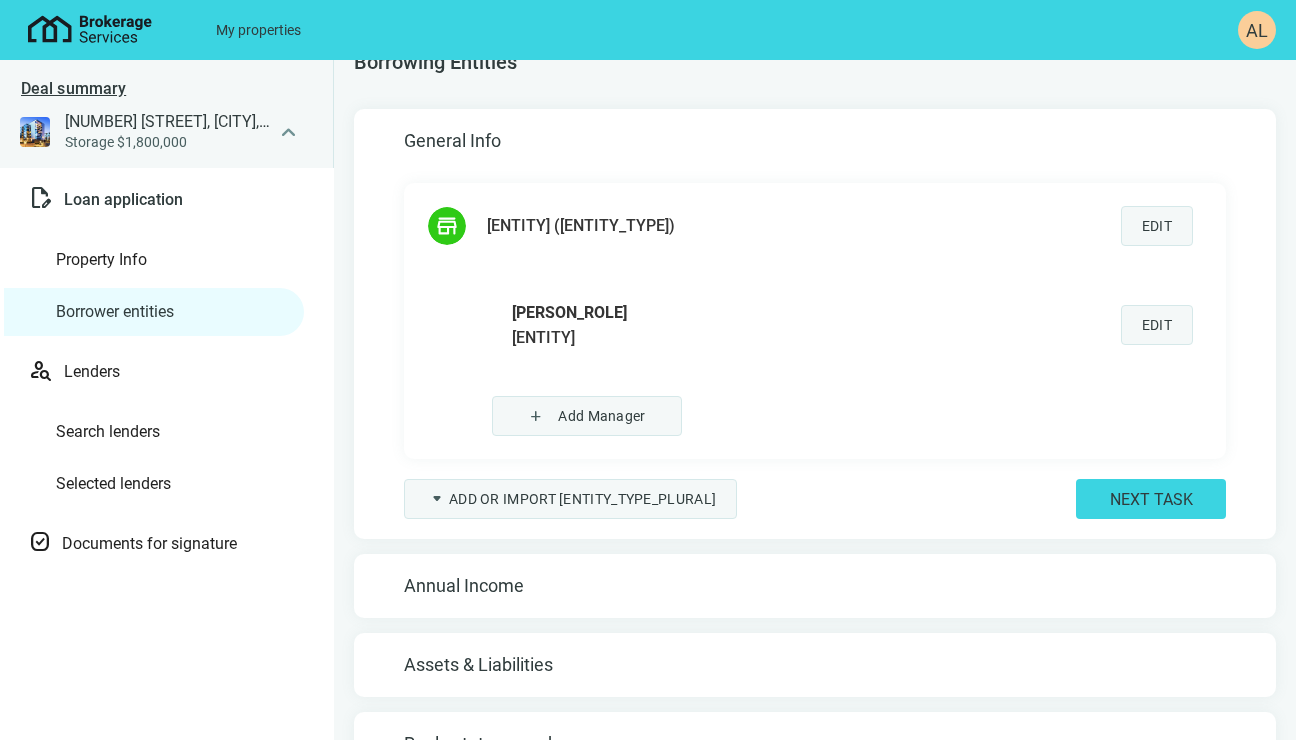 click on "Edit" at bounding box center (1157, 325) 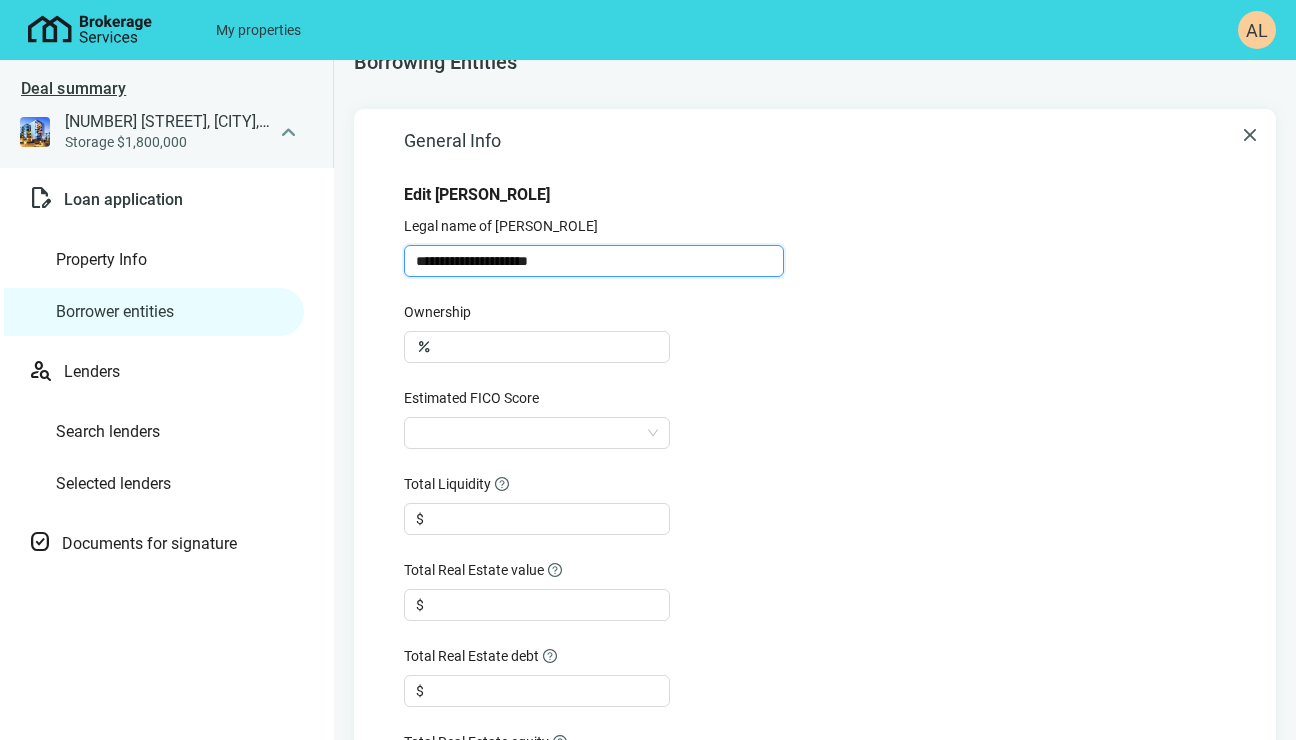 click on "**********" at bounding box center (594, 261) 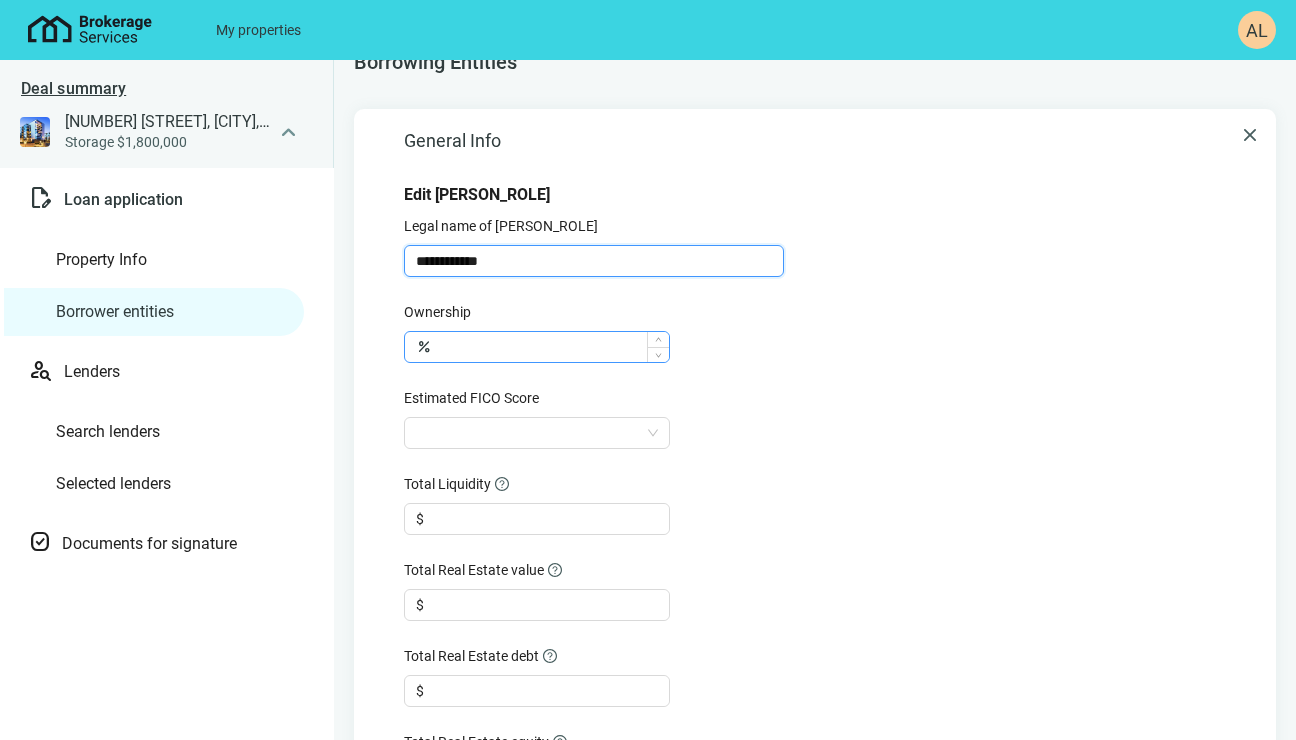 type on "**********" 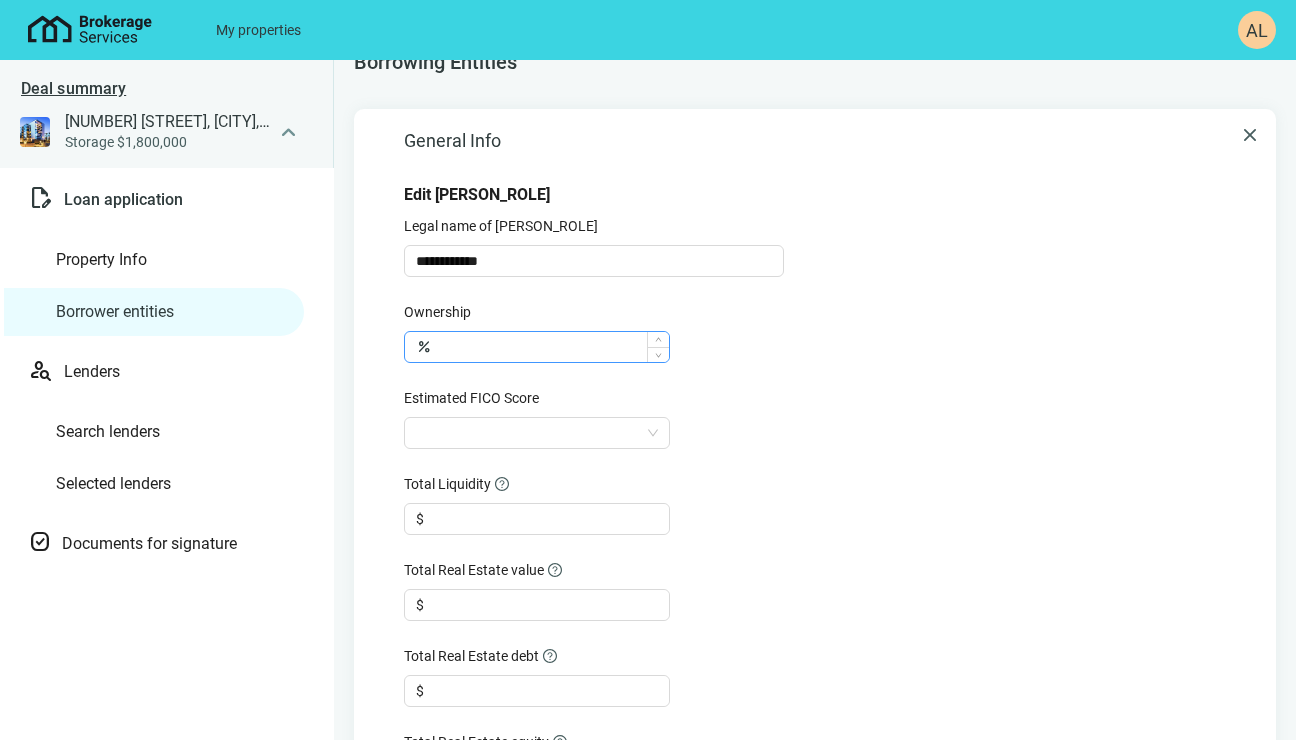 click at bounding box center [552, 347] 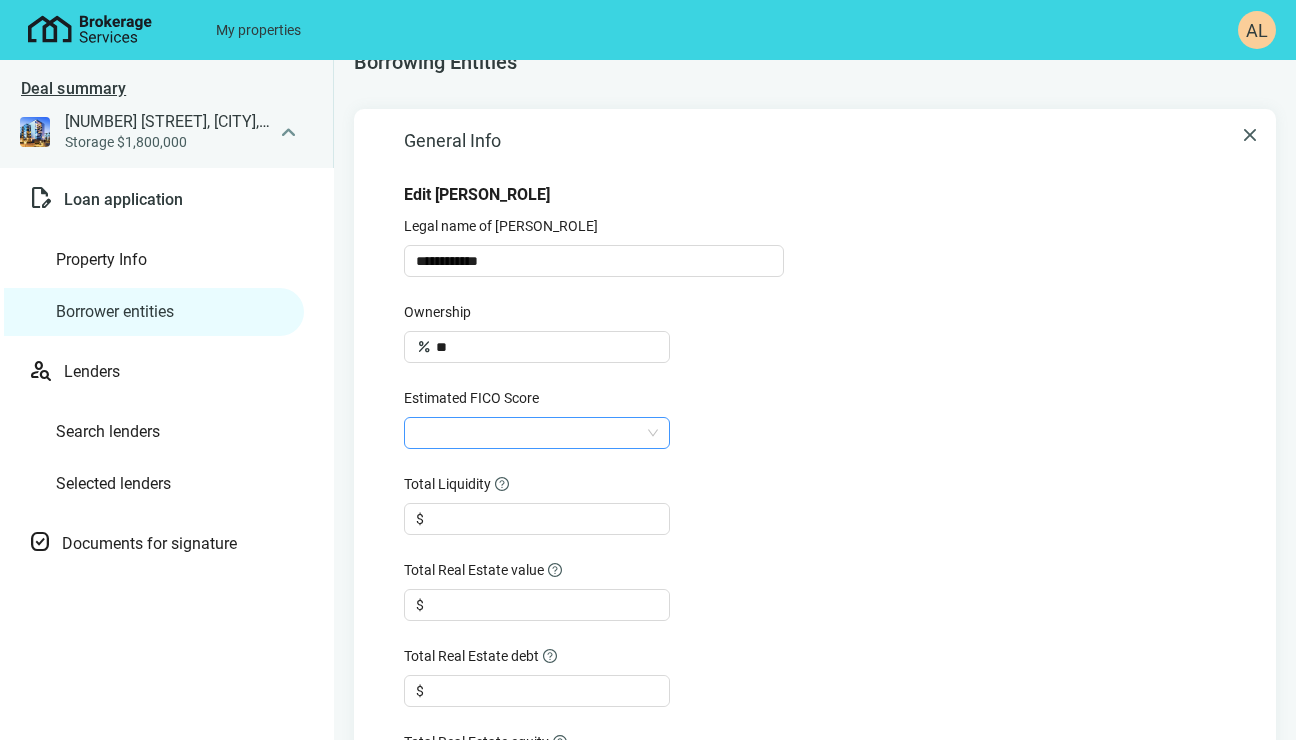 type on "**" 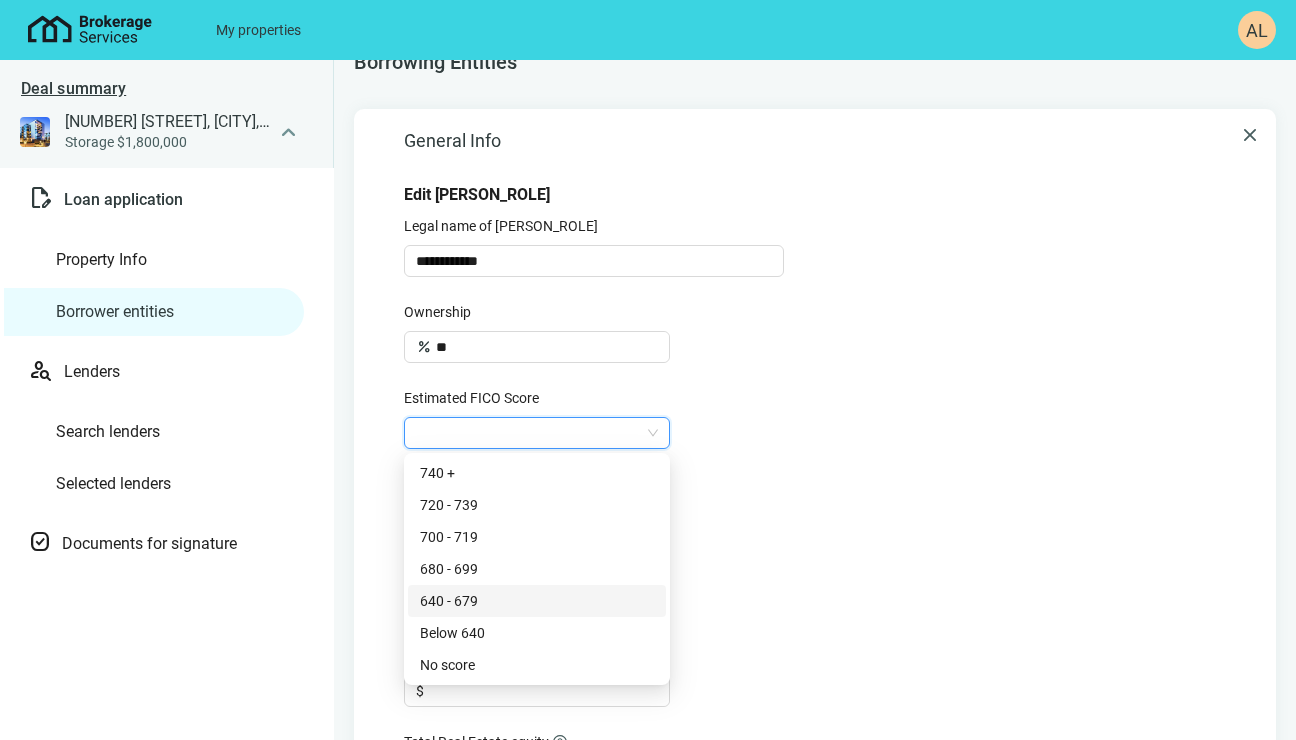 click on "640 - 679" at bounding box center (537, 601) 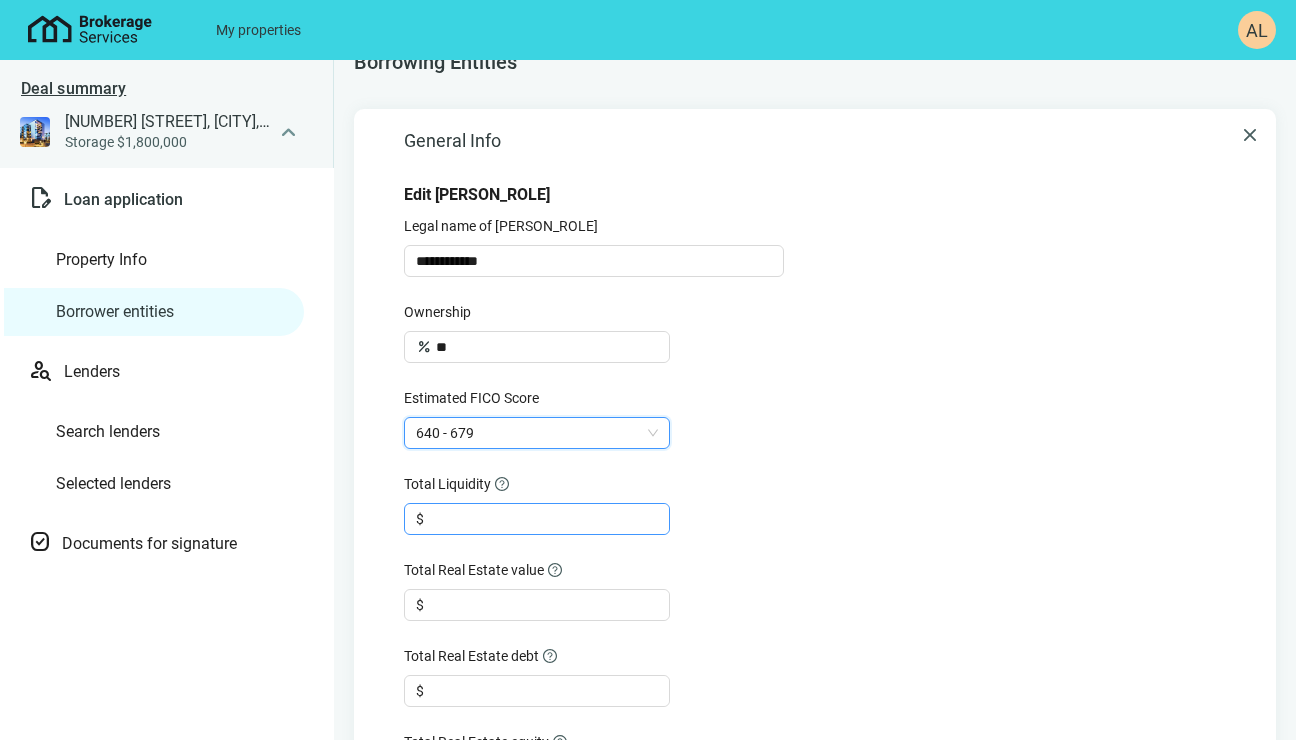 click at bounding box center (548, 519) 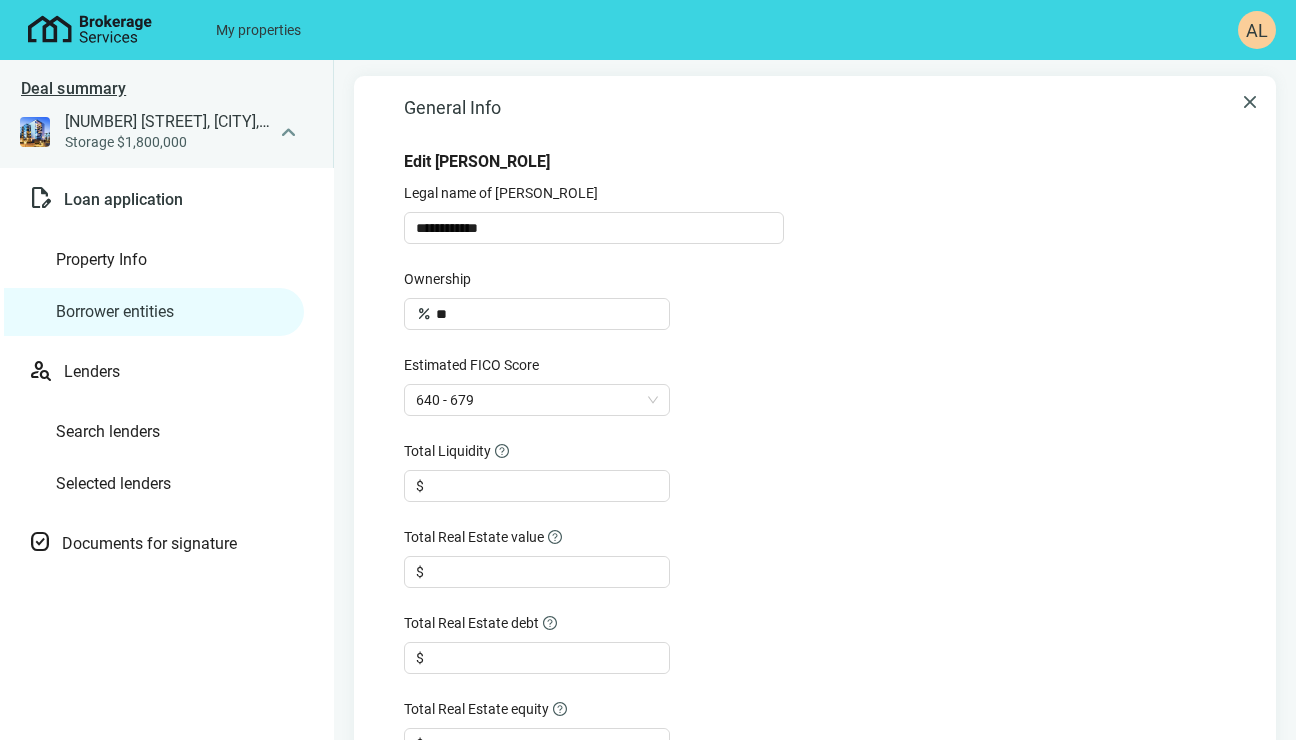 scroll, scrollTop: 96, scrollLeft: 0, axis: vertical 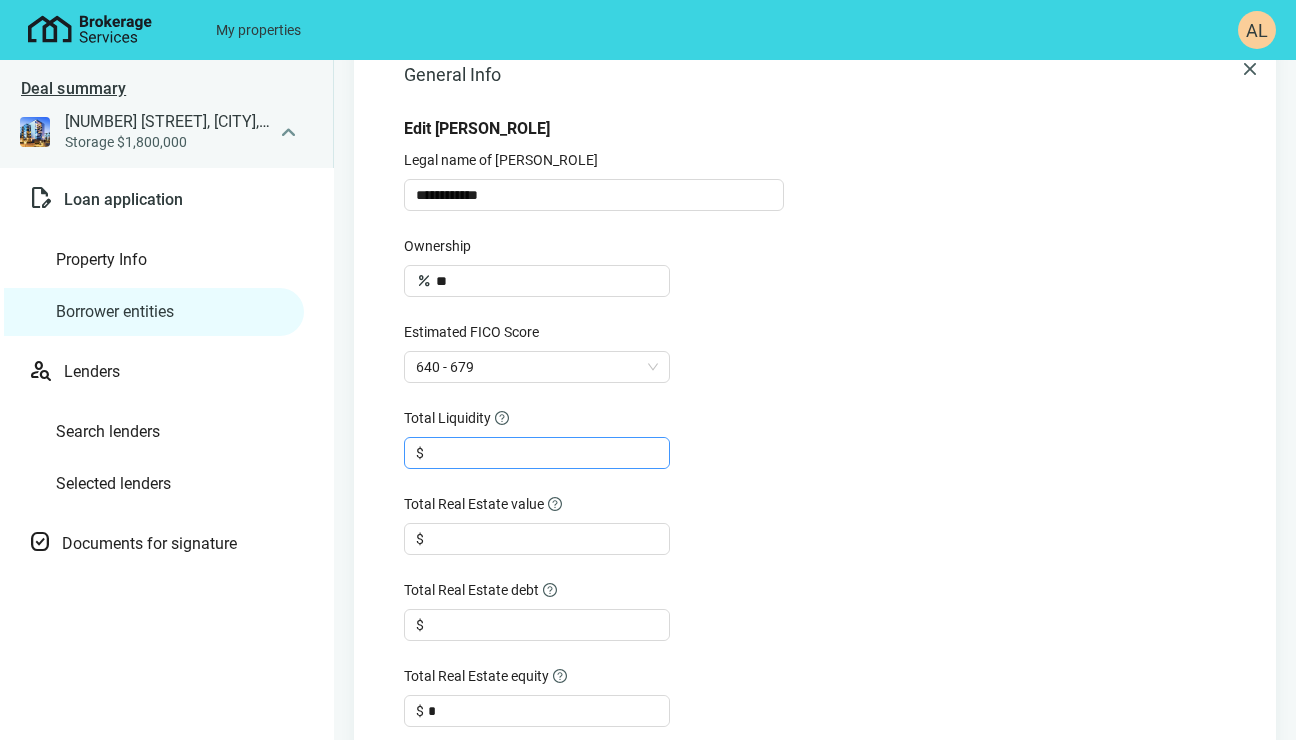 click at bounding box center [548, 453] 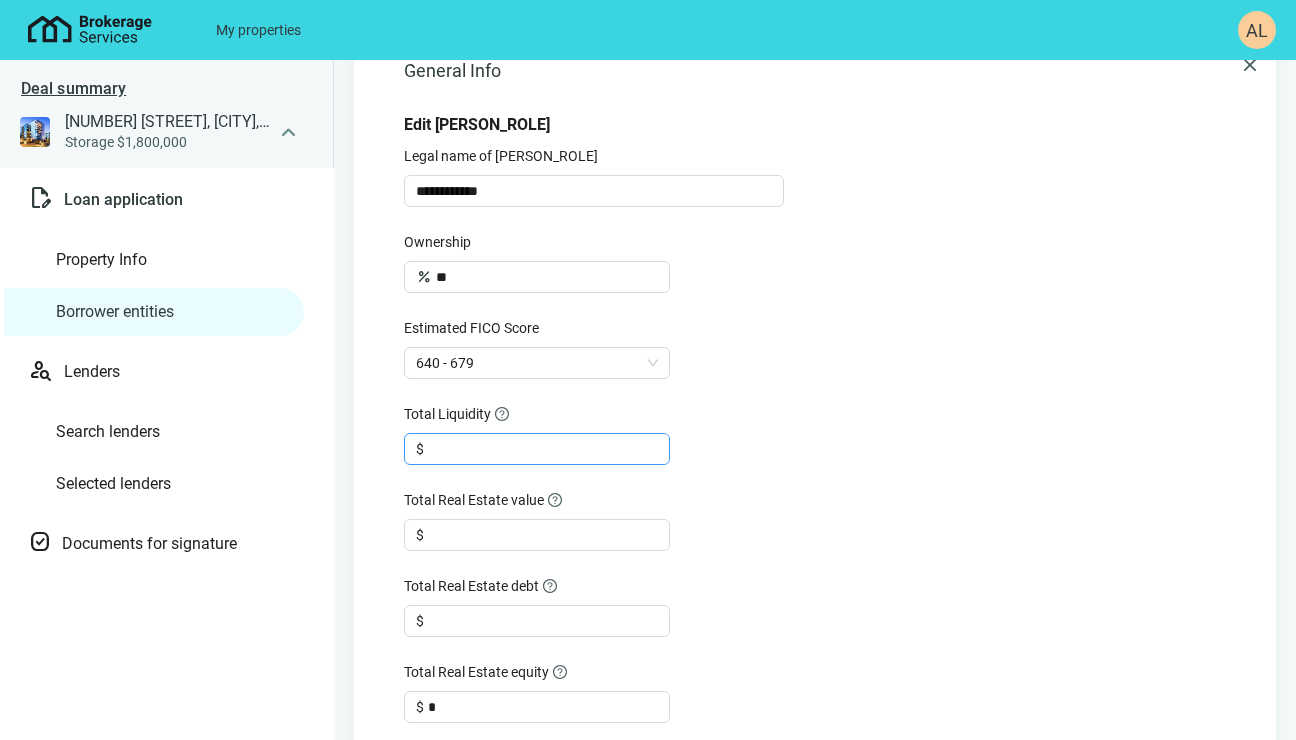 scroll, scrollTop: 104, scrollLeft: 0, axis: vertical 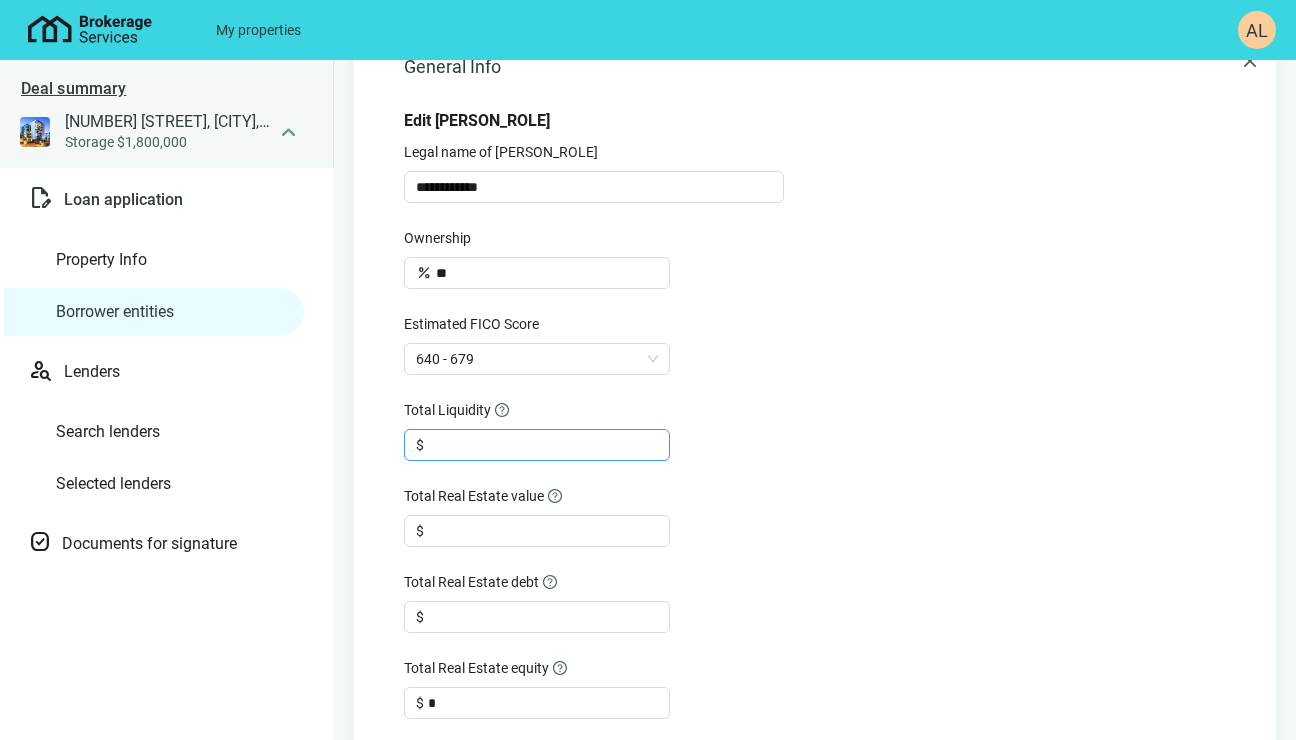 click at bounding box center [548, 445] 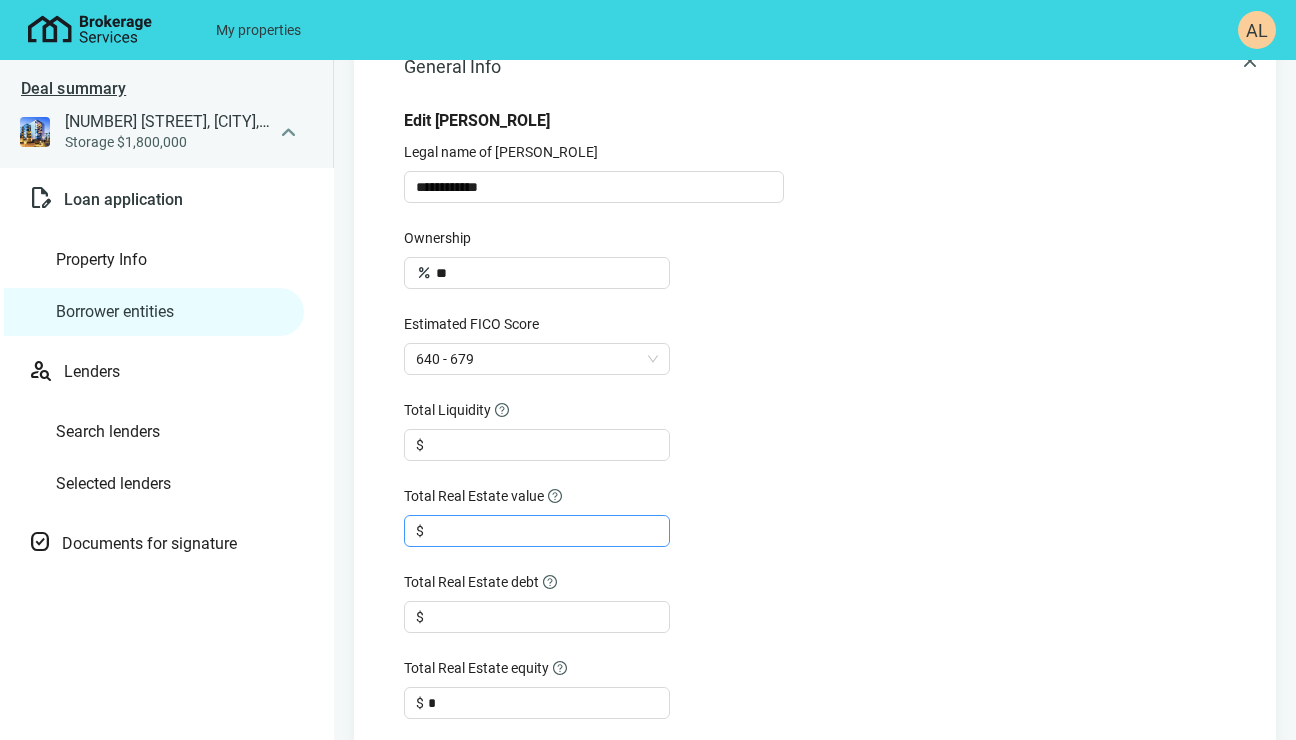click at bounding box center [548, 531] 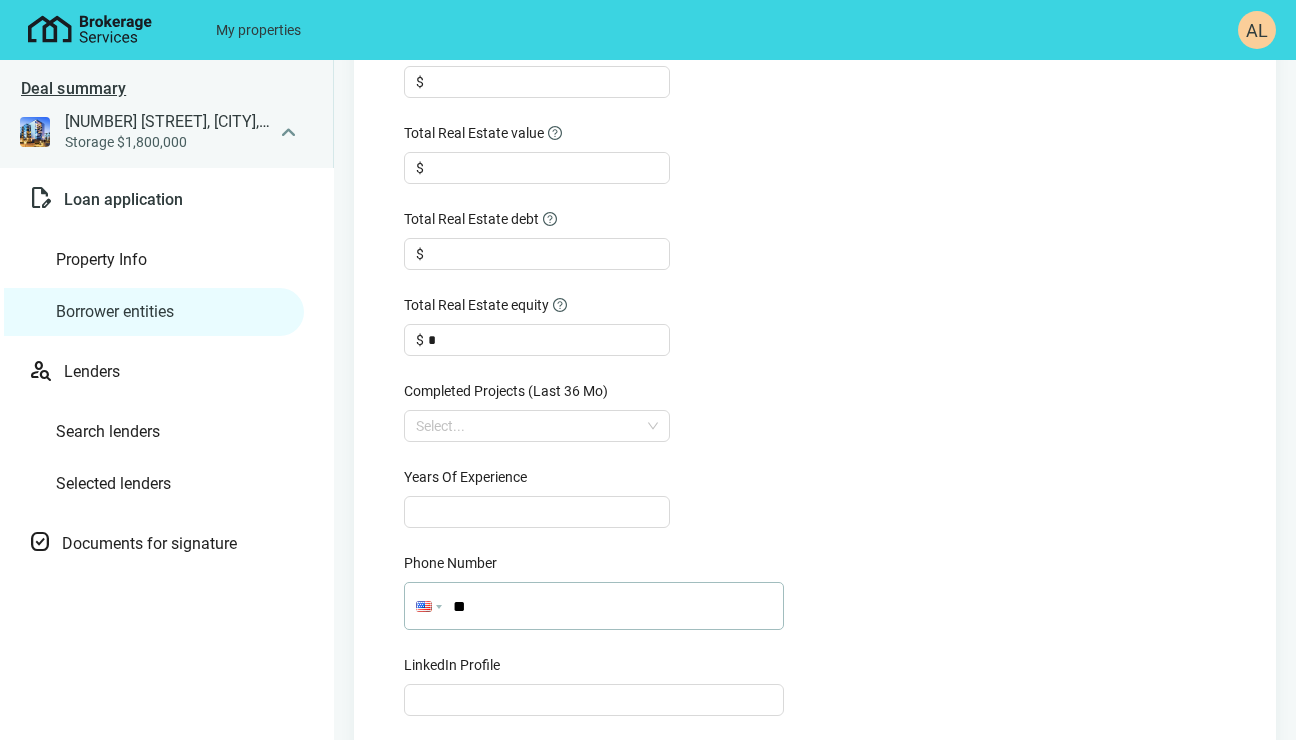 scroll, scrollTop: 469, scrollLeft: 0, axis: vertical 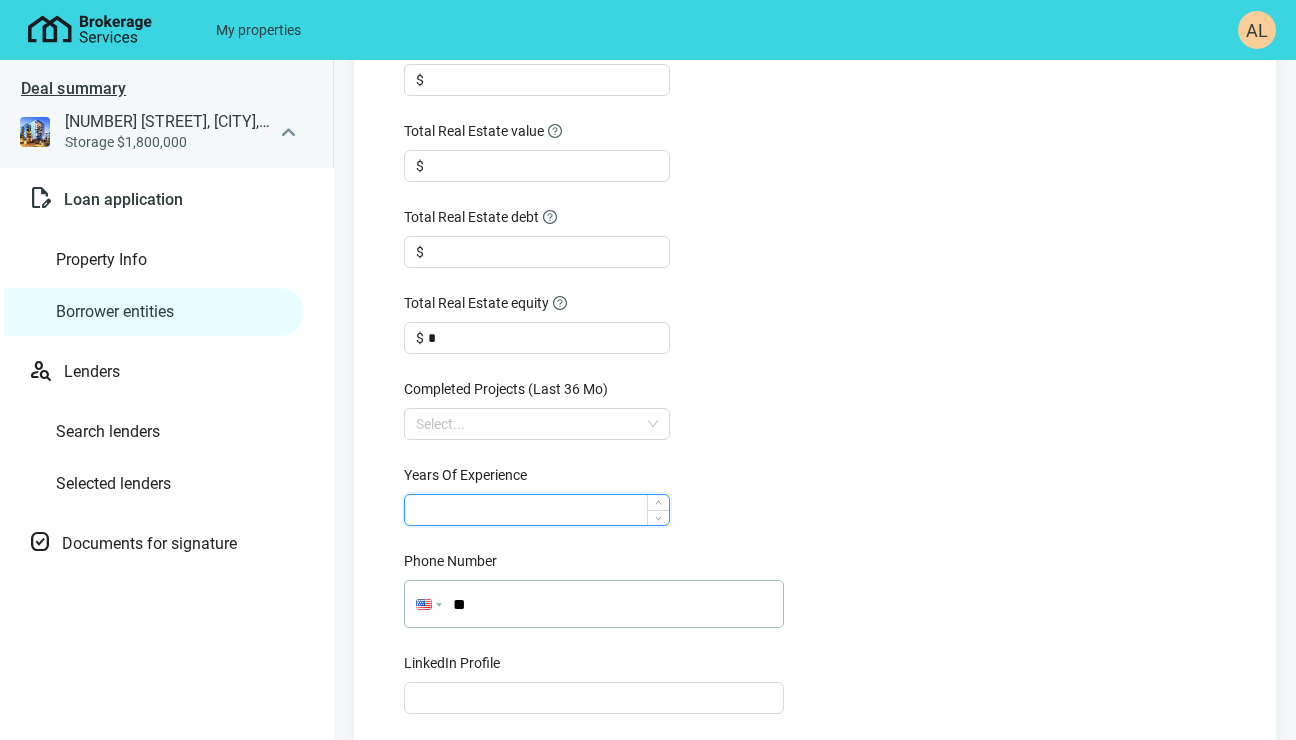 click at bounding box center [537, 510] 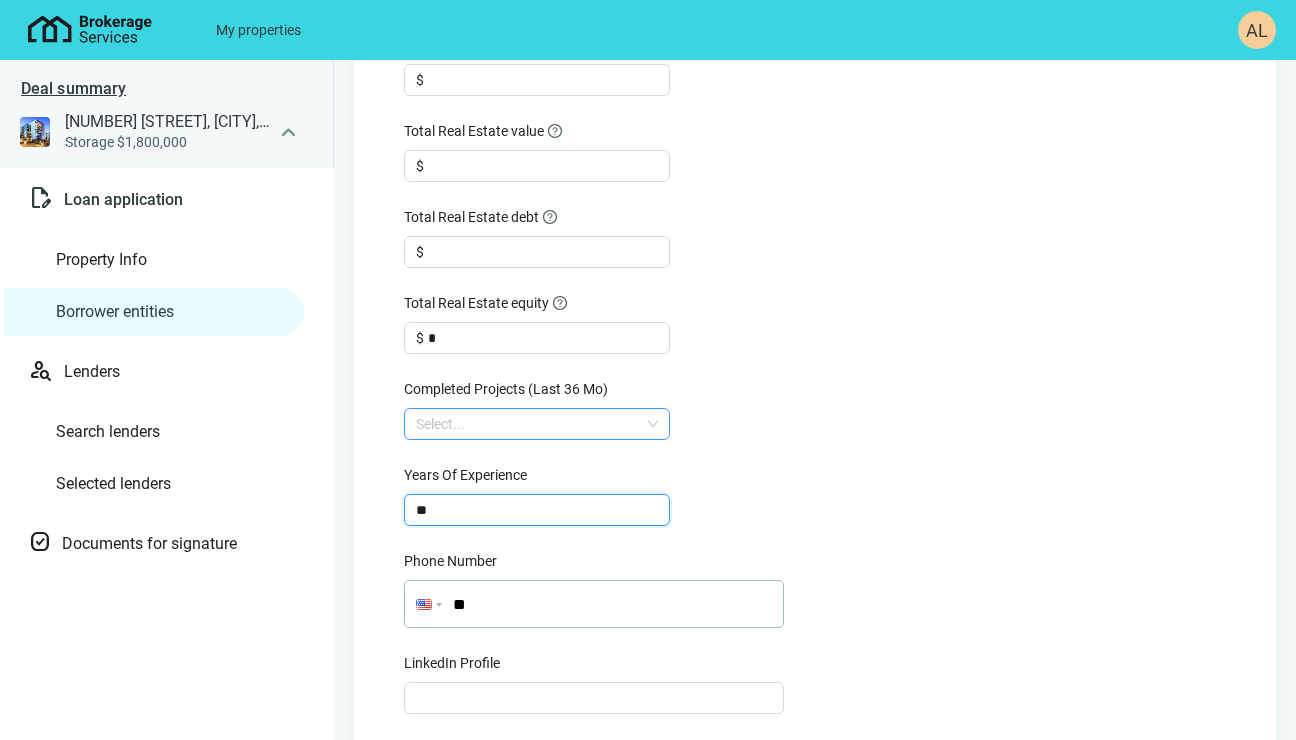 type on "**" 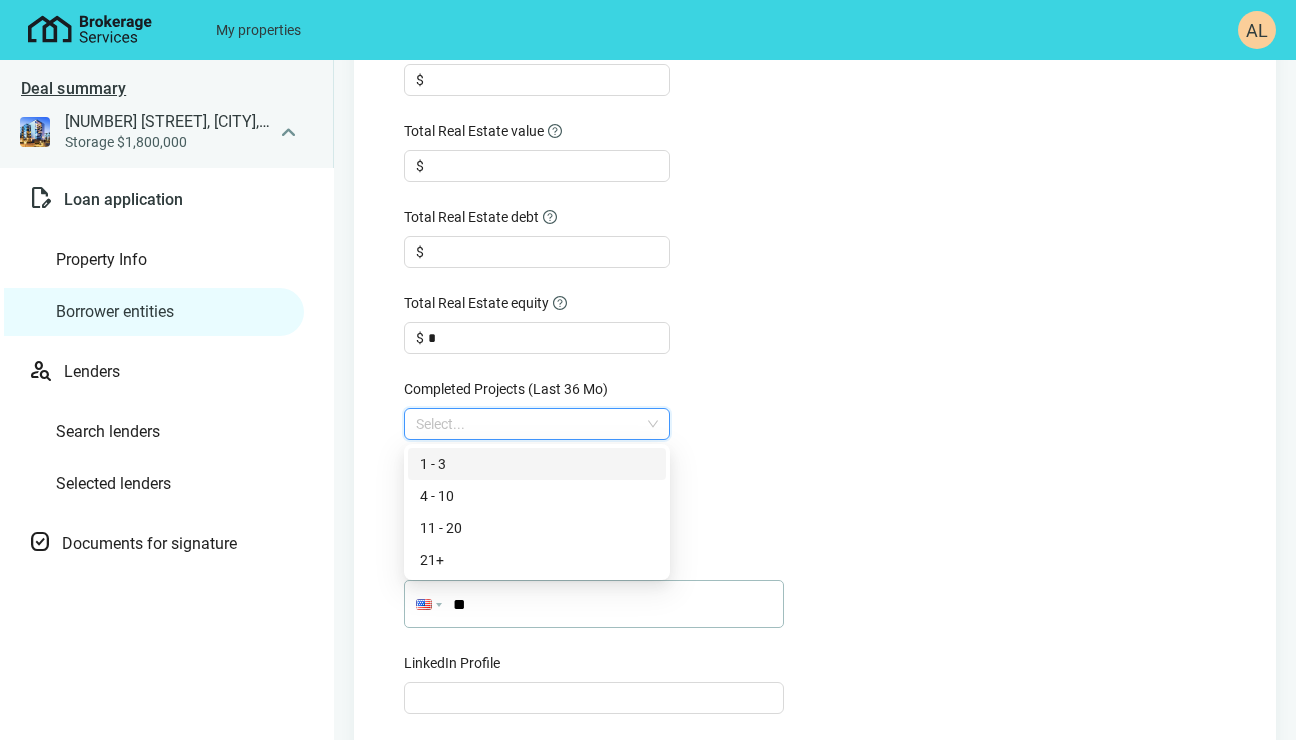click at bounding box center (537, 424) 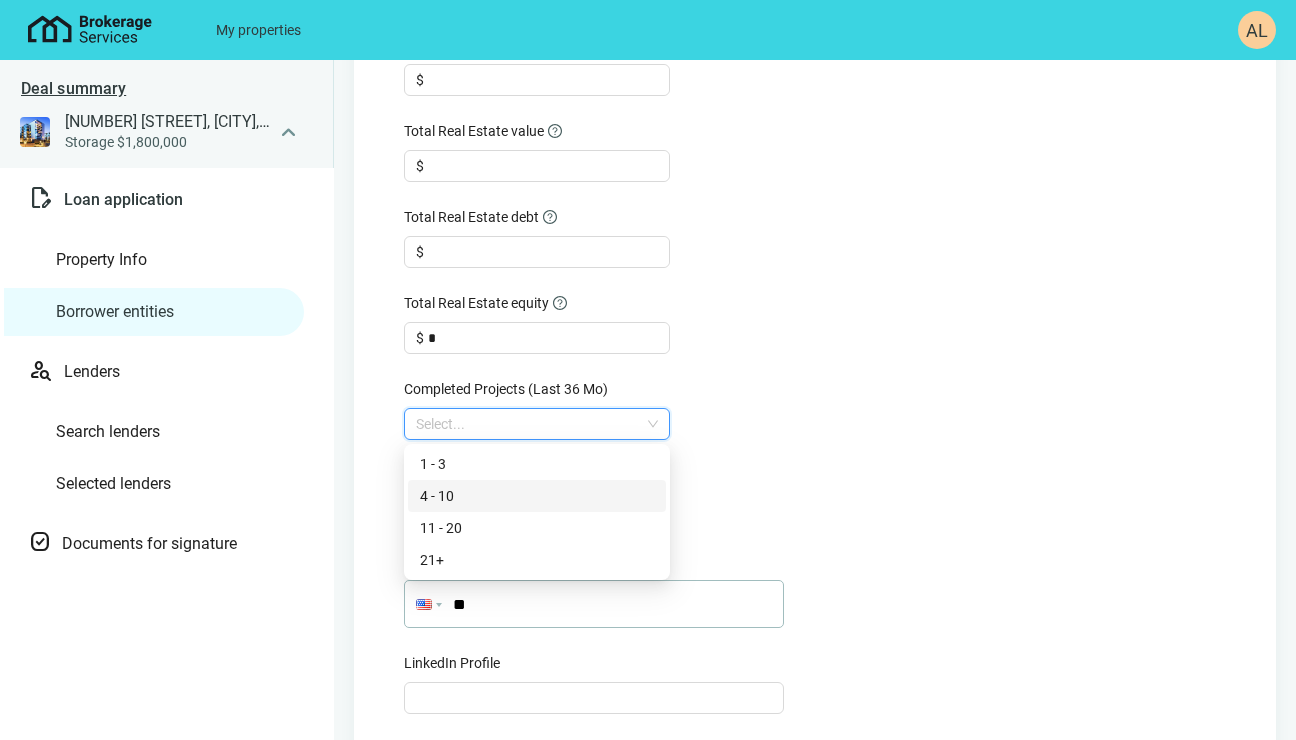 click on "4 - 10" at bounding box center [537, 496] 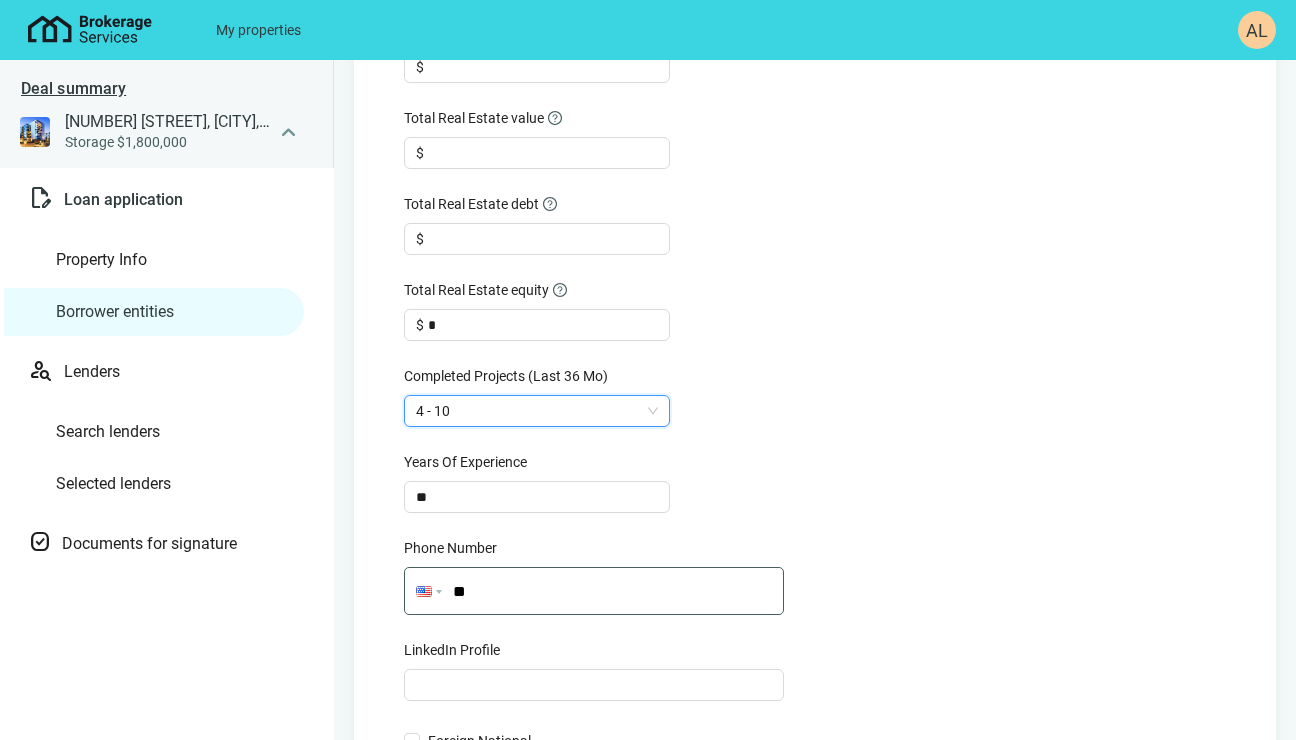scroll, scrollTop: 500, scrollLeft: 0, axis: vertical 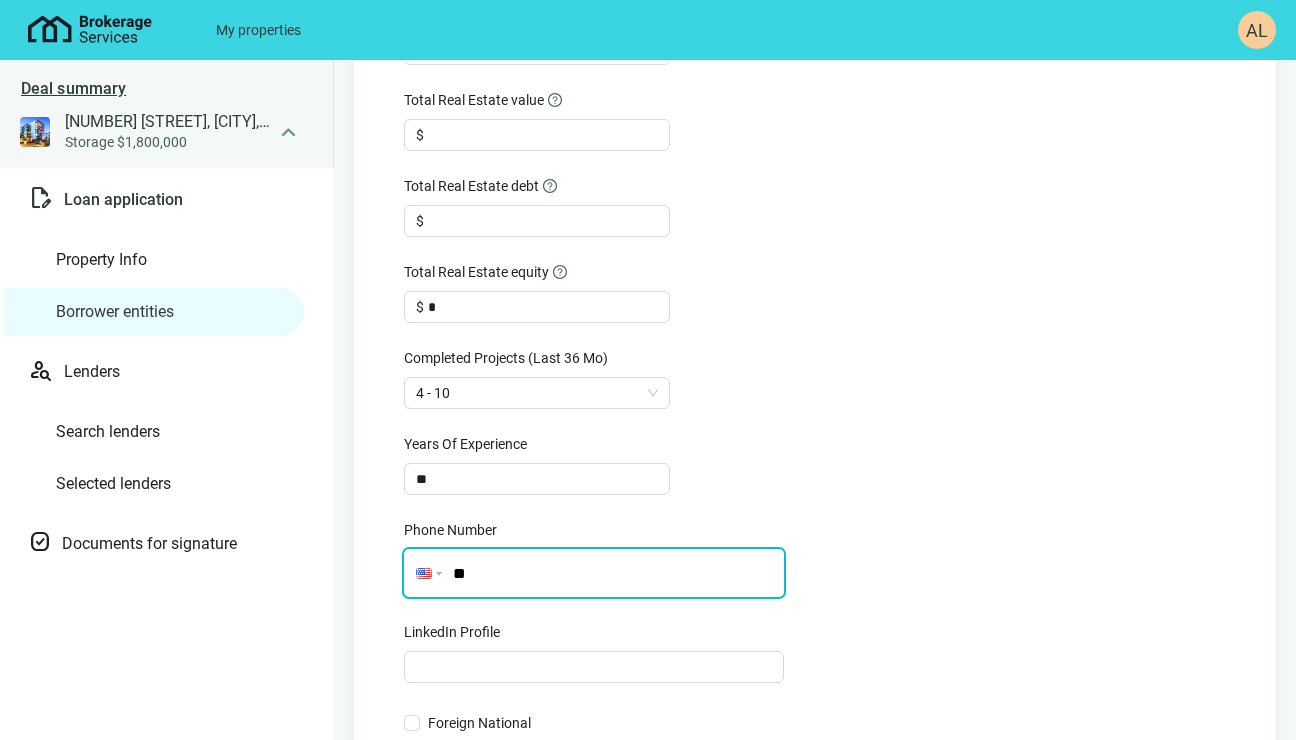 click on "**" at bounding box center [594, 573] 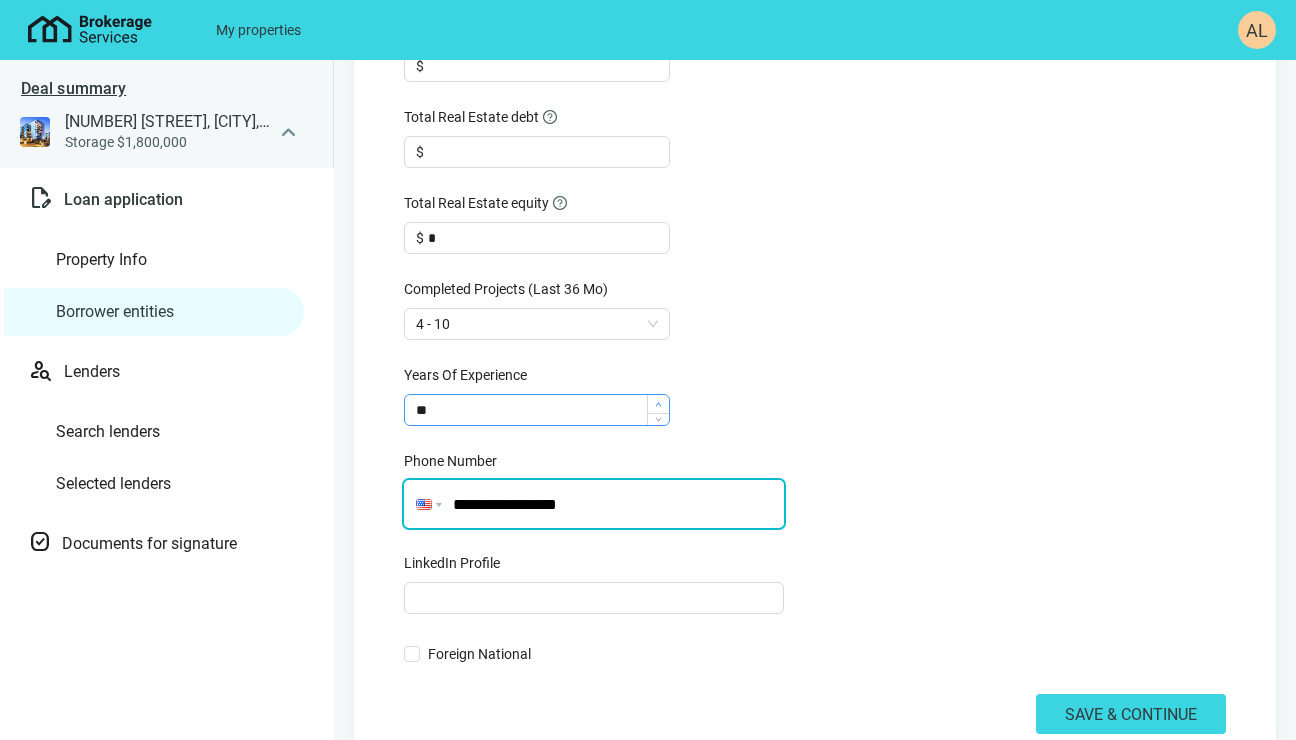 scroll, scrollTop: 475, scrollLeft: 0, axis: vertical 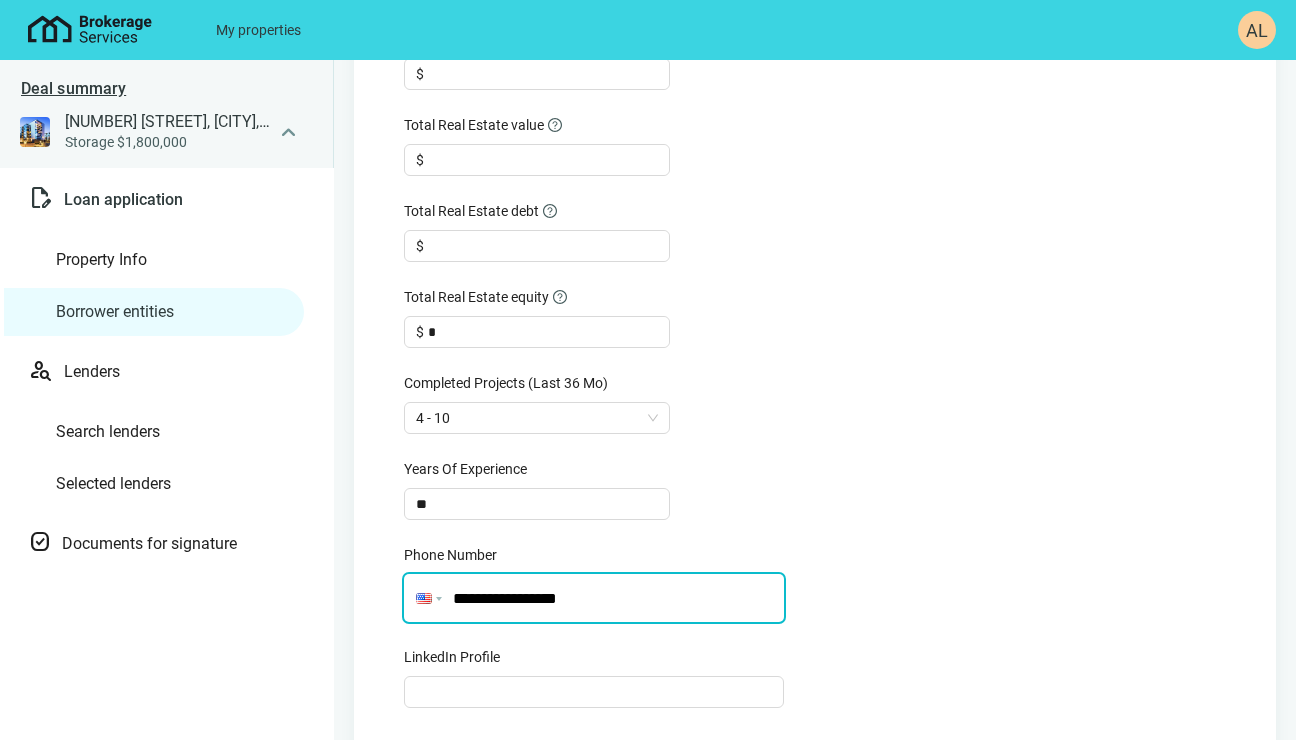 type on "**********" 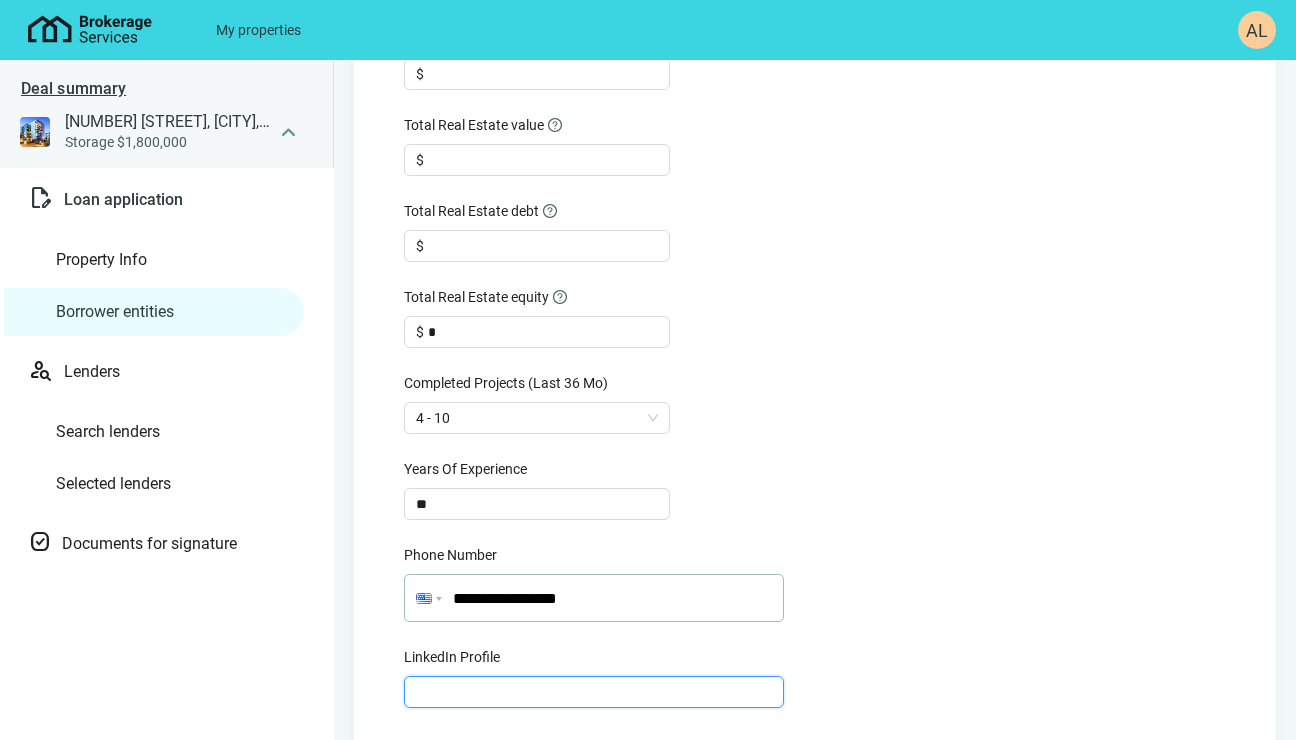 click at bounding box center (594, 692) 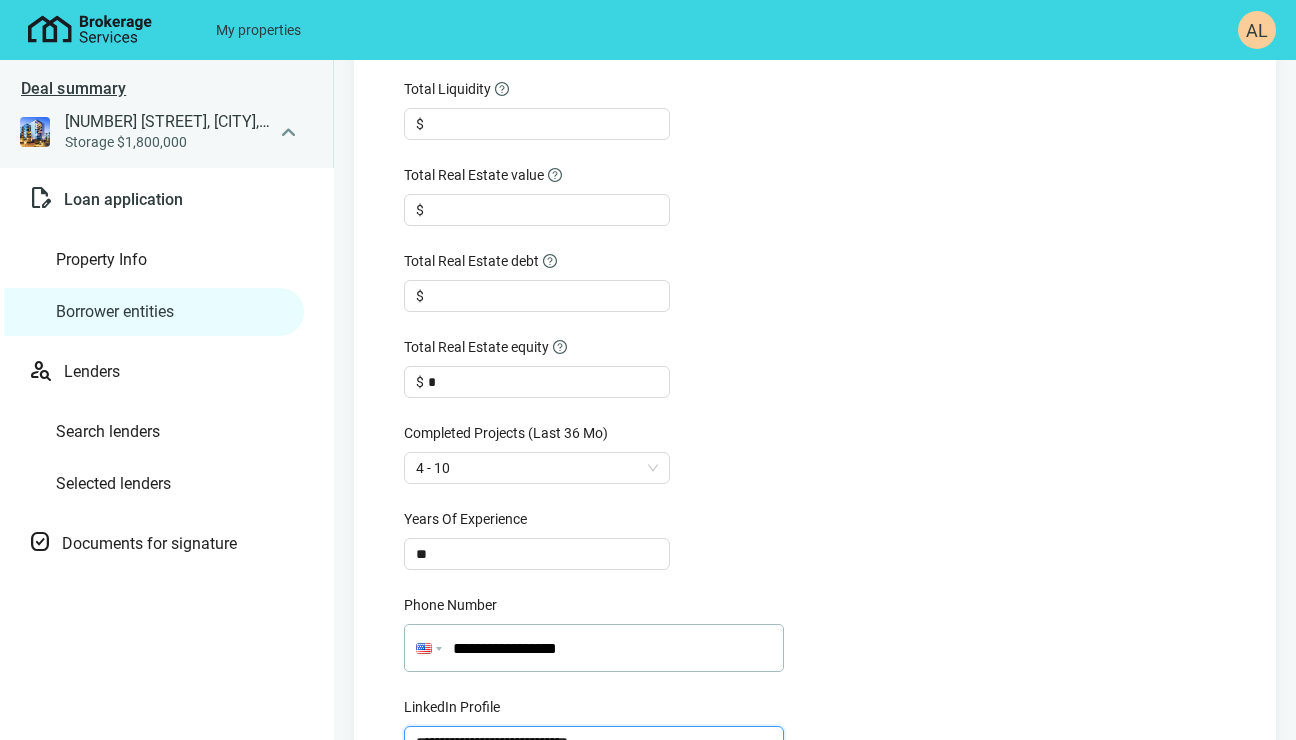scroll, scrollTop: 424, scrollLeft: 0, axis: vertical 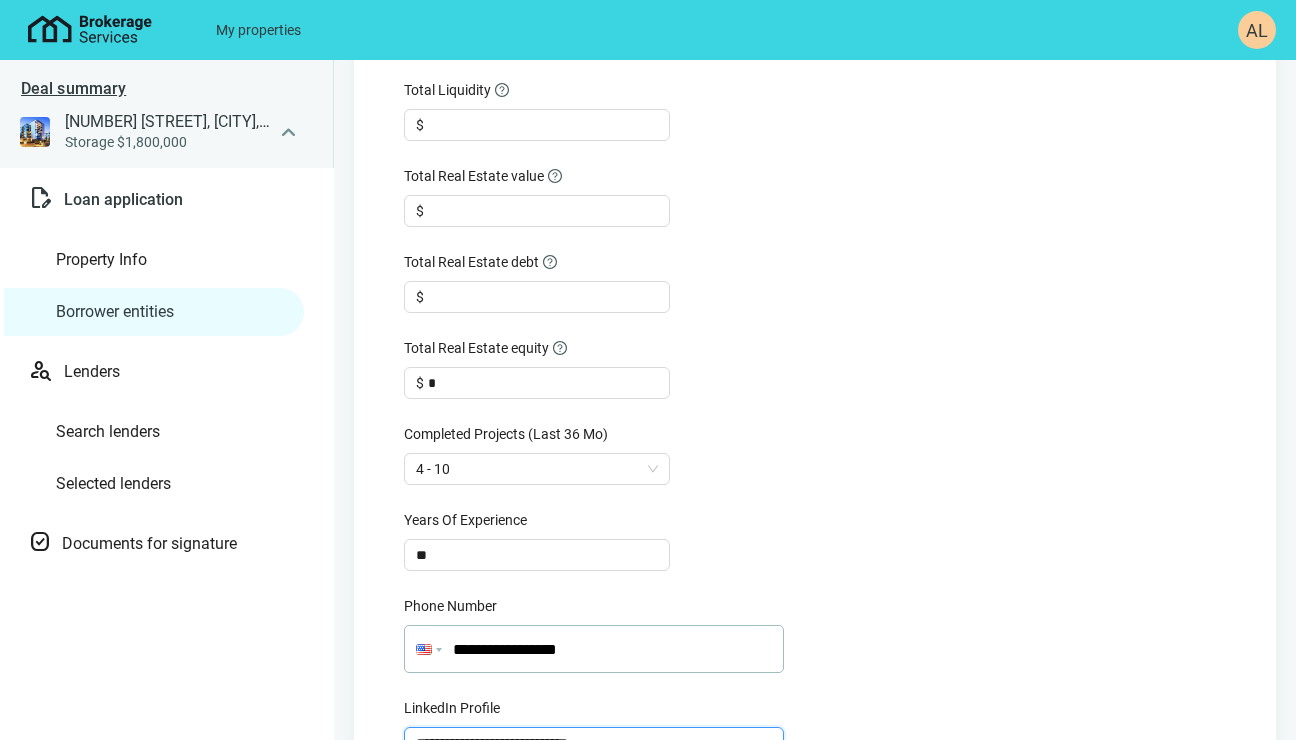 type on "**********" 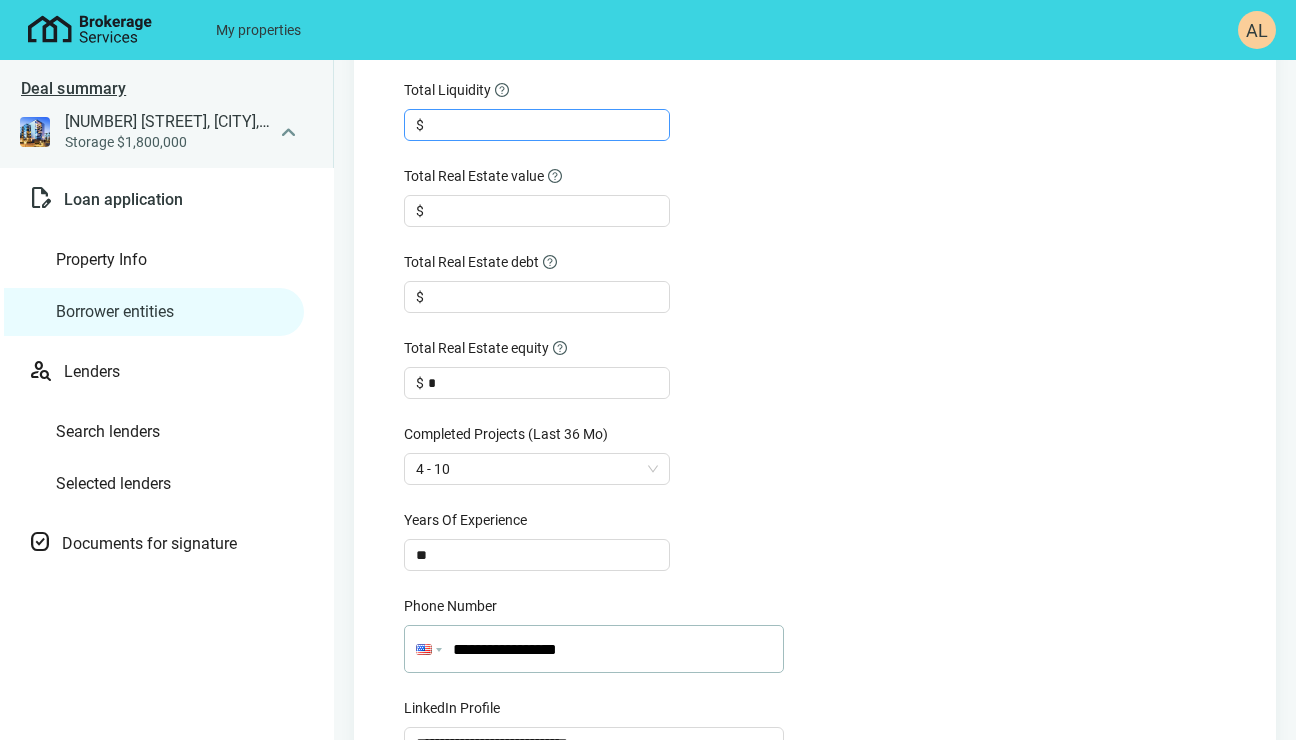 click at bounding box center (548, 125) 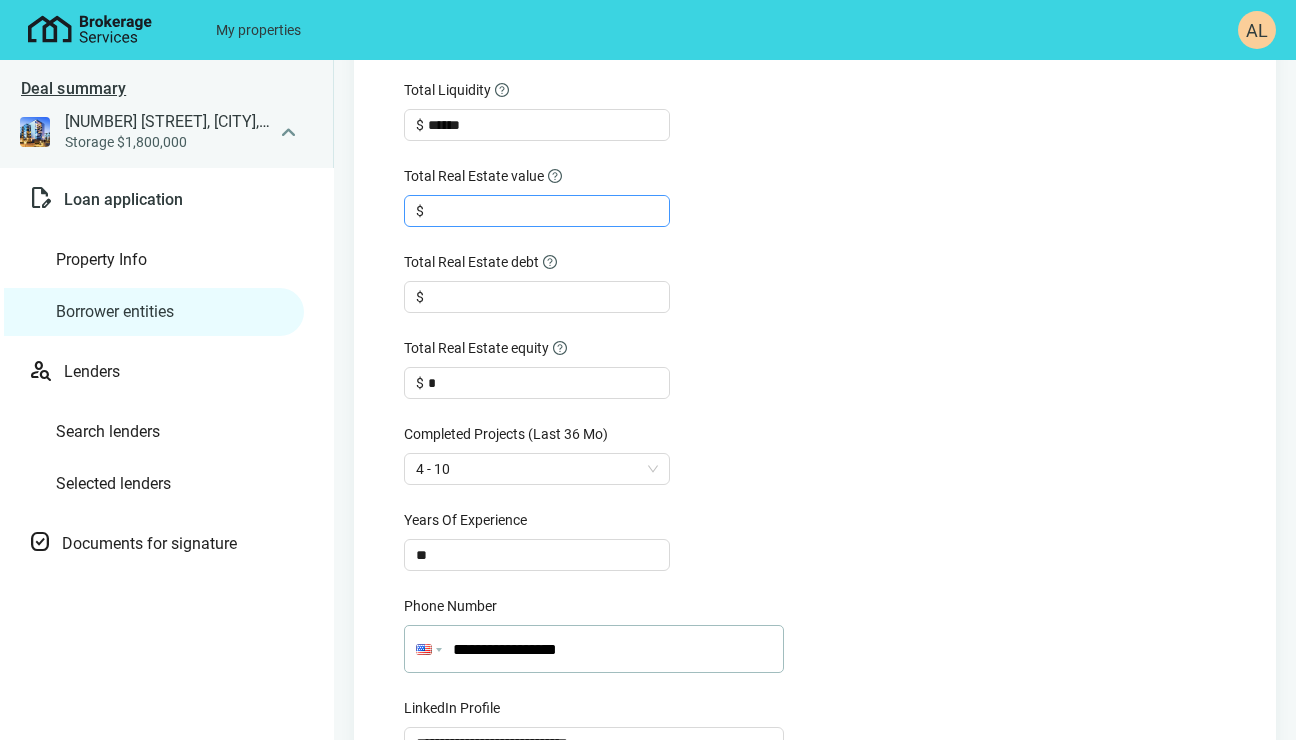 type on "******" 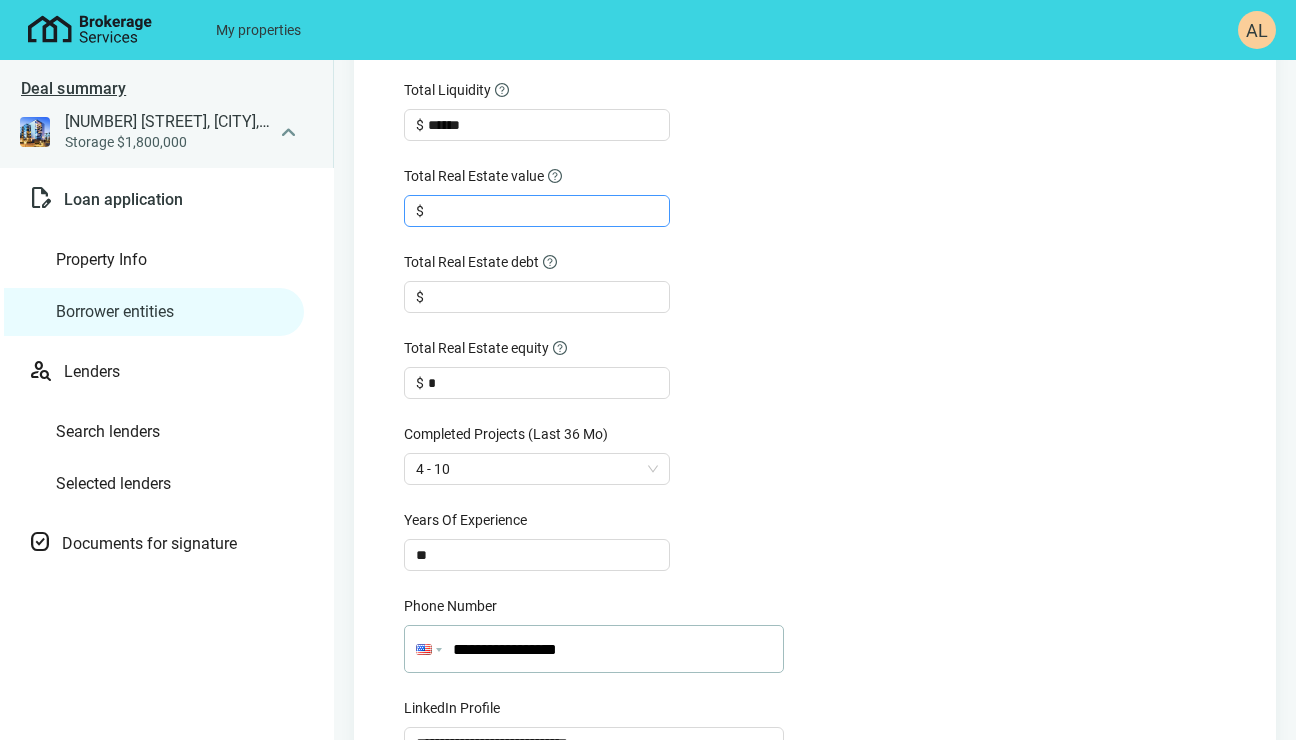 type on "*" 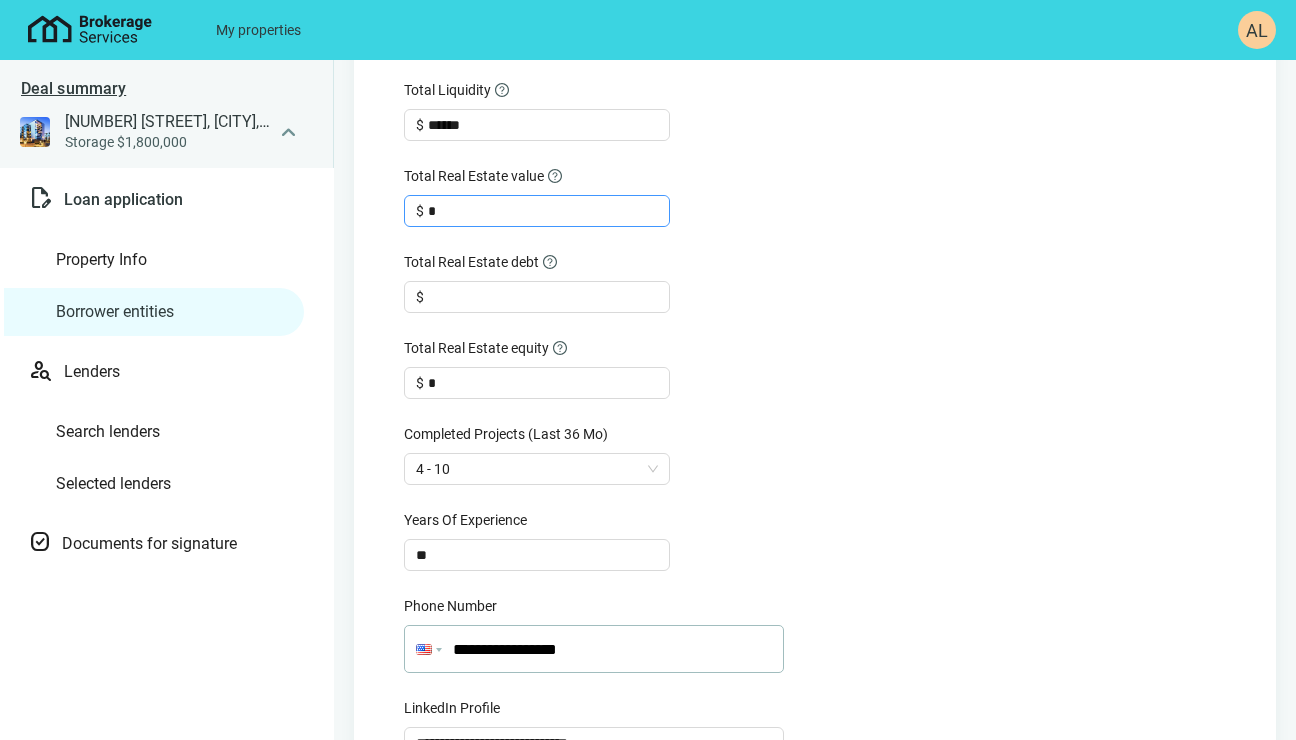 type on "**" 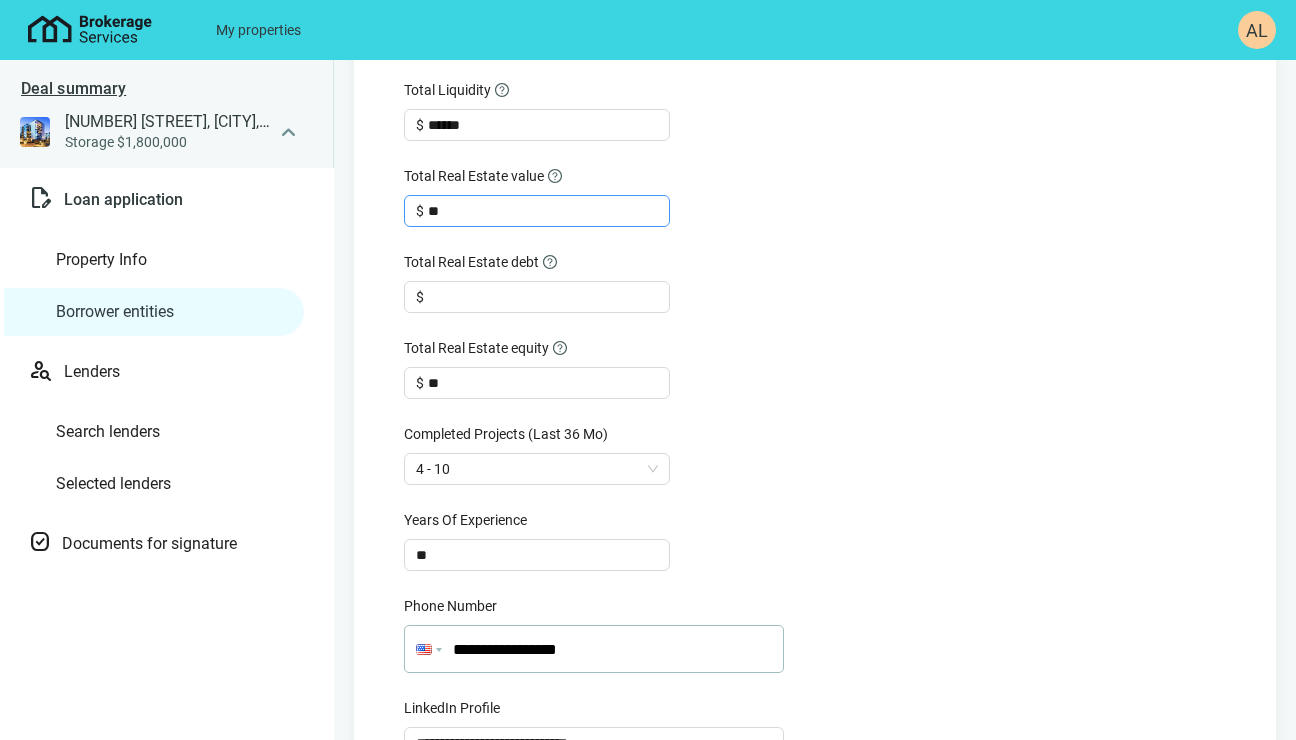 type on "***" 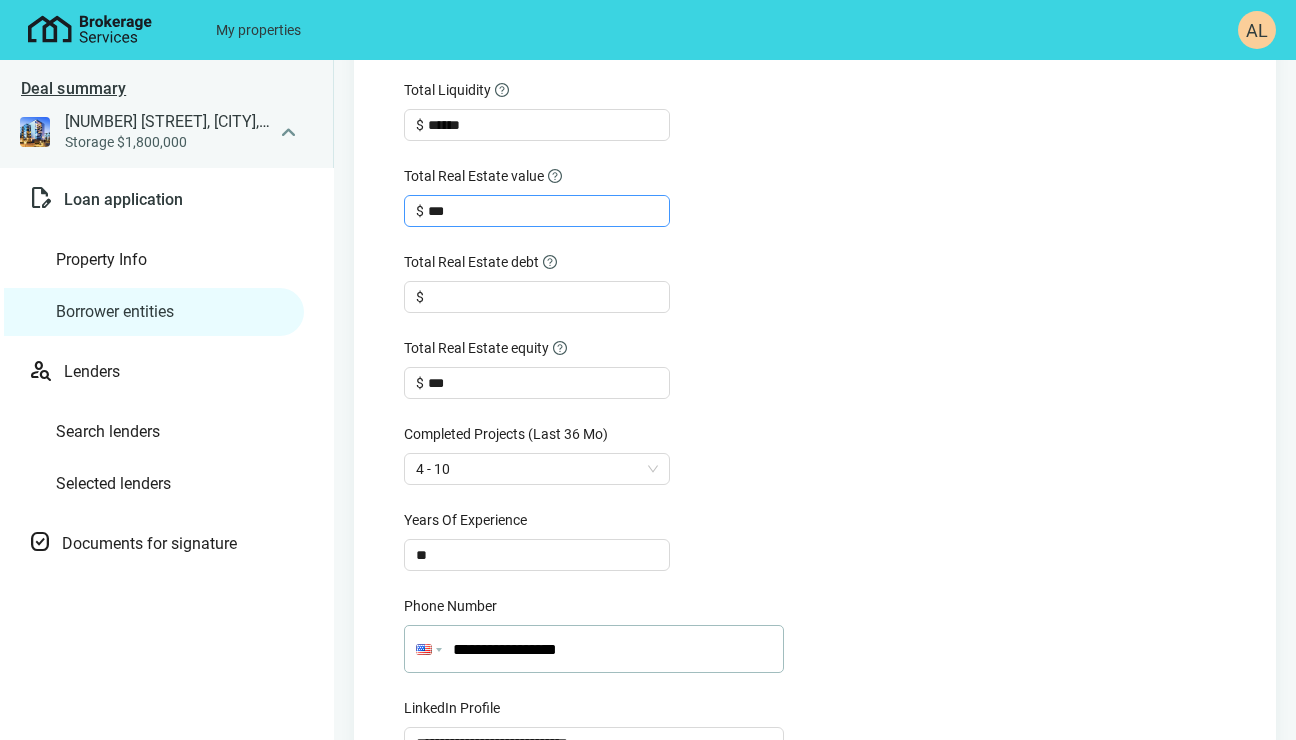 type on "*****" 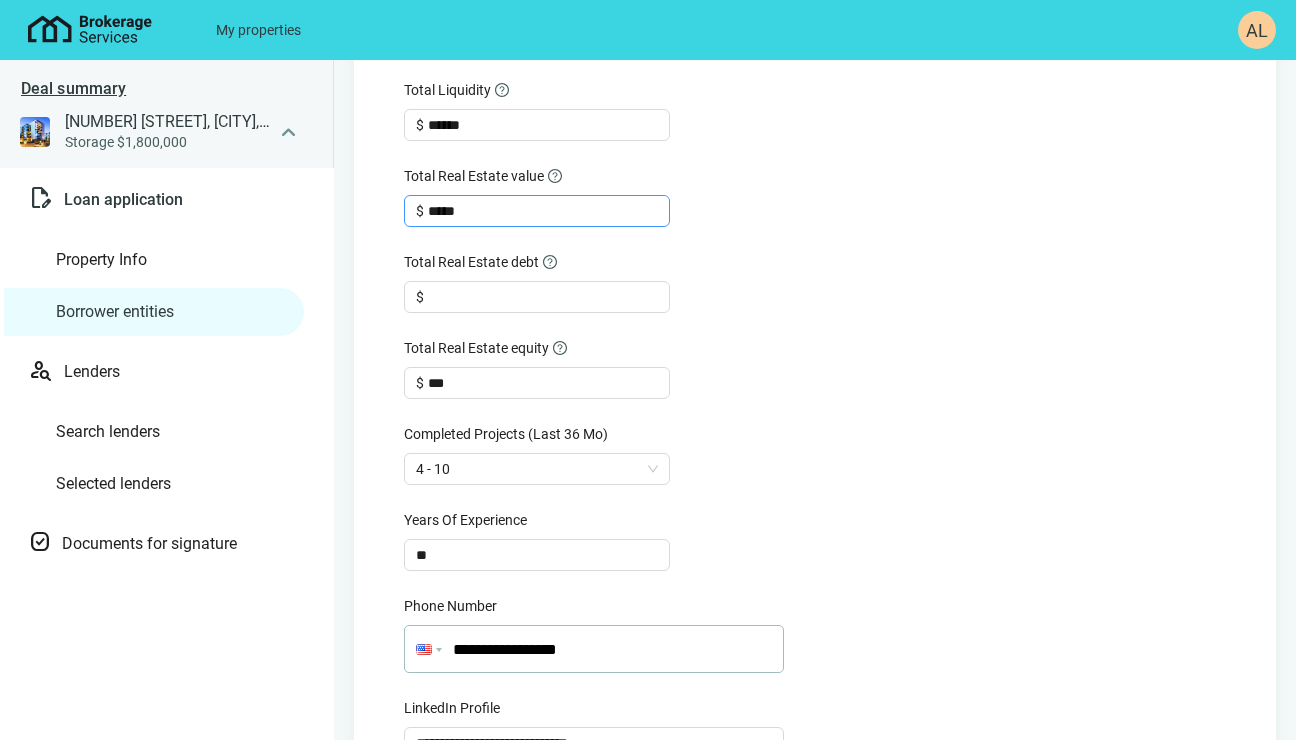 type on "*****" 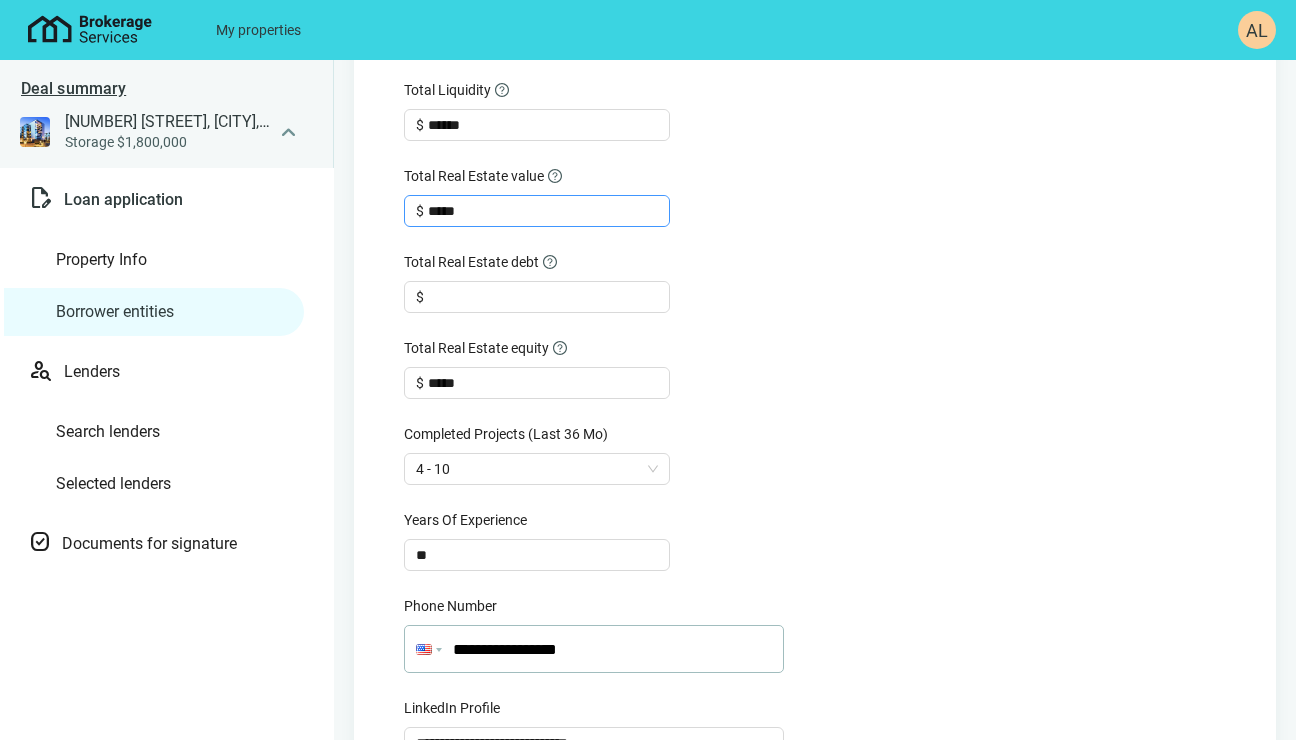 type on "******" 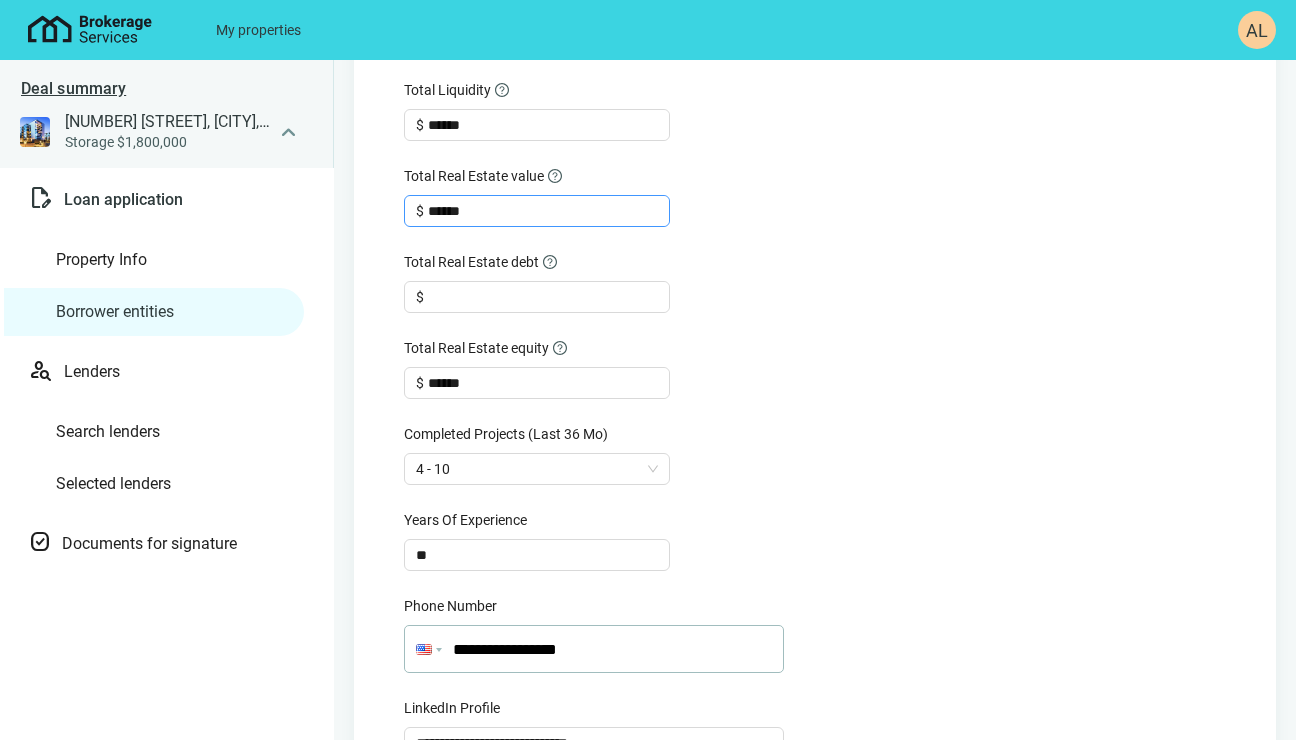 type on "*******" 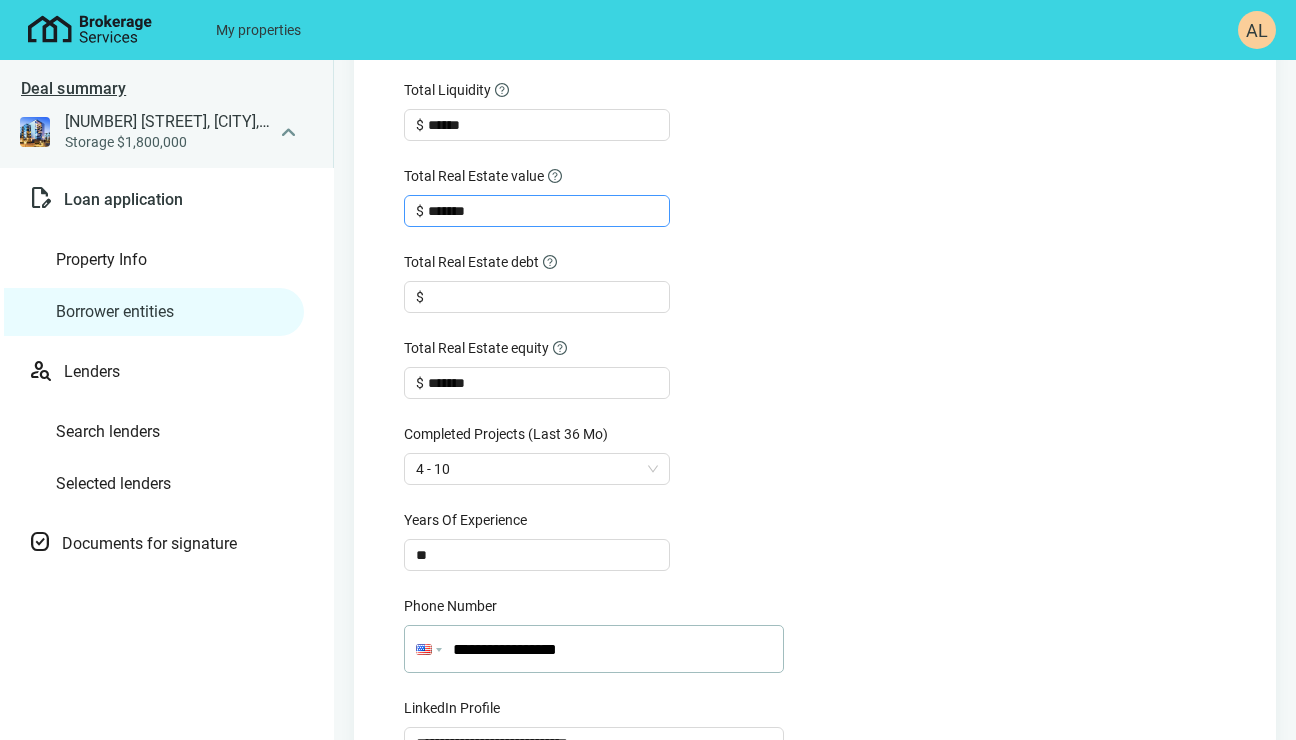 type on "*********" 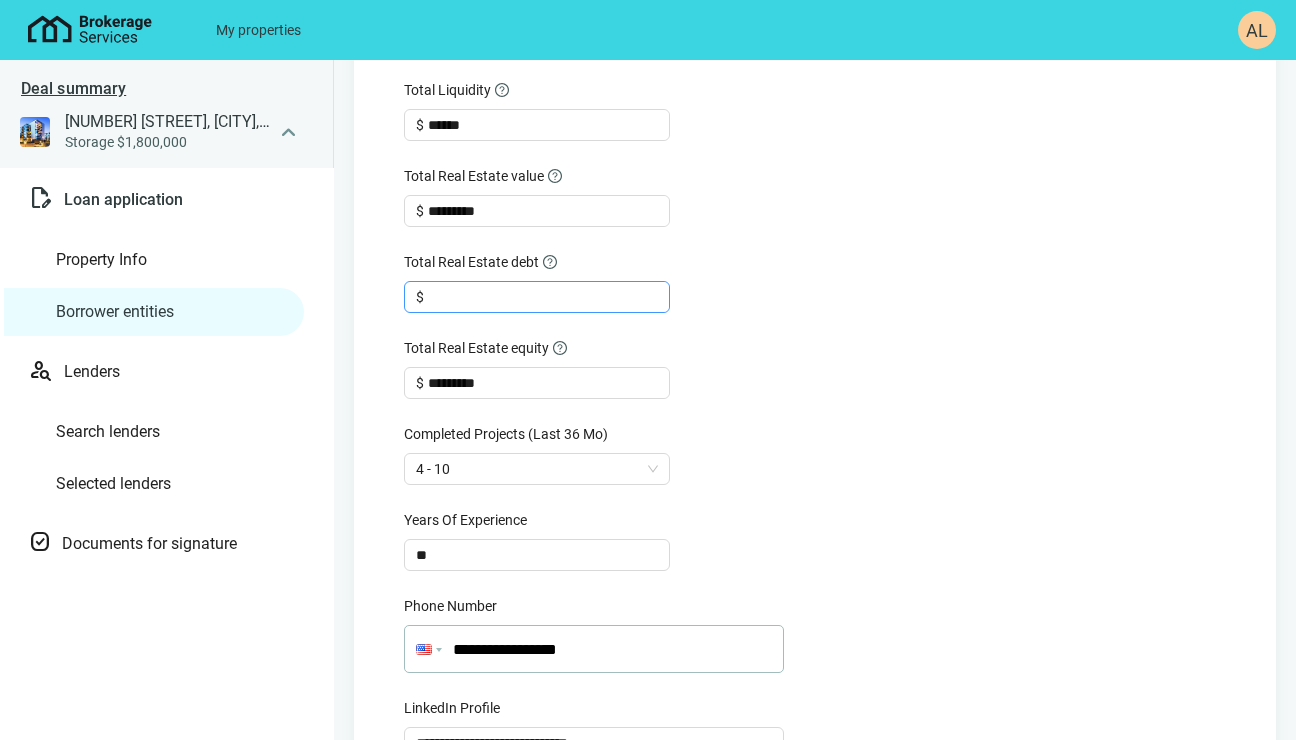 type on "*********" 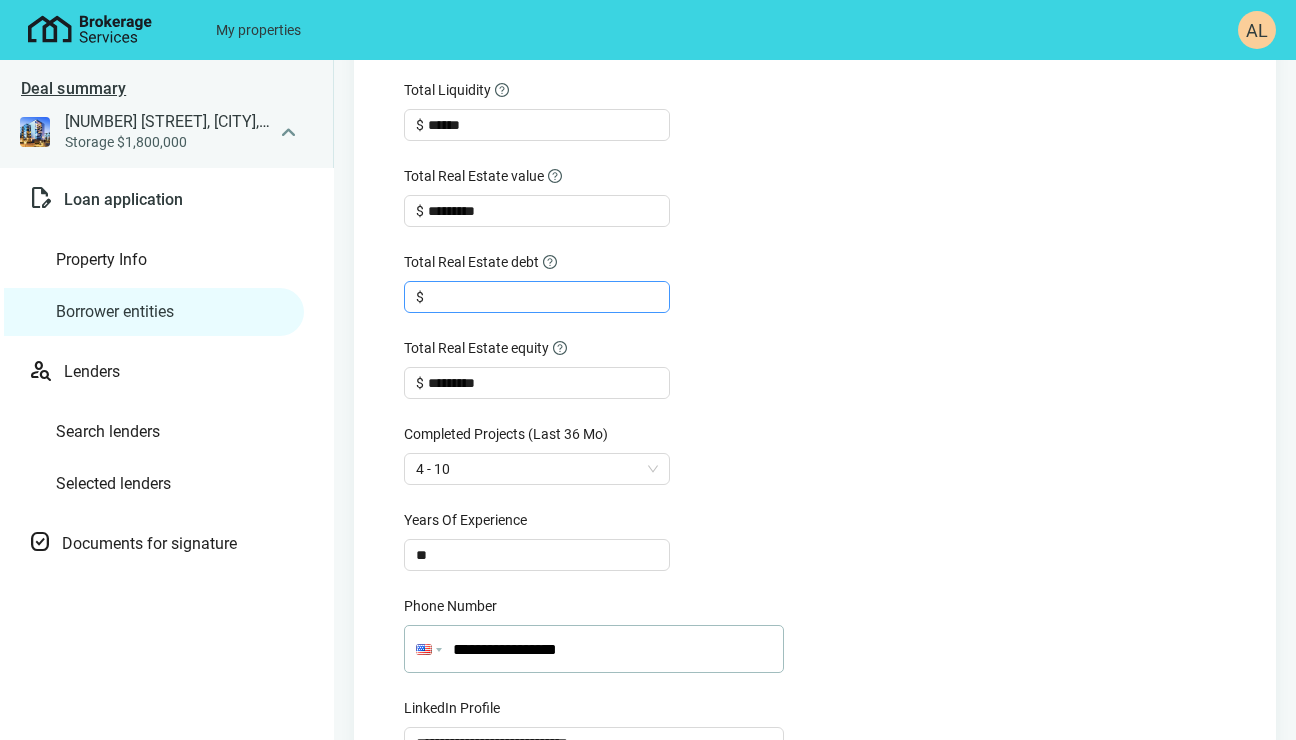 click at bounding box center (548, 297) 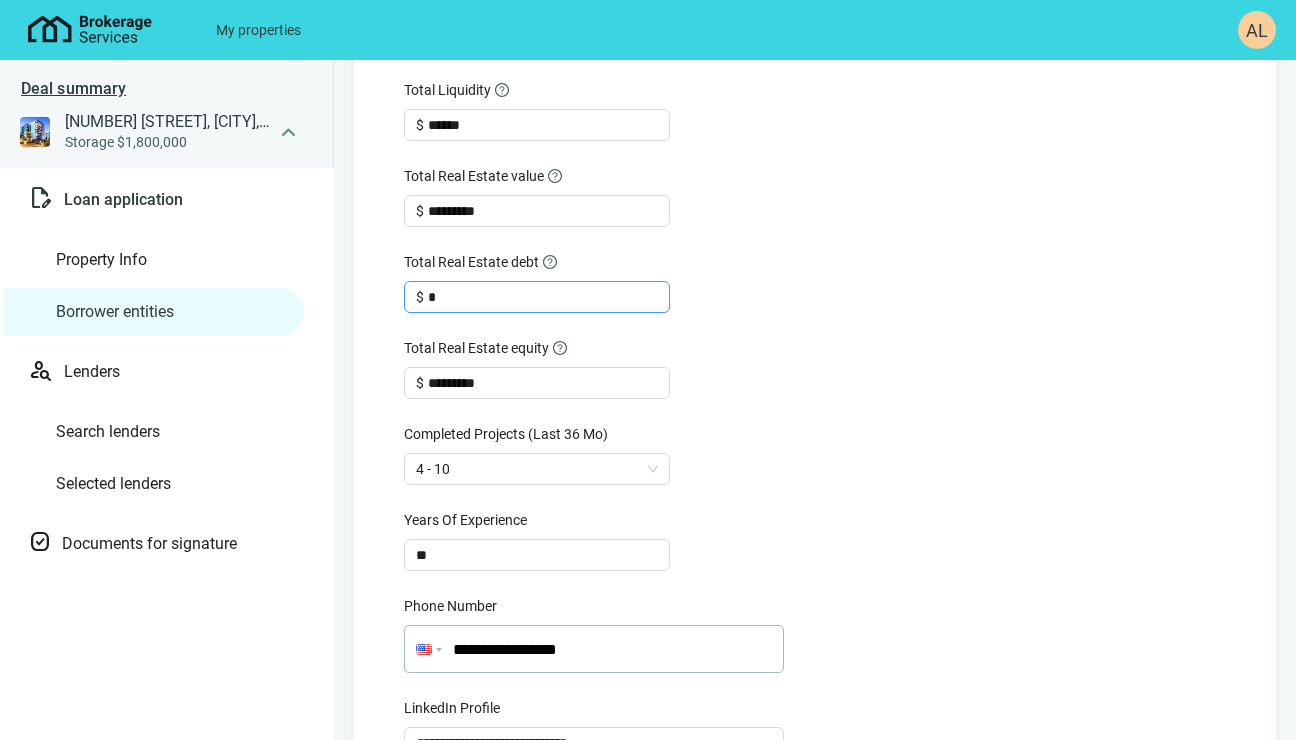 type on "**" 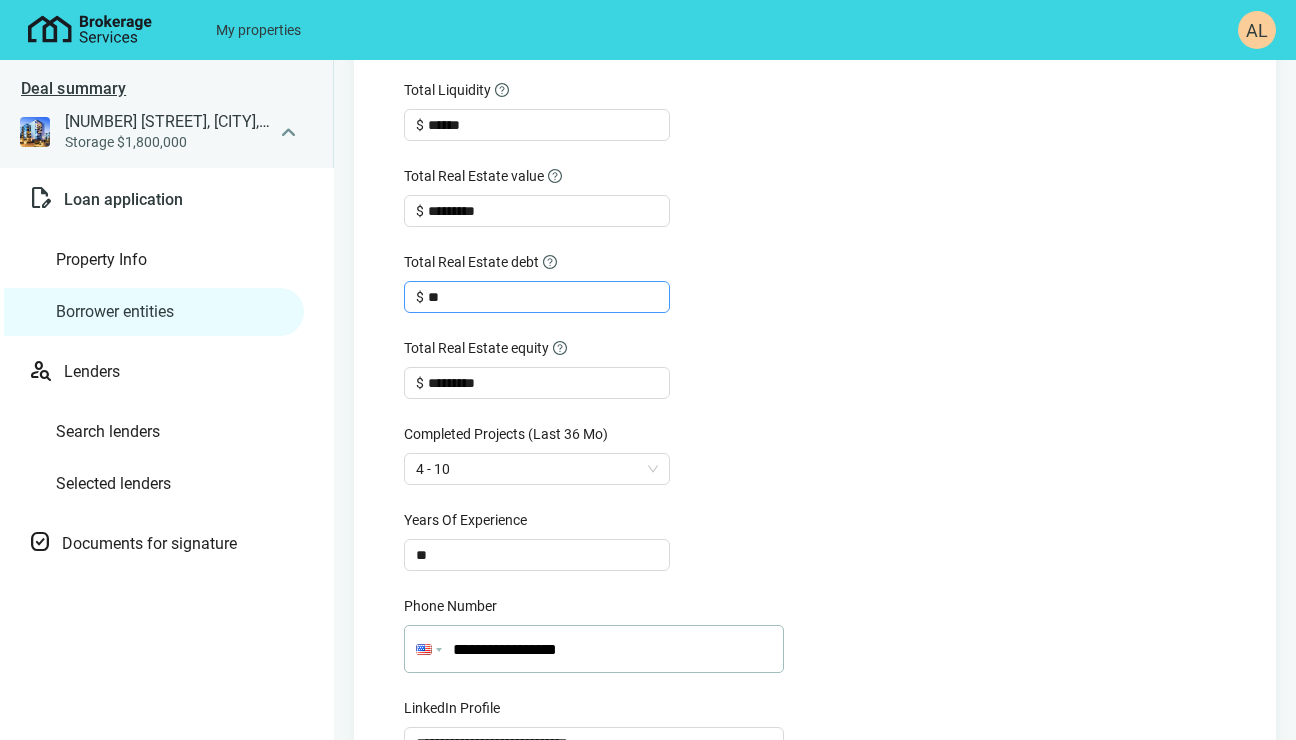 type on "***" 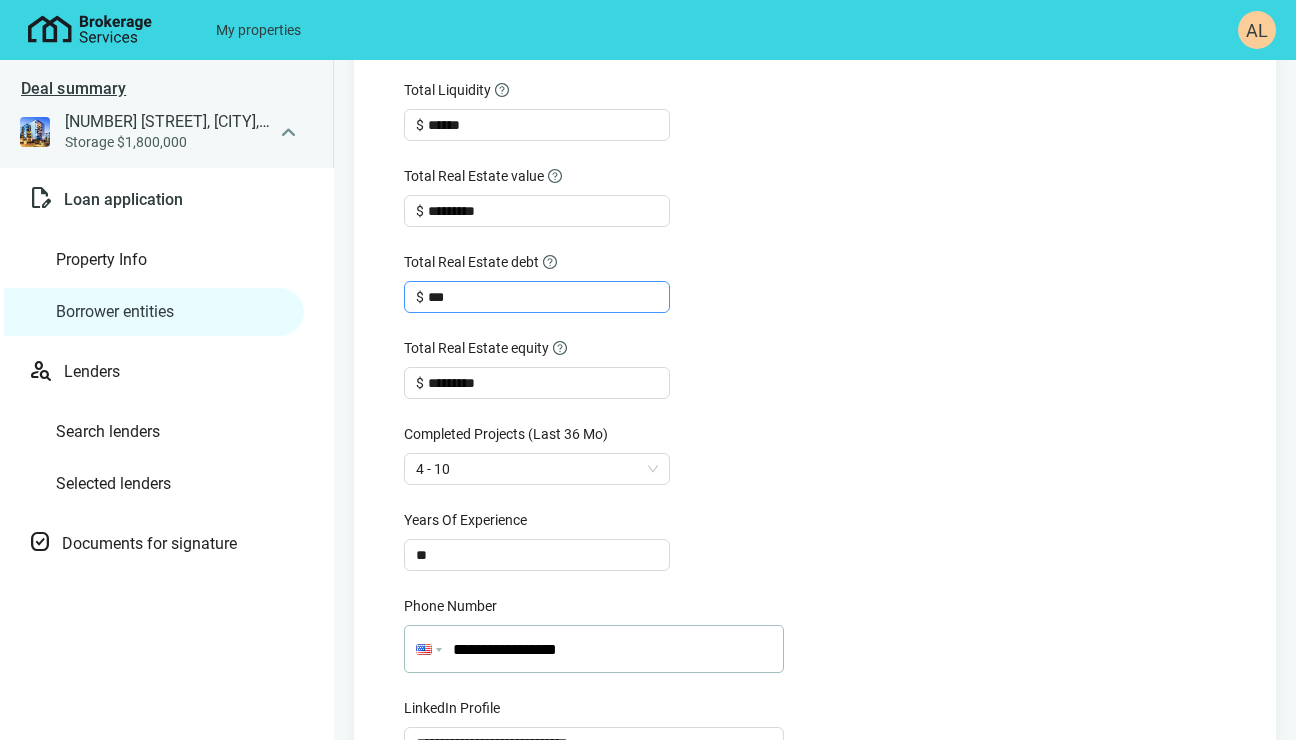 type on "*****" 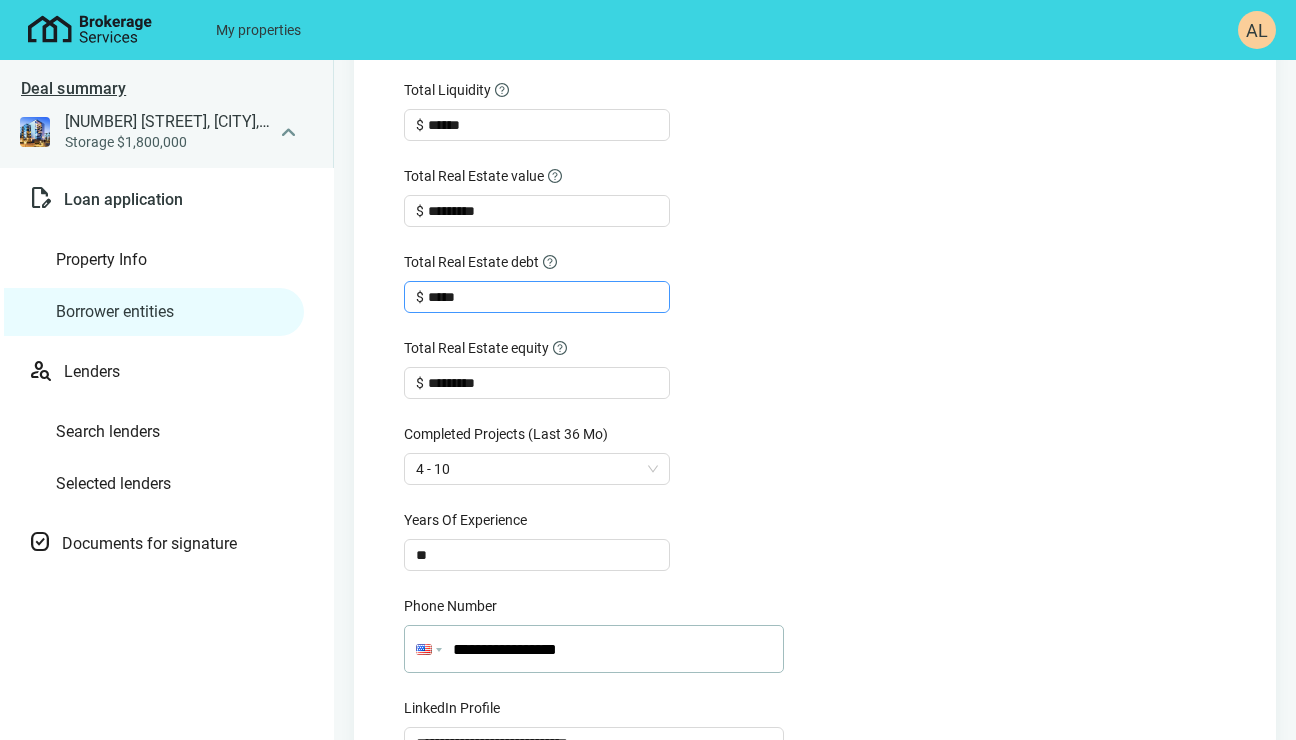 type on "******" 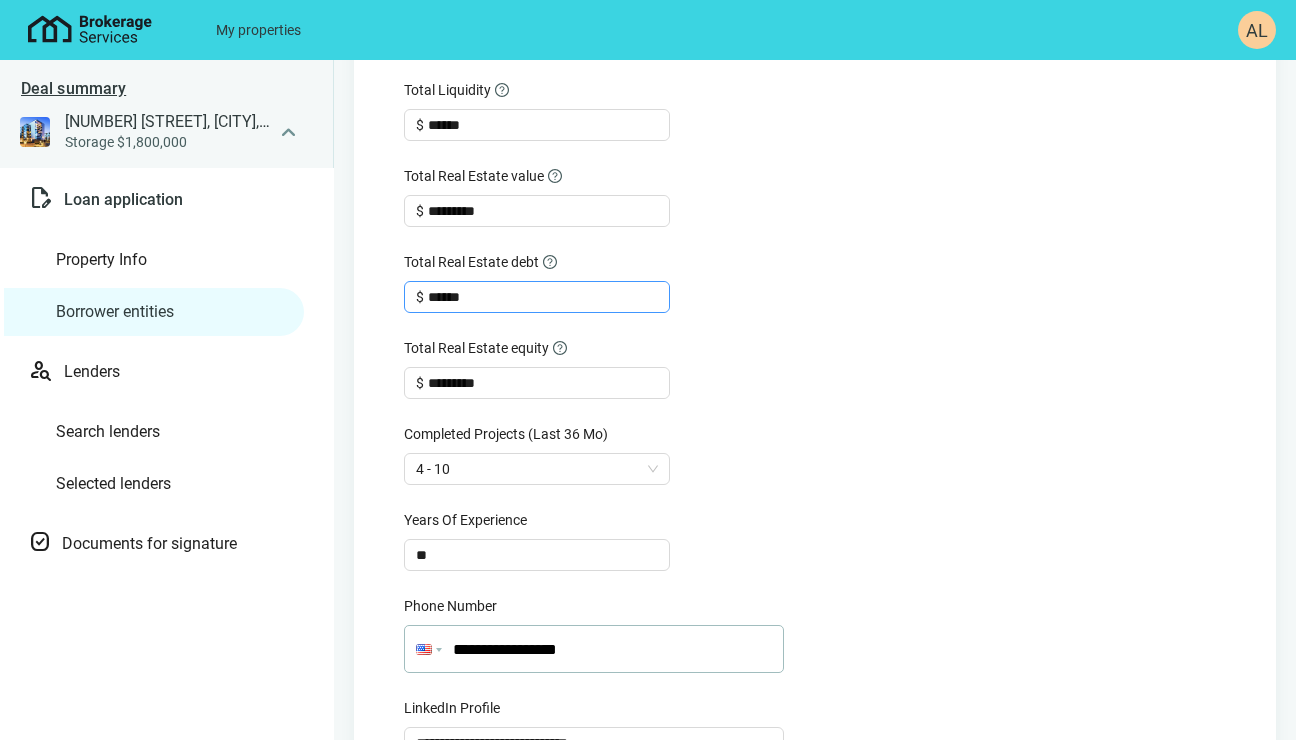 type on "*******" 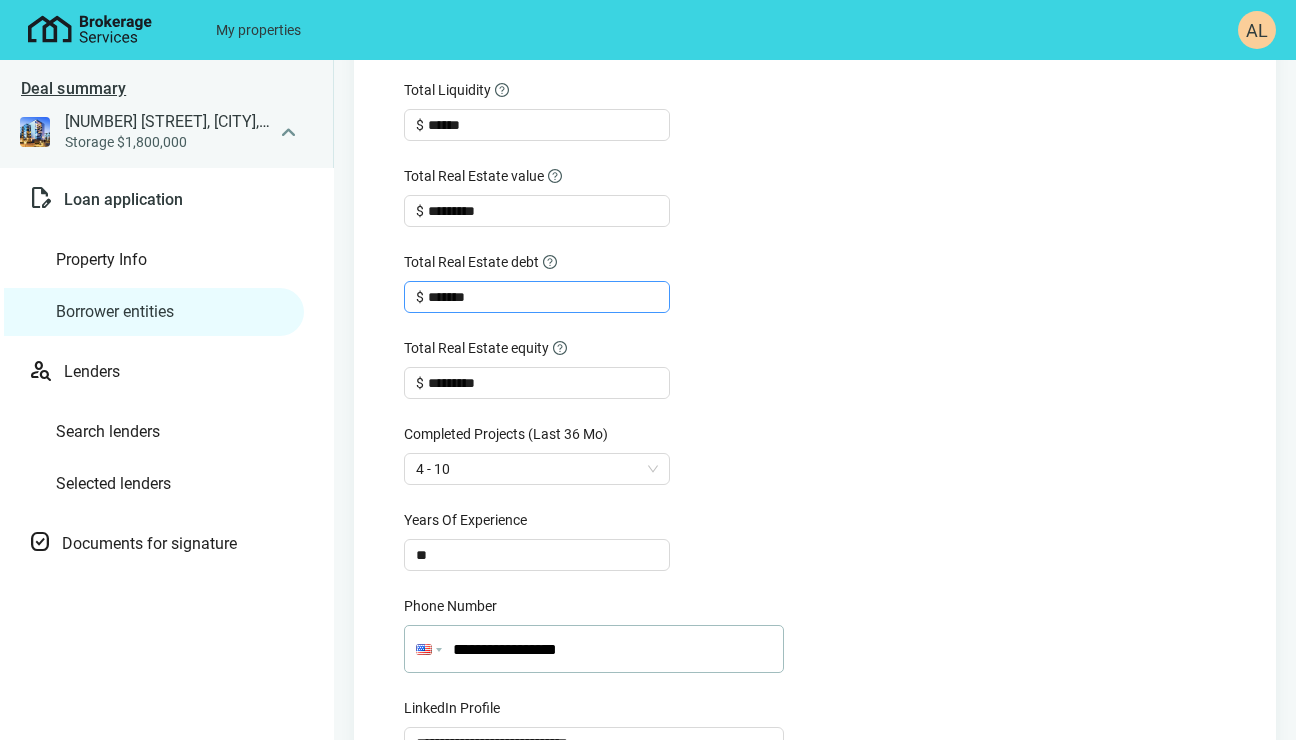type on "*********" 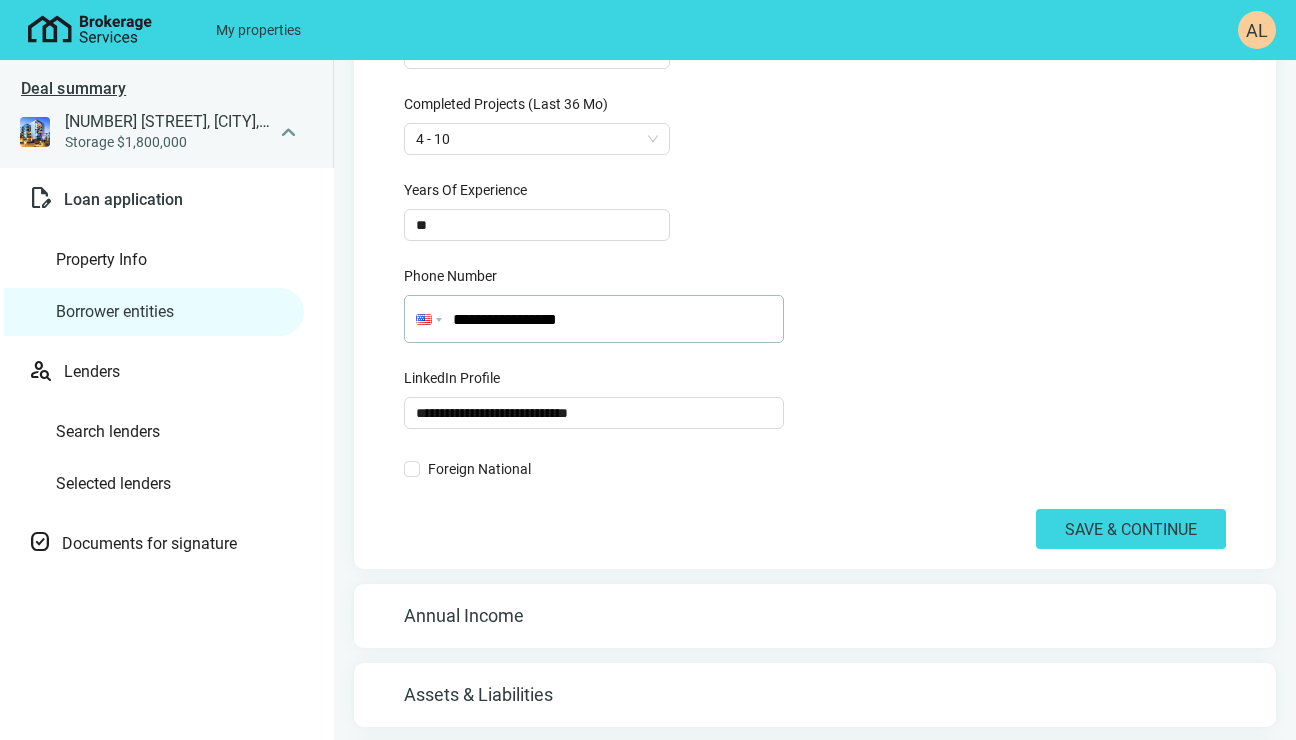 scroll, scrollTop: 841, scrollLeft: 0, axis: vertical 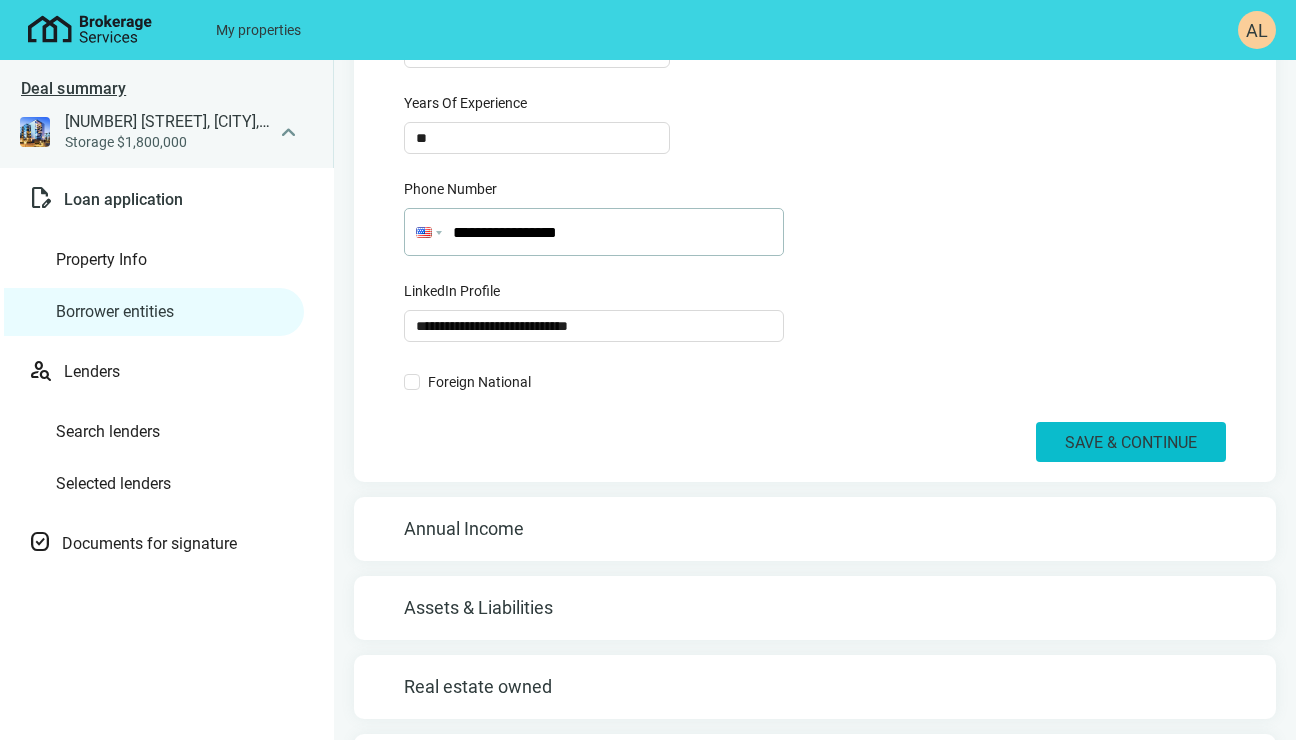 type on "*********" 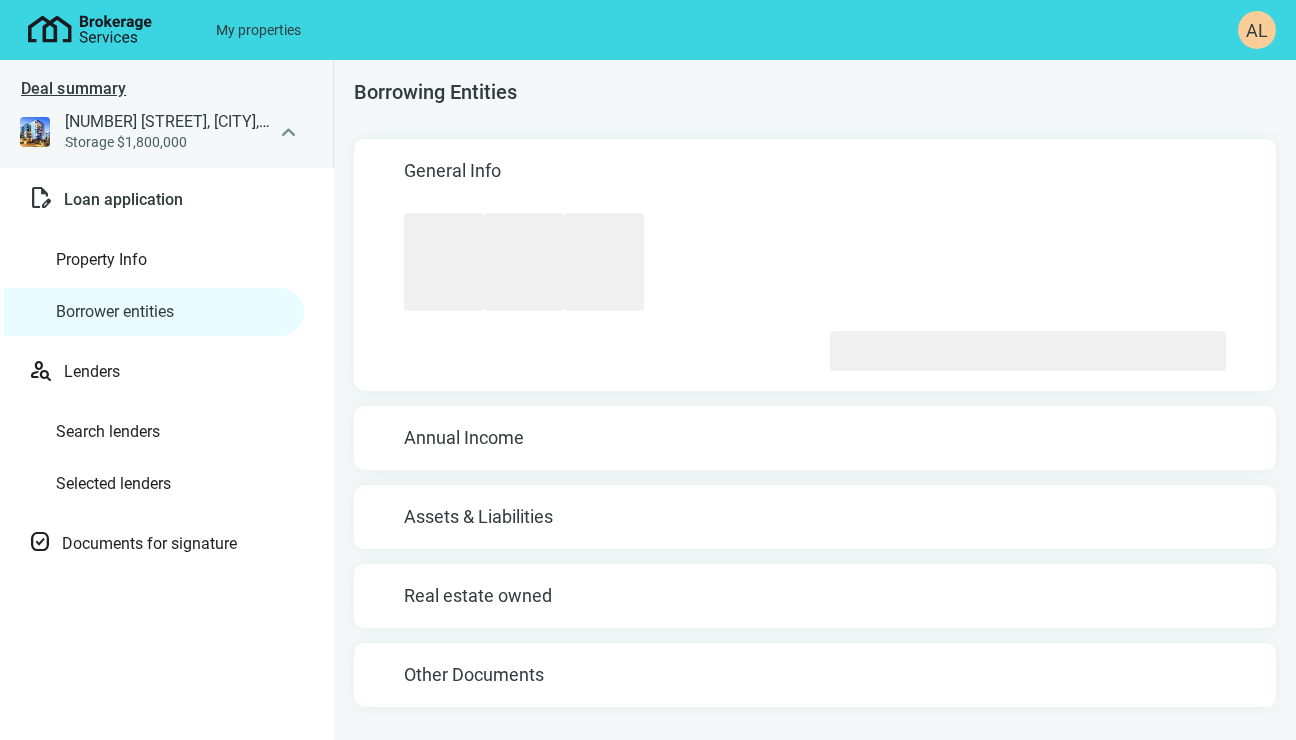 scroll, scrollTop: 0, scrollLeft: 0, axis: both 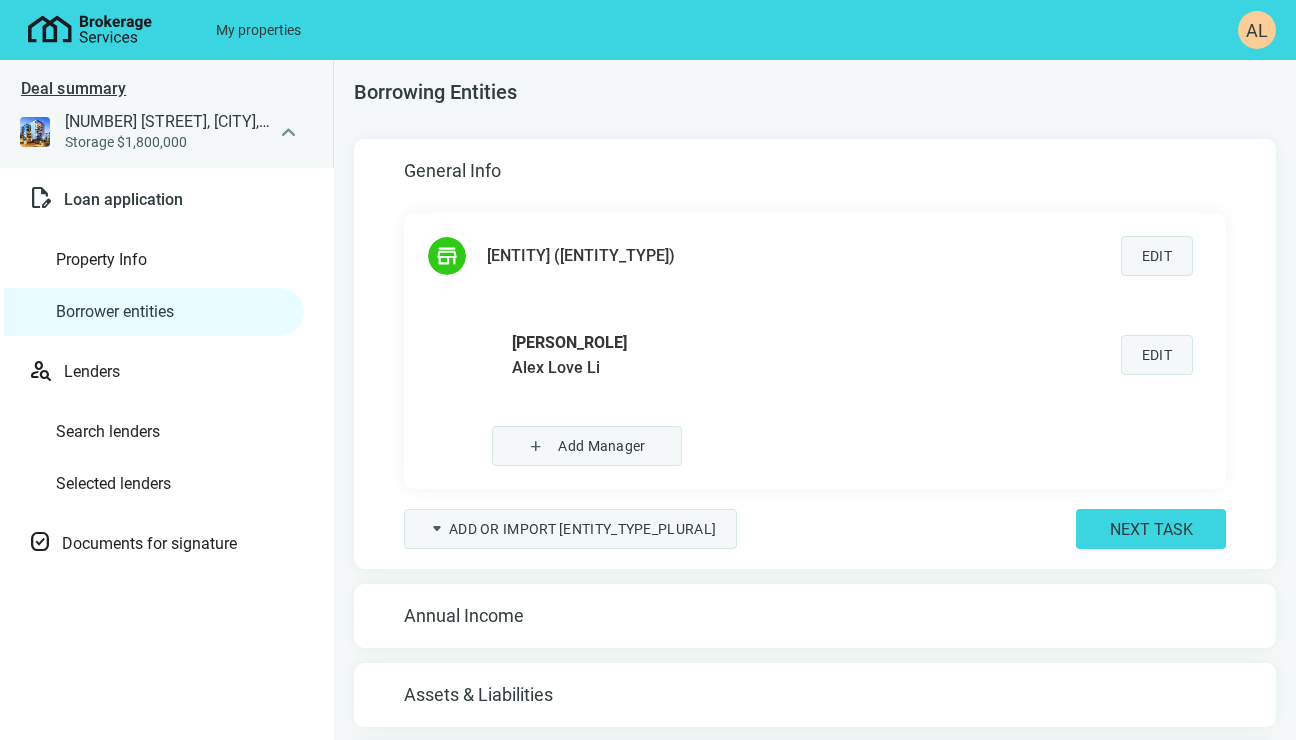 click on "Edit" at bounding box center [1157, 355] 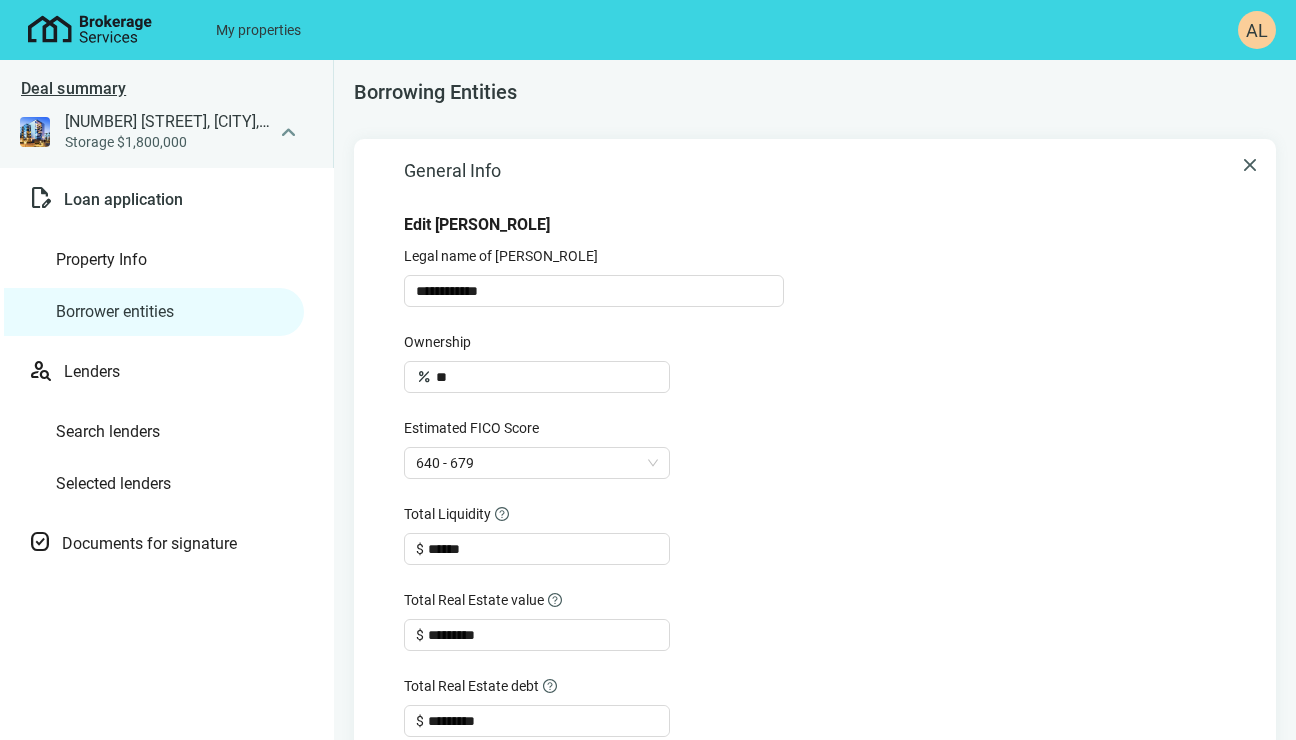 click on "close" at bounding box center [1250, 165] 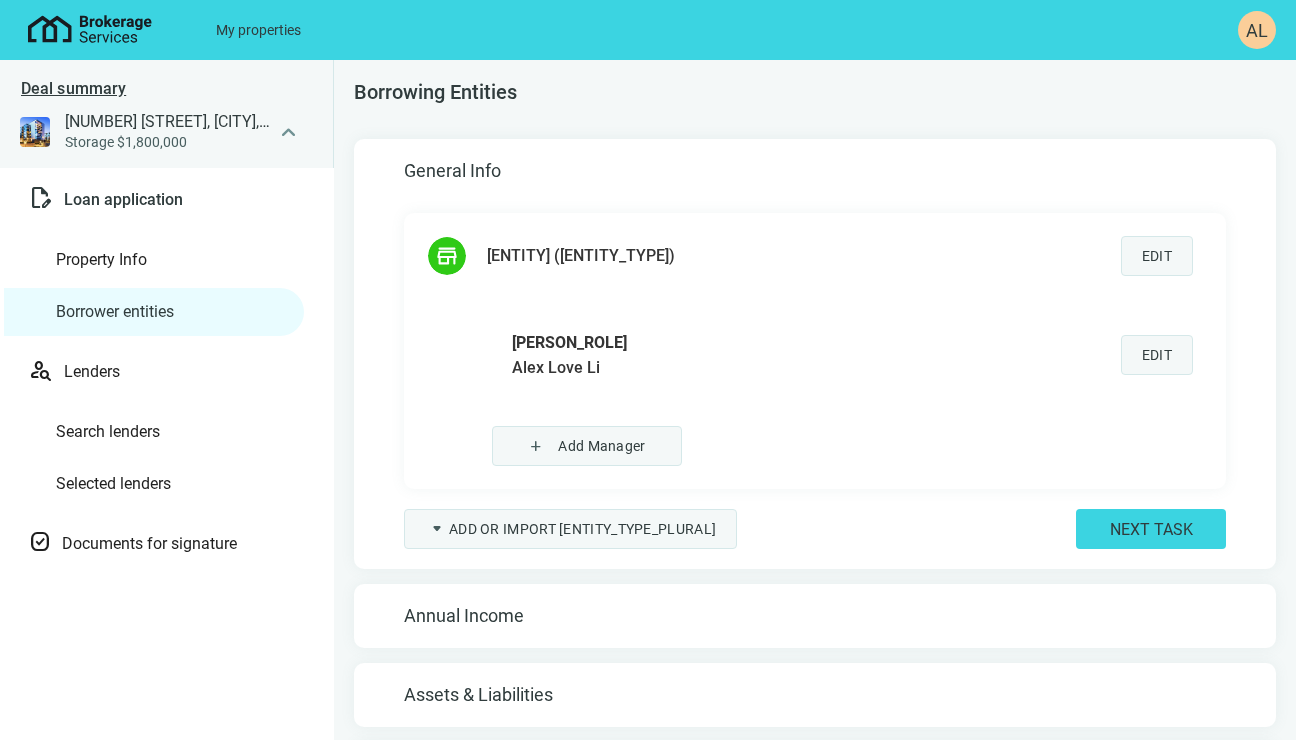 click on "Edit" at bounding box center (1157, 256) 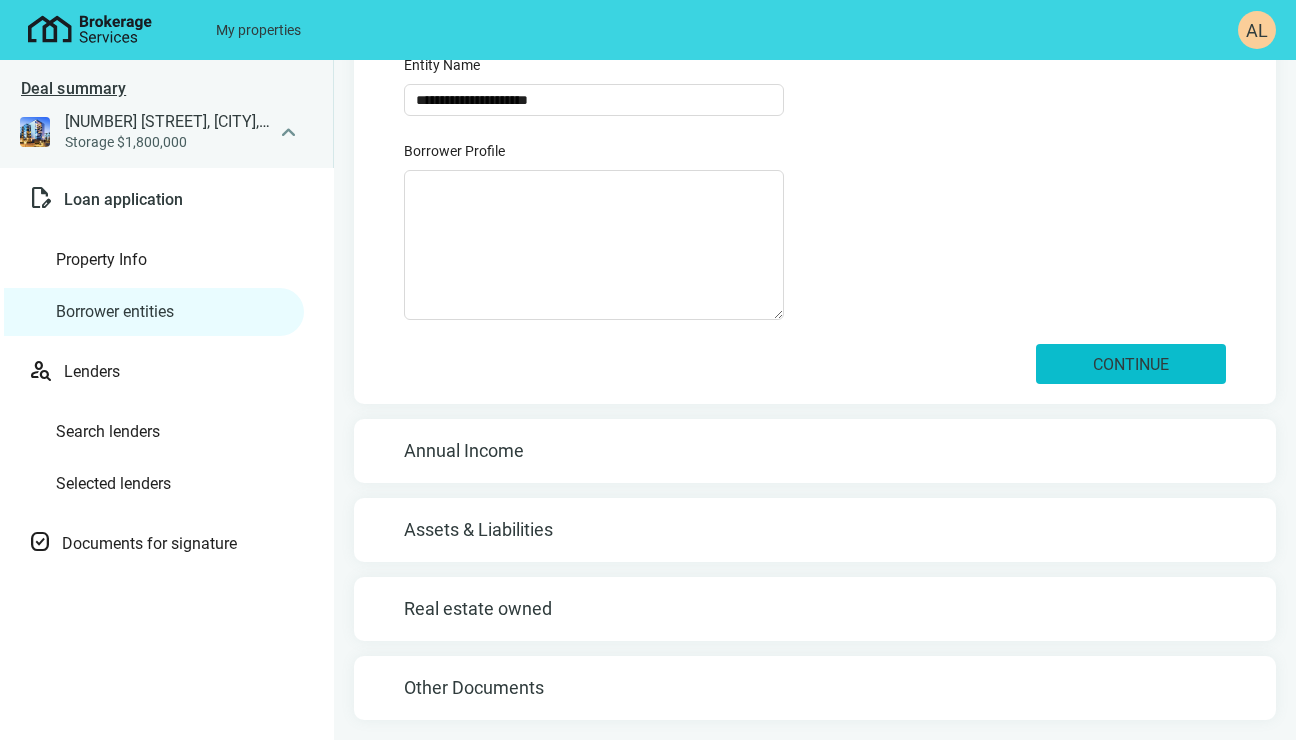 scroll, scrollTop: 0, scrollLeft: 0, axis: both 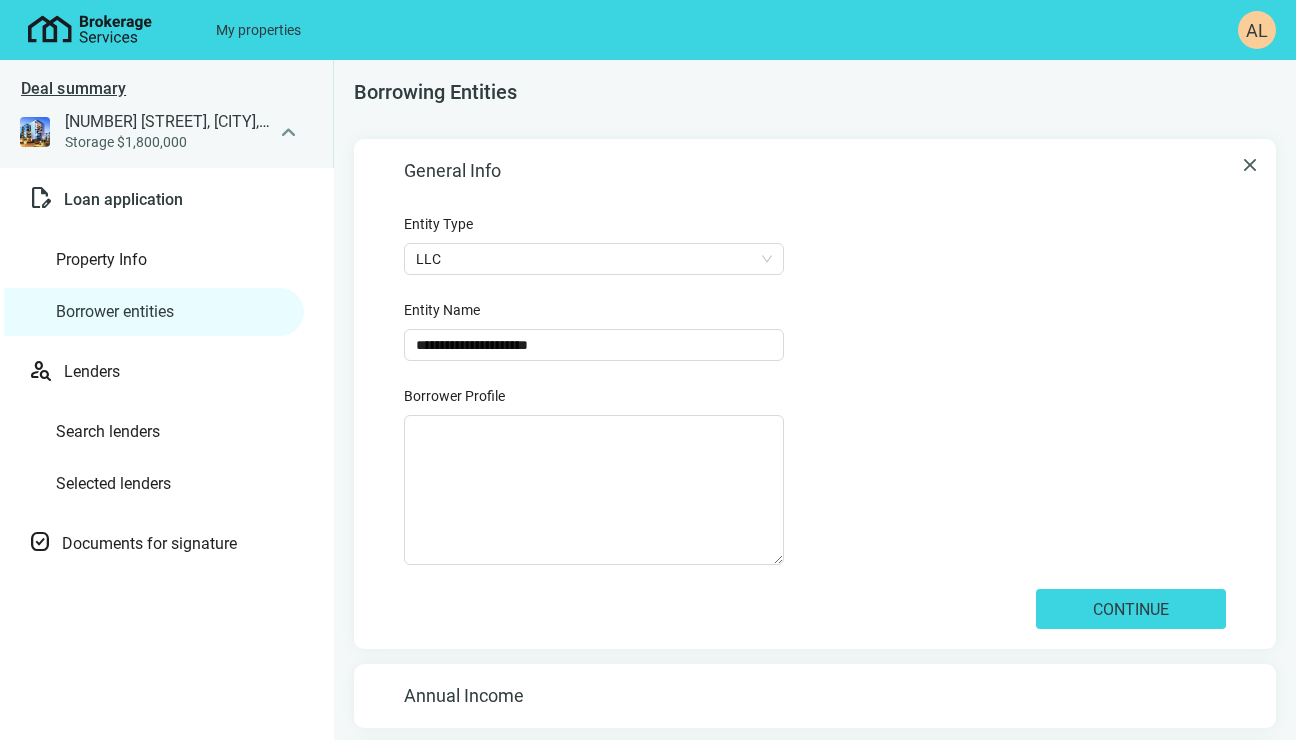 click on "close" at bounding box center [1250, 165] 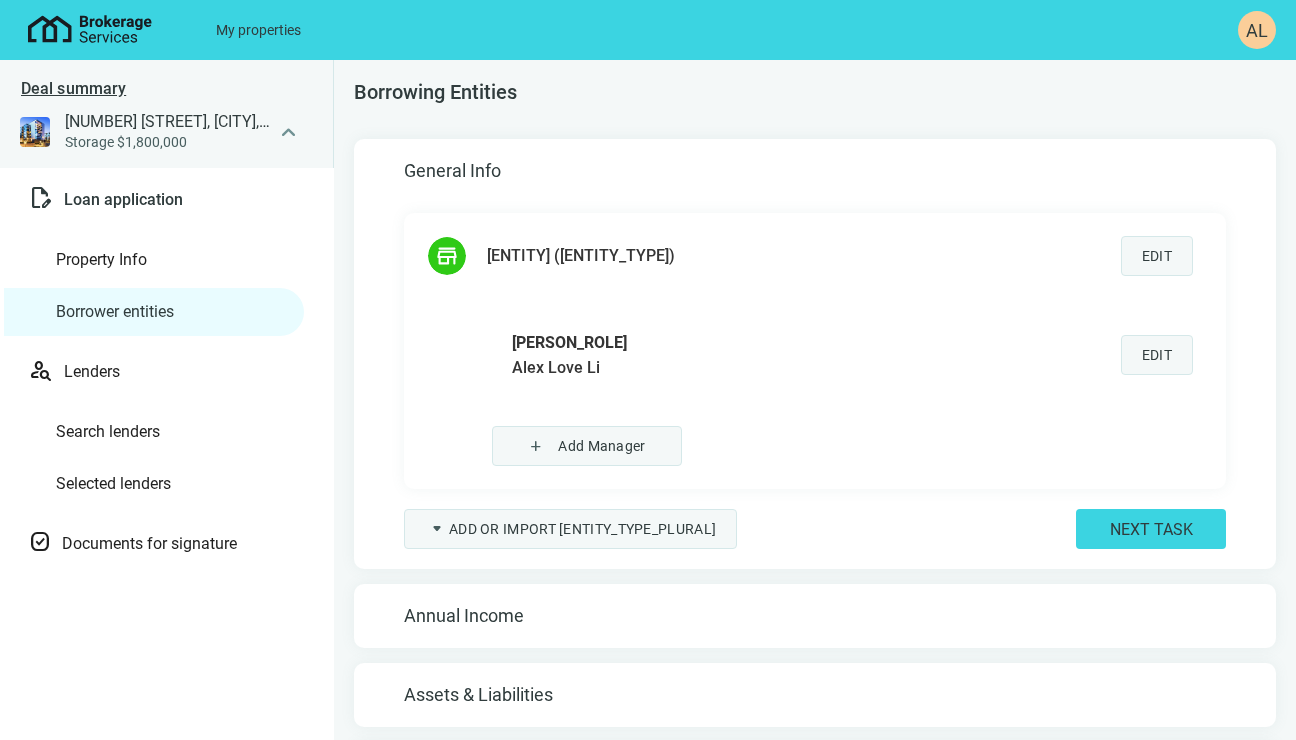 click on "Edit" at bounding box center [1157, 355] 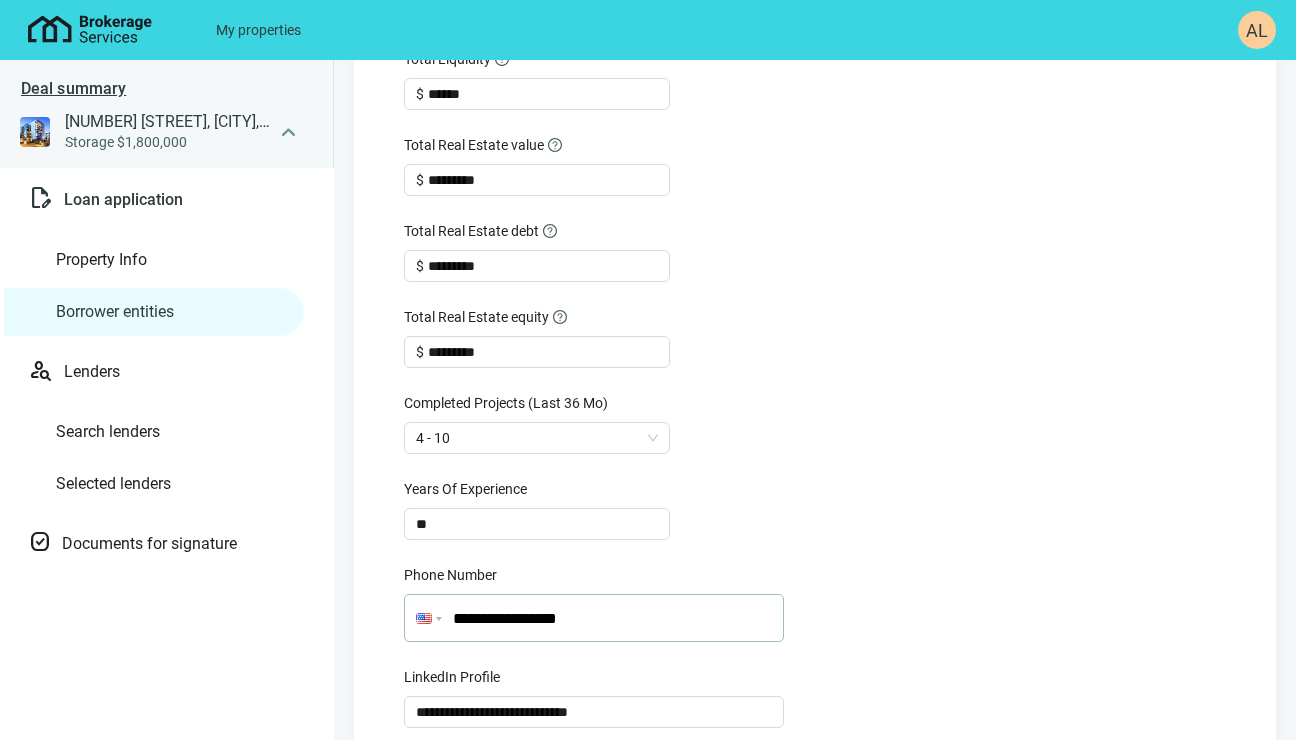 scroll, scrollTop: 919, scrollLeft: 0, axis: vertical 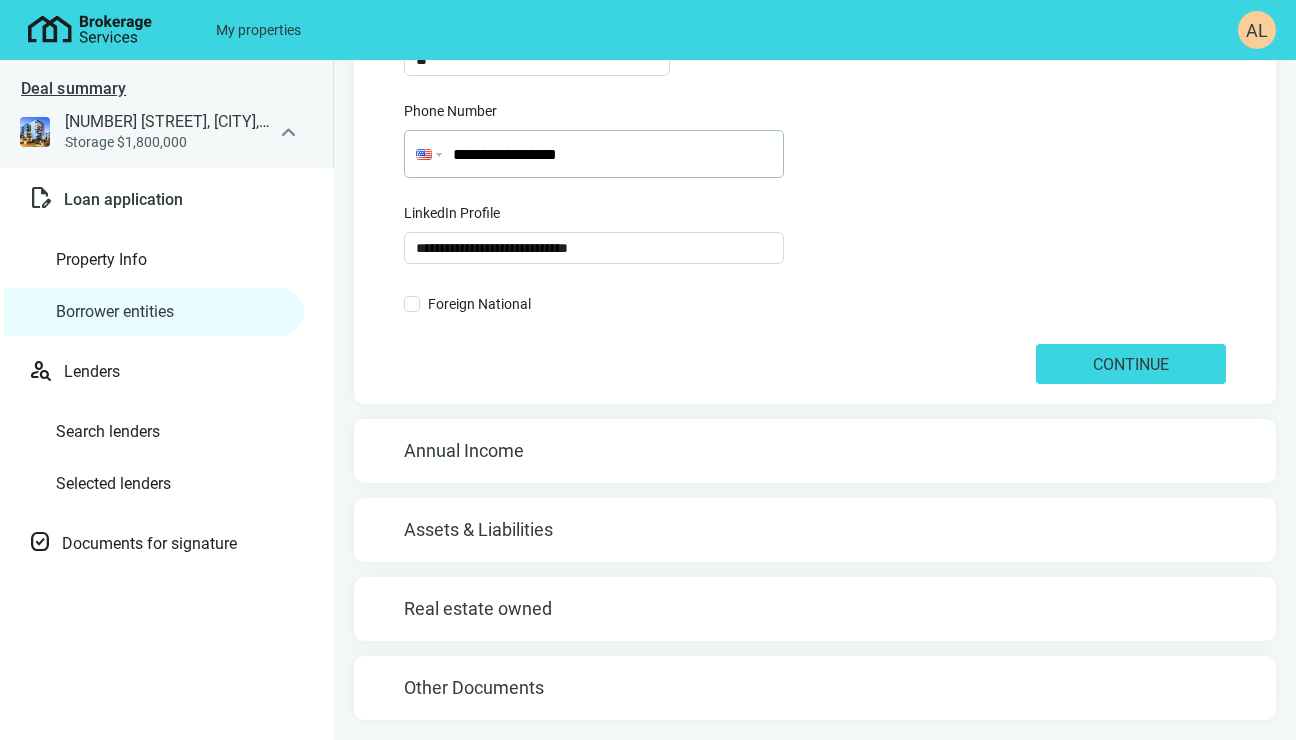 click on "Real estate owned" at bounding box center (815, 609) 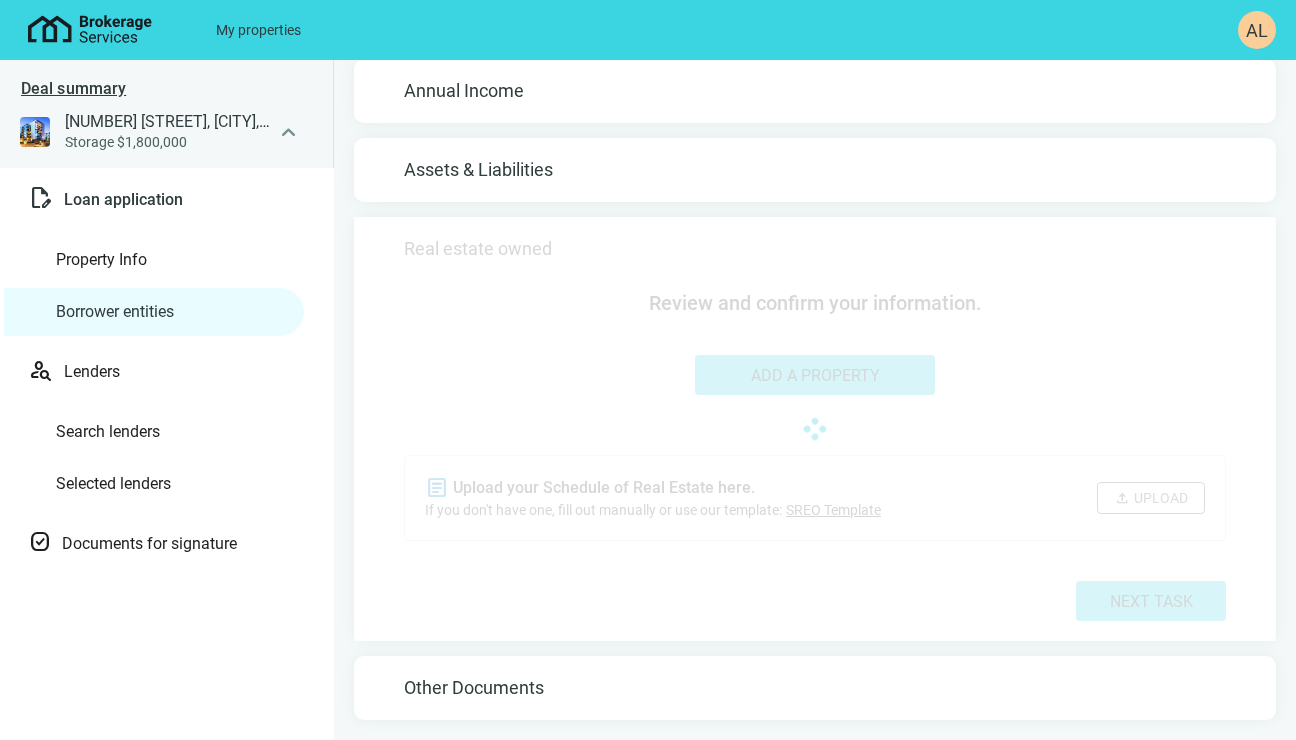 scroll, scrollTop: 165, scrollLeft: 0, axis: vertical 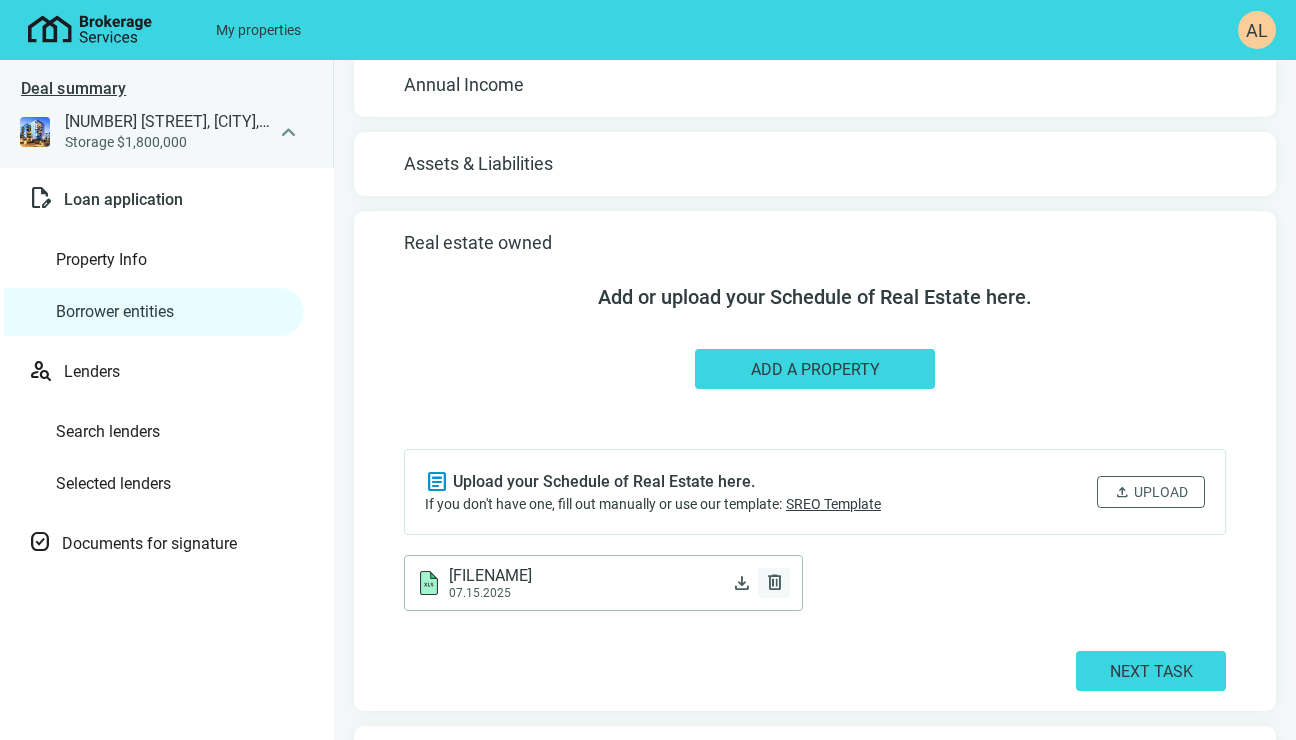 click on "delete" at bounding box center [774, 583] 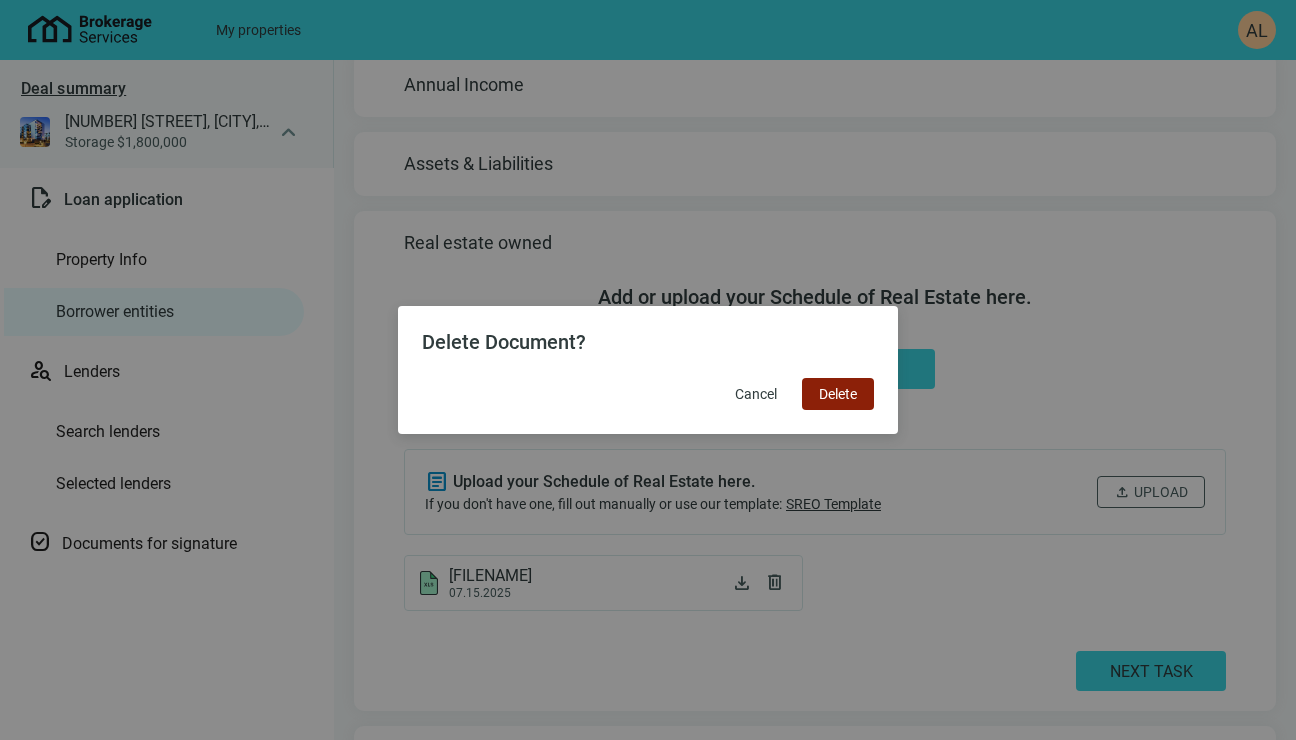click on "Delete" at bounding box center (838, 394) 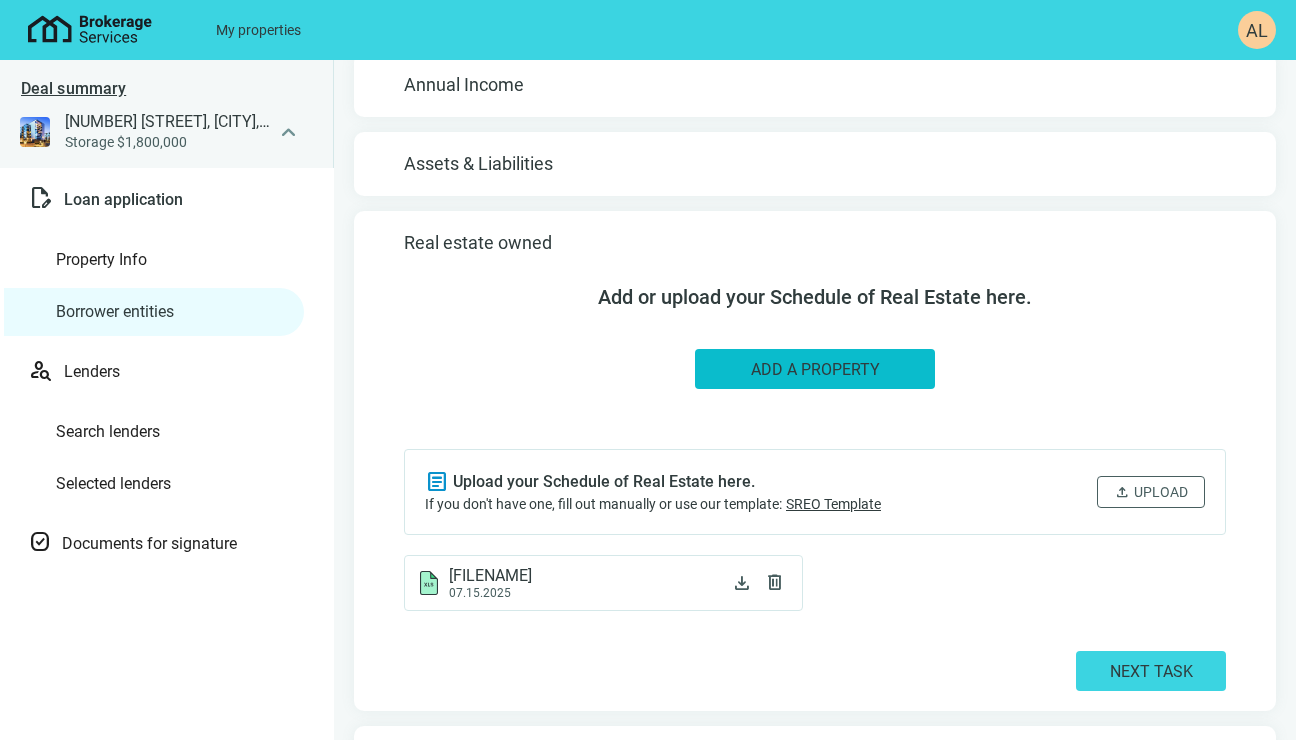 scroll, scrollTop: 159, scrollLeft: 0, axis: vertical 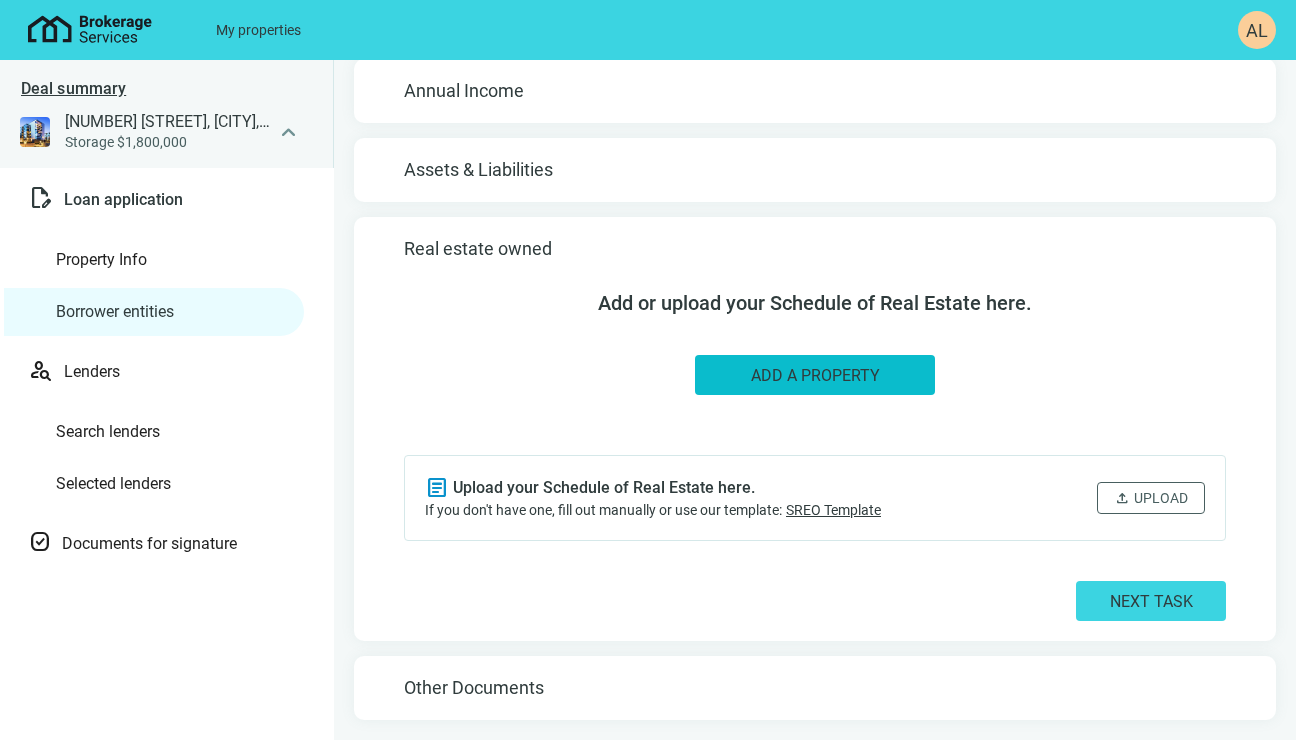 click on "Add a Property" at bounding box center (815, 375) 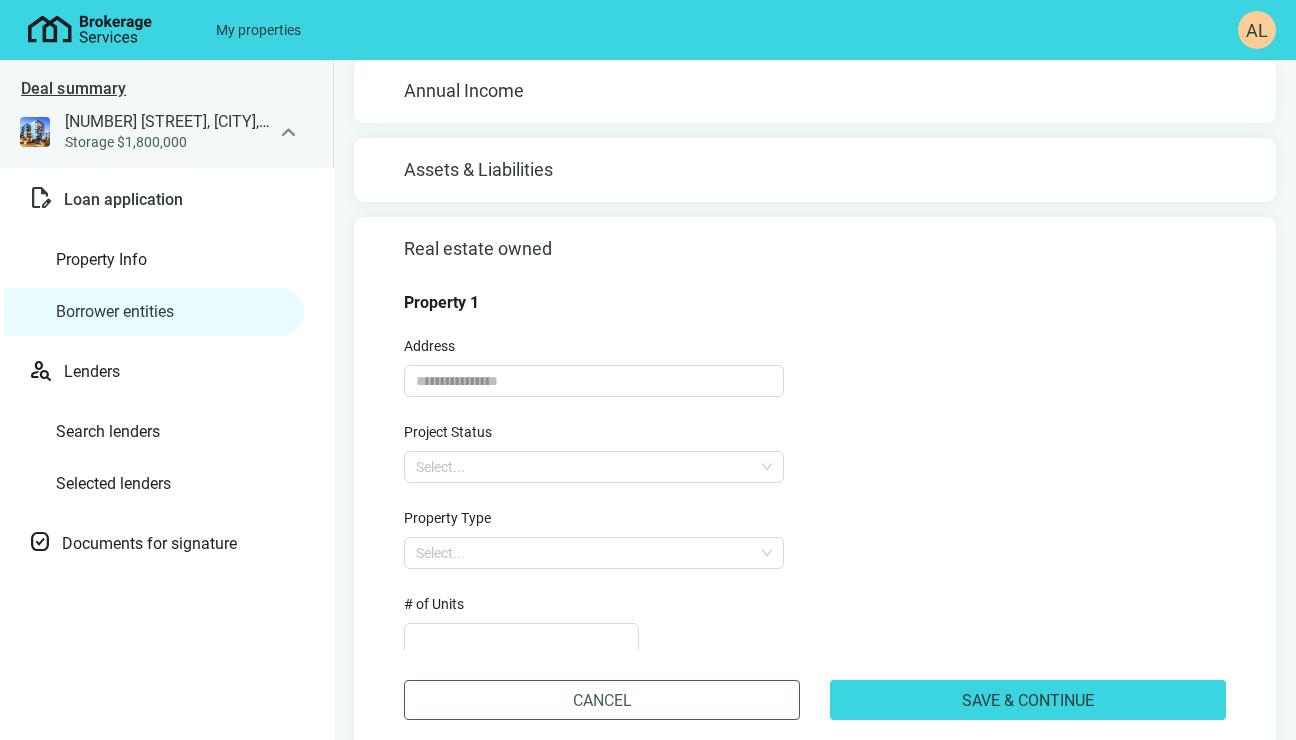 click on "Cancel" at bounding box center [602, 700] 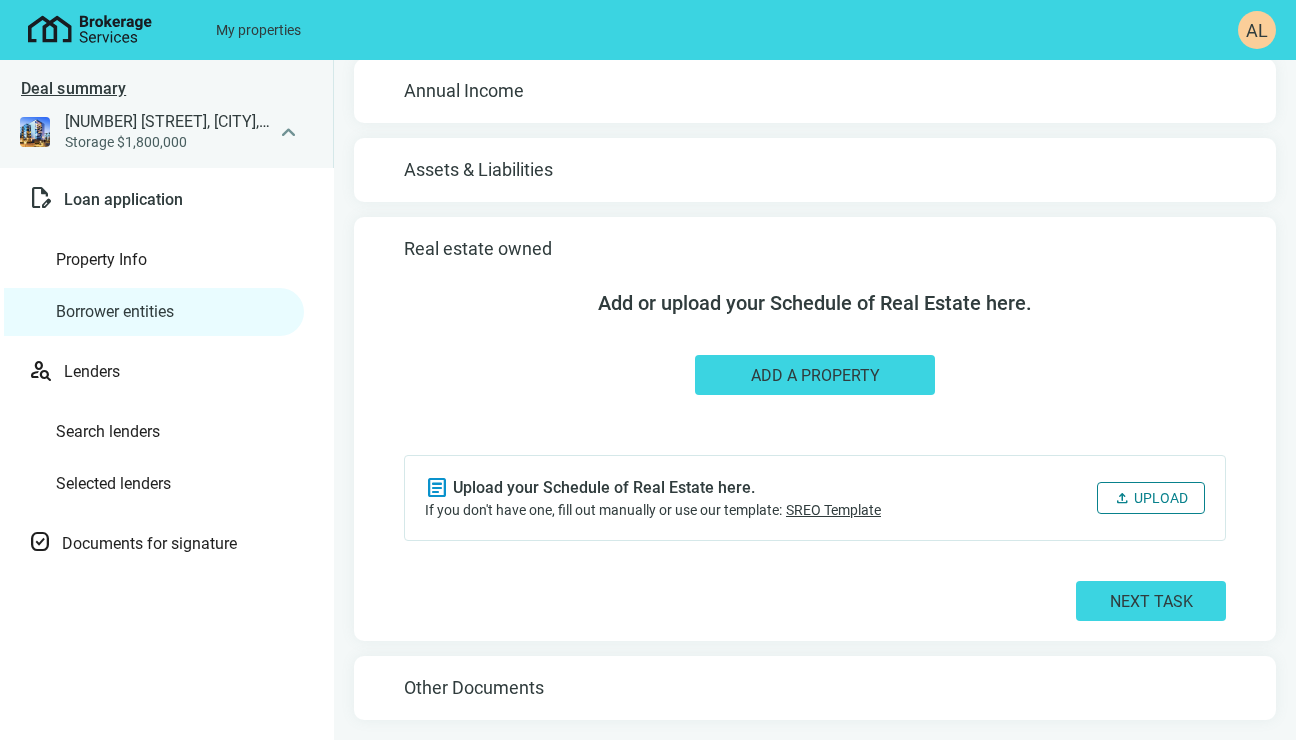 click on "upload" at bounding box center (1122, 498) 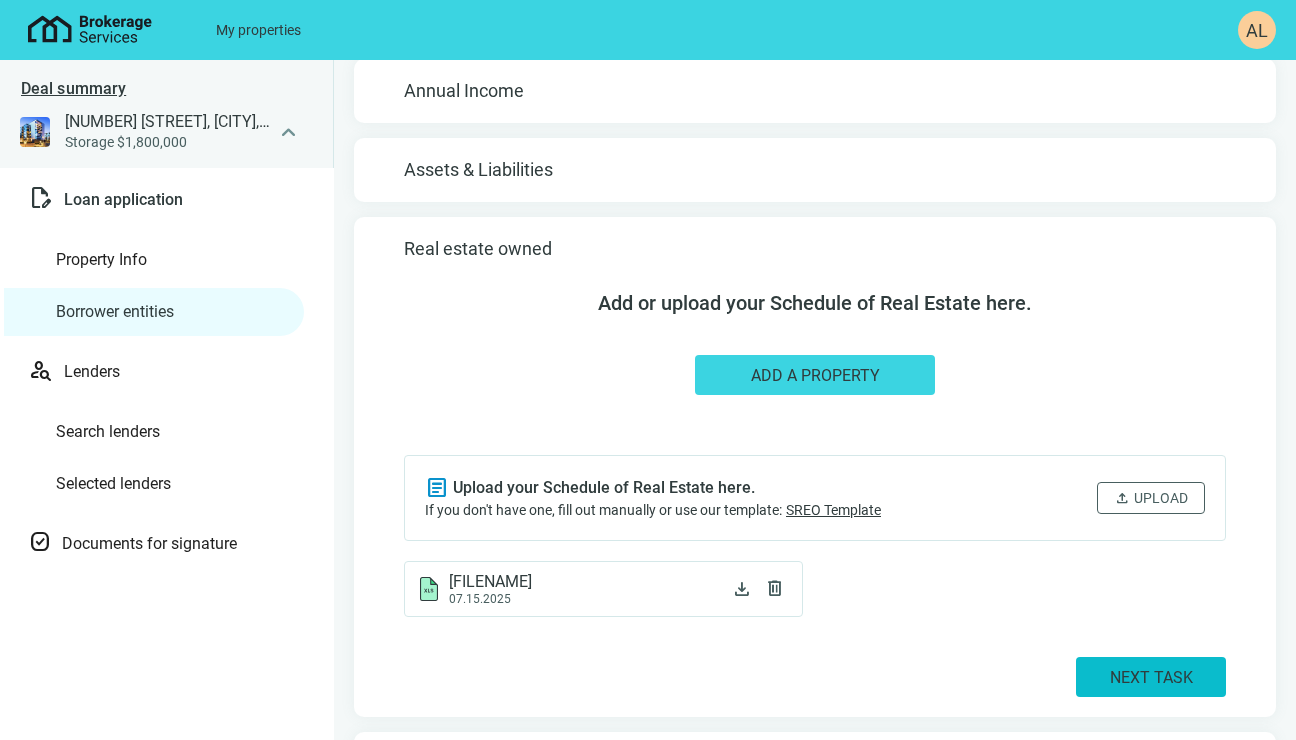 click on "next task" at bounding box center (1151, 677) 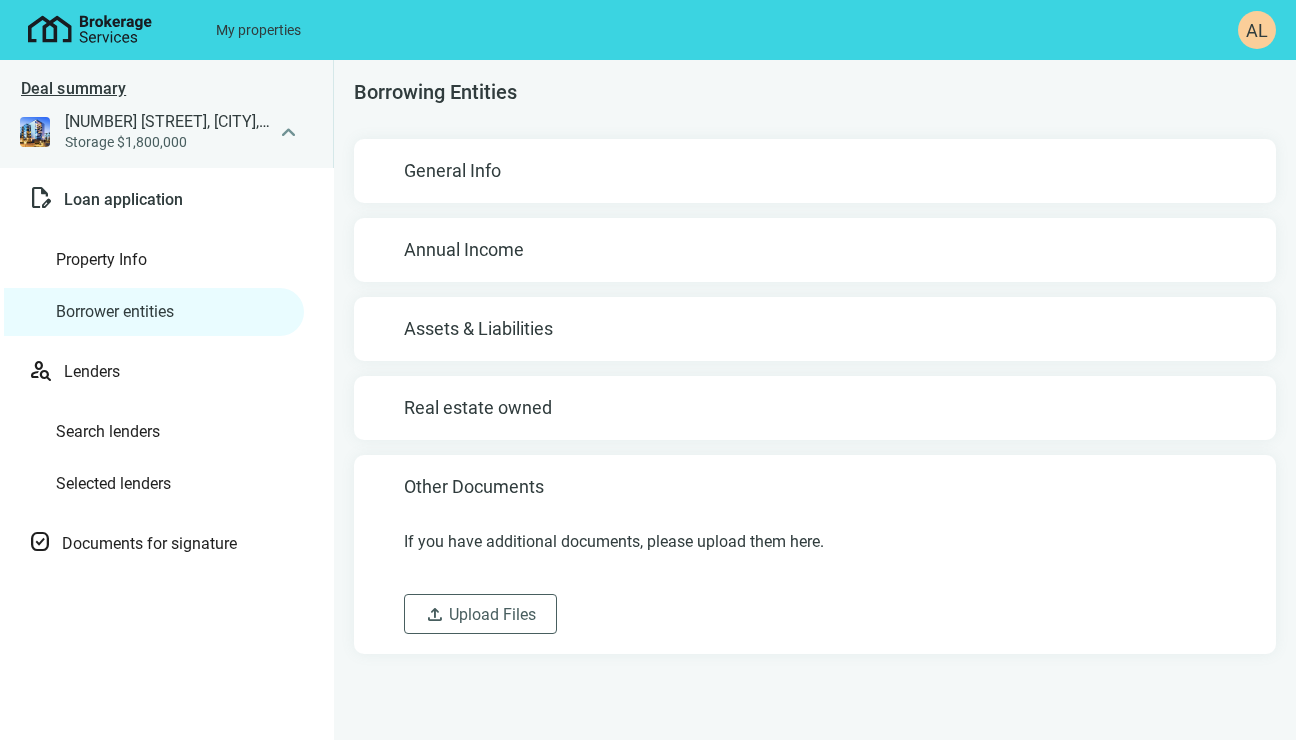 click on "General Info" at bounding box center (815, 171) 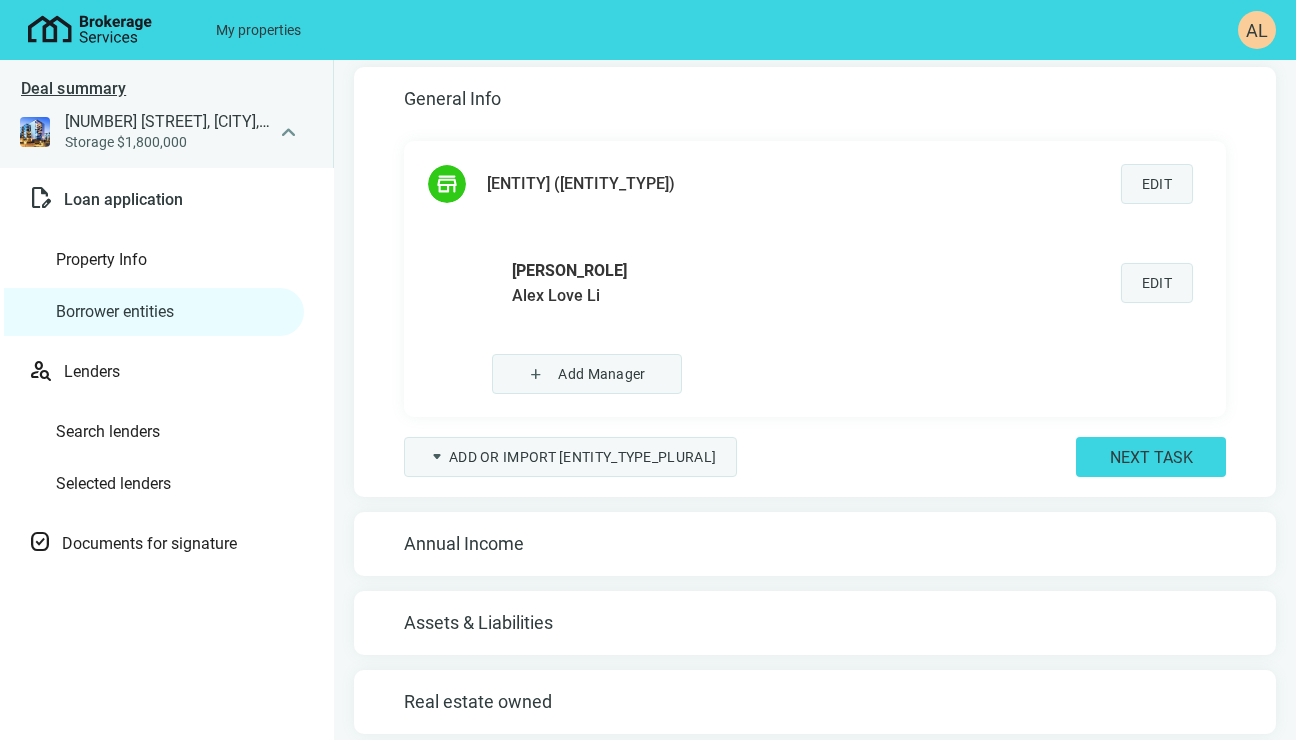 scroll, scrollTop: 165, scrollLeft: 0, axis: vertical 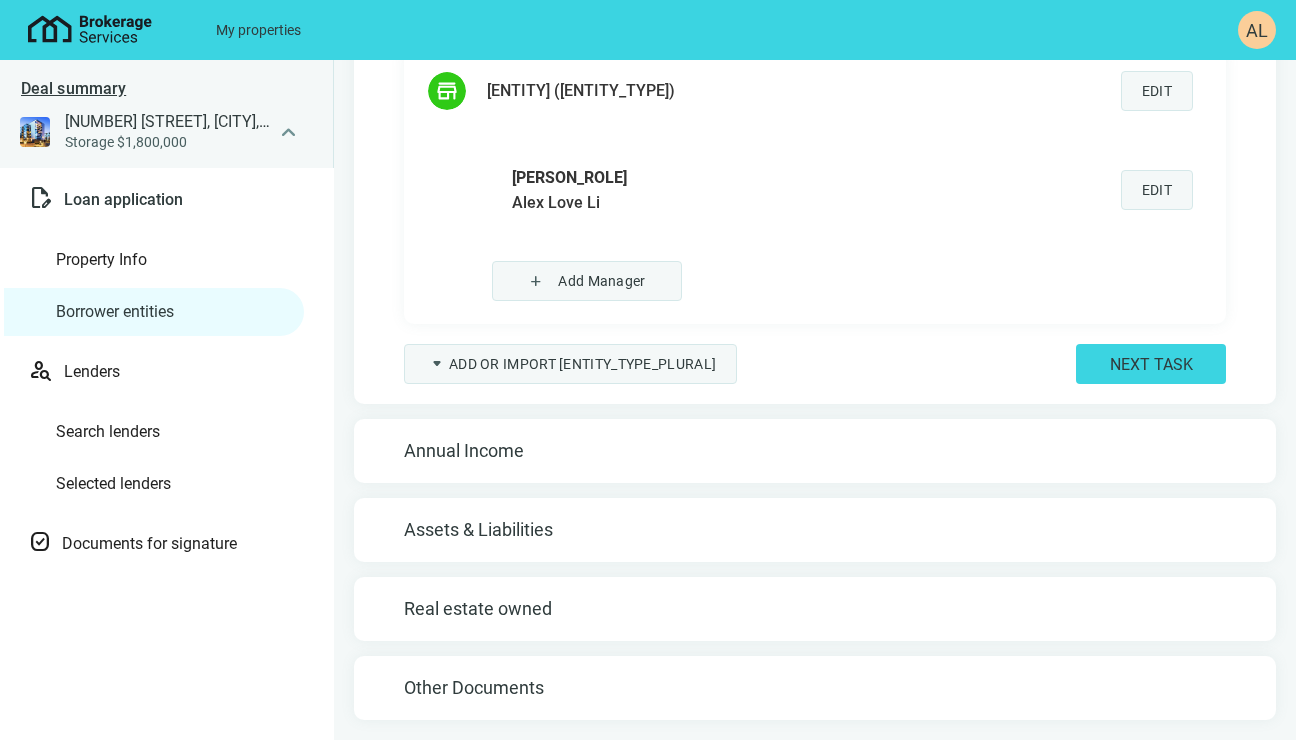 click on "Annual Income" at bounding box center [815, 451] 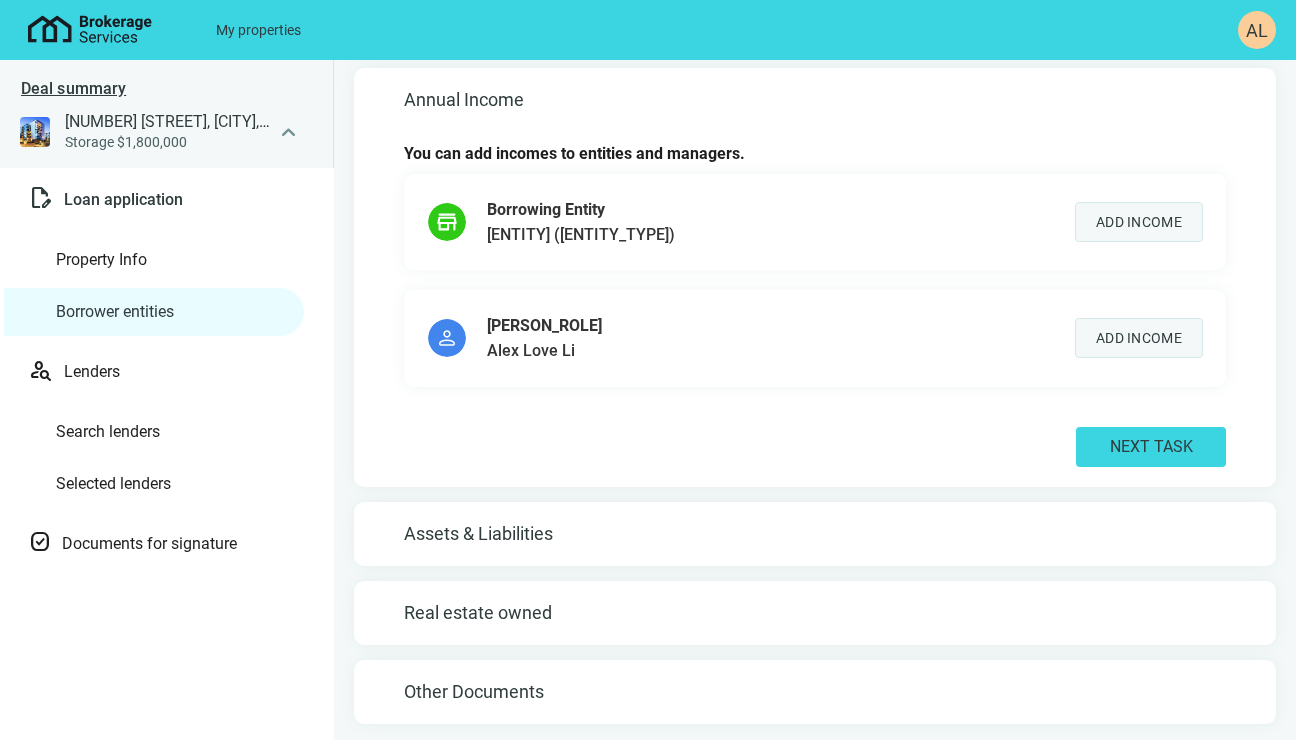 scroll, scrollTop: 154, scrollLeft: 0, axis: vertical 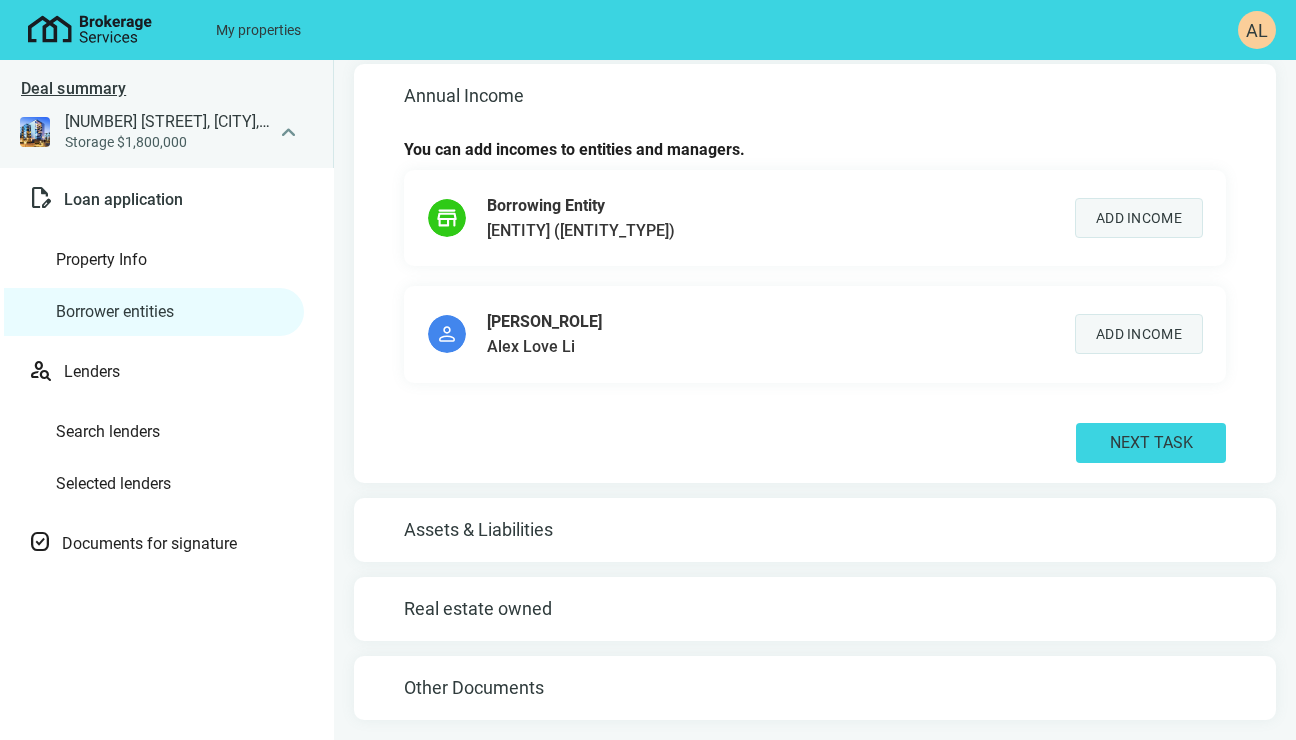click on "Assets & Liabilities" at bounding box center (815, 530) 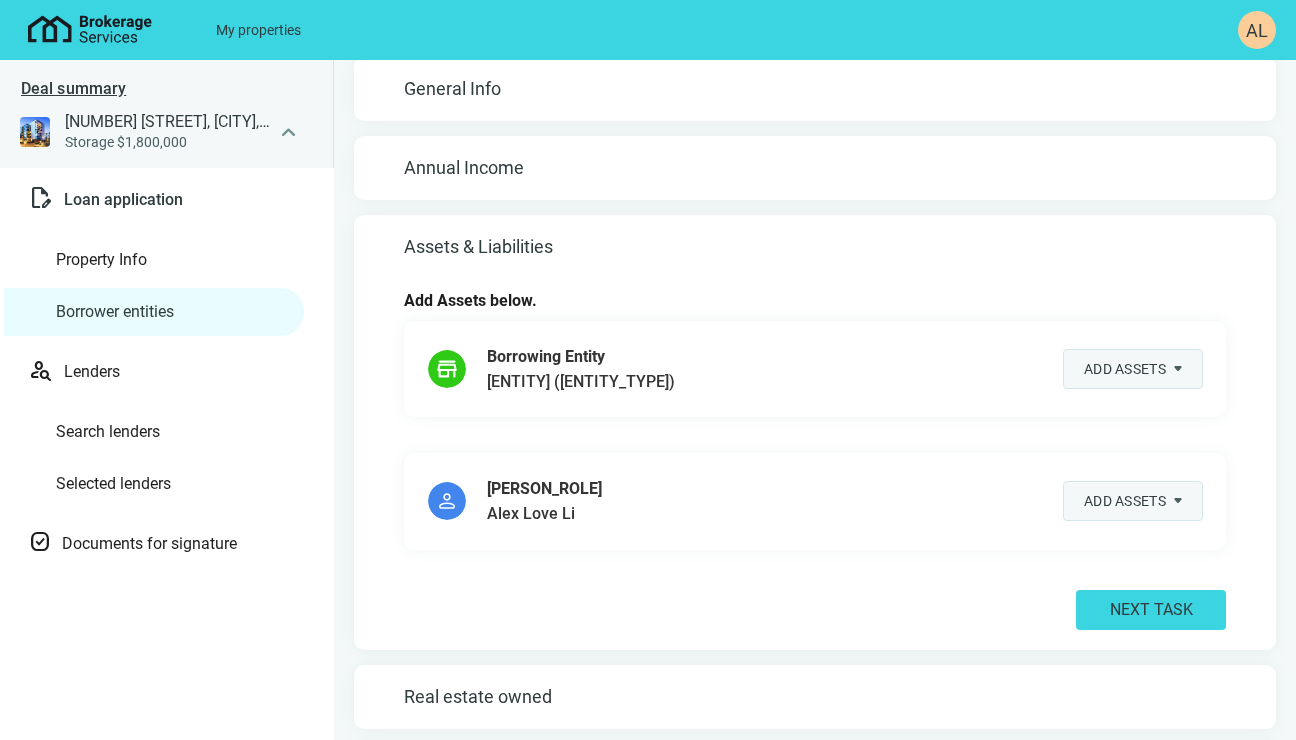 scroll, scrollTop: 170, scrollLeft: 0, axis: vertical 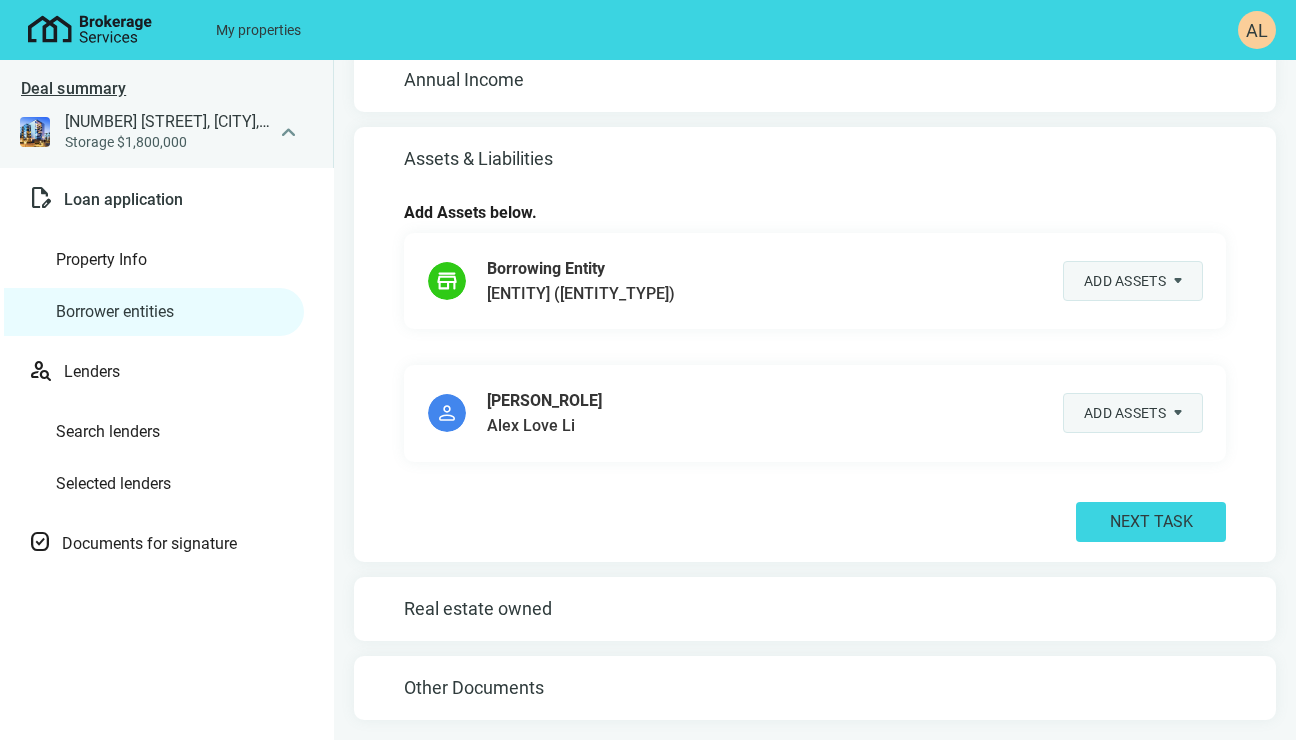 click on "Real estate owned" at bounding box center (815, 609) 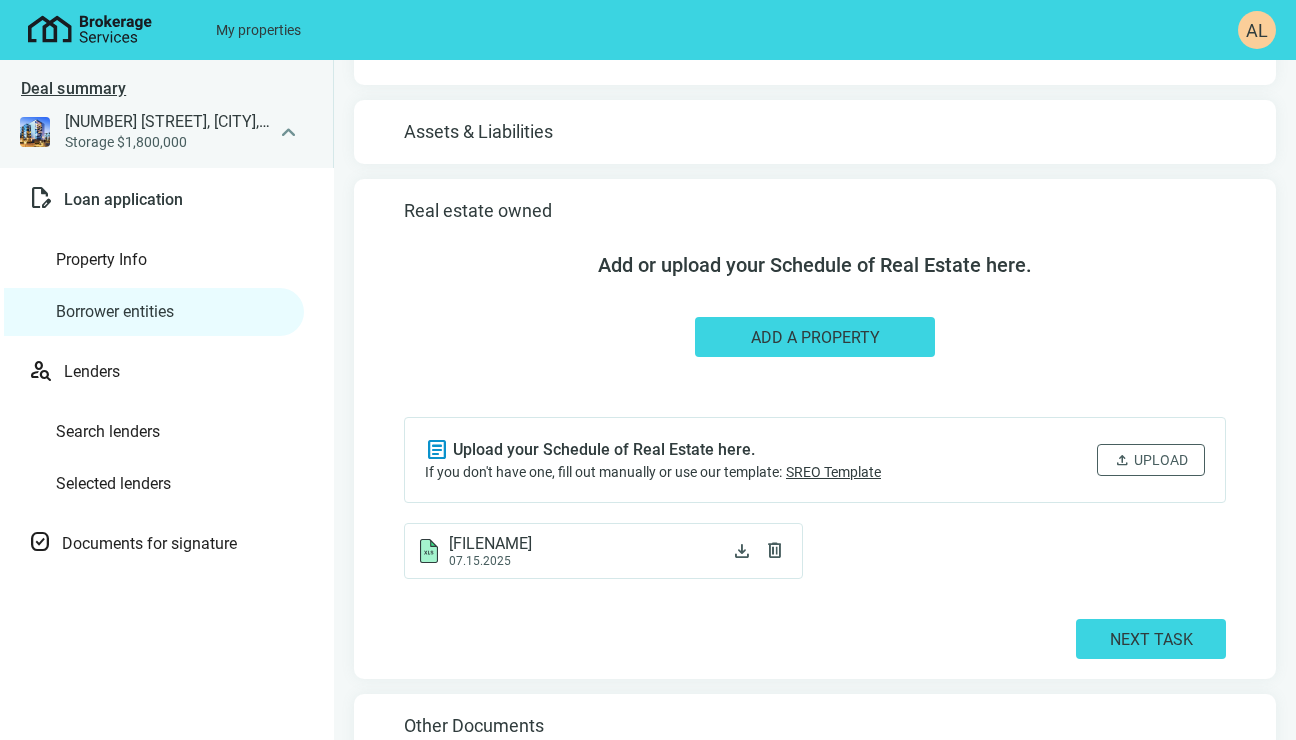 scroll, scrollTop: 235, scrollLeft: 0, axis: vertical 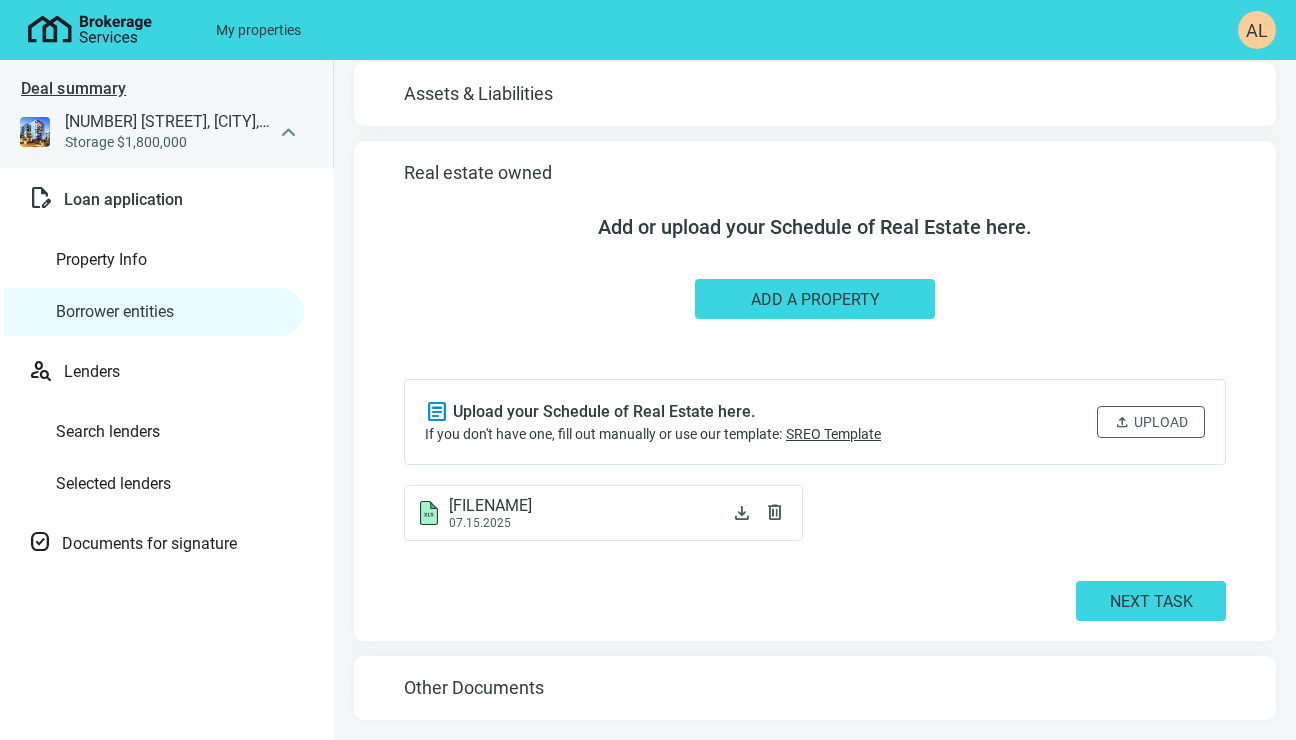 click on "Other Documents" at bounding box center (815, 688) 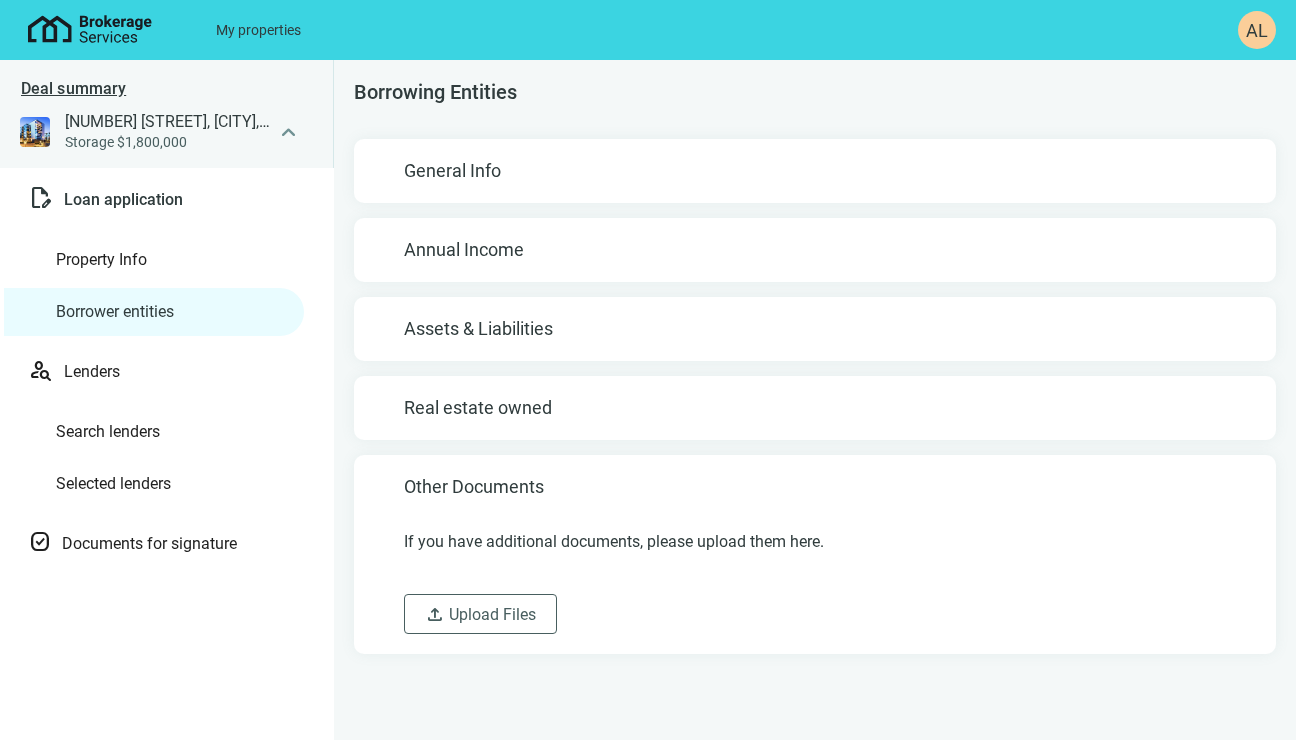 click on "Lenders" at bounding box center (180, 372) 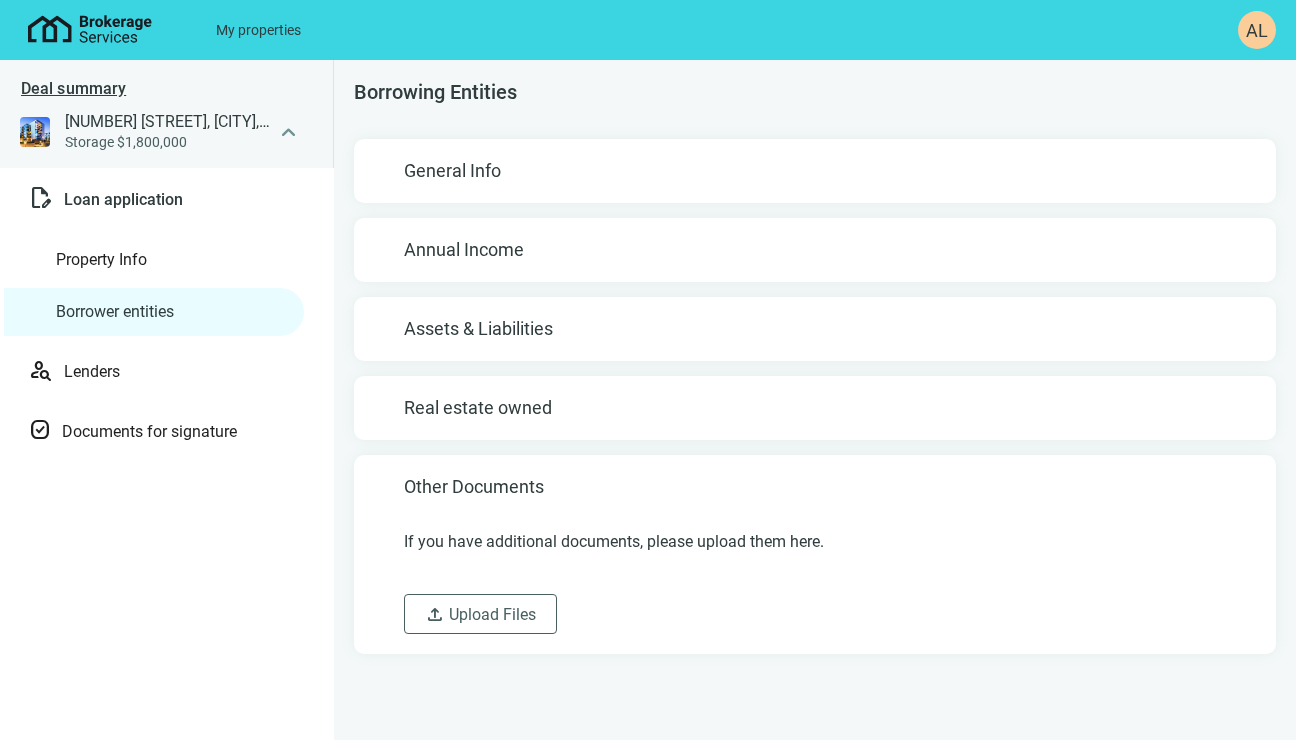 click on "Property Info" at bounding box center (101, 259) 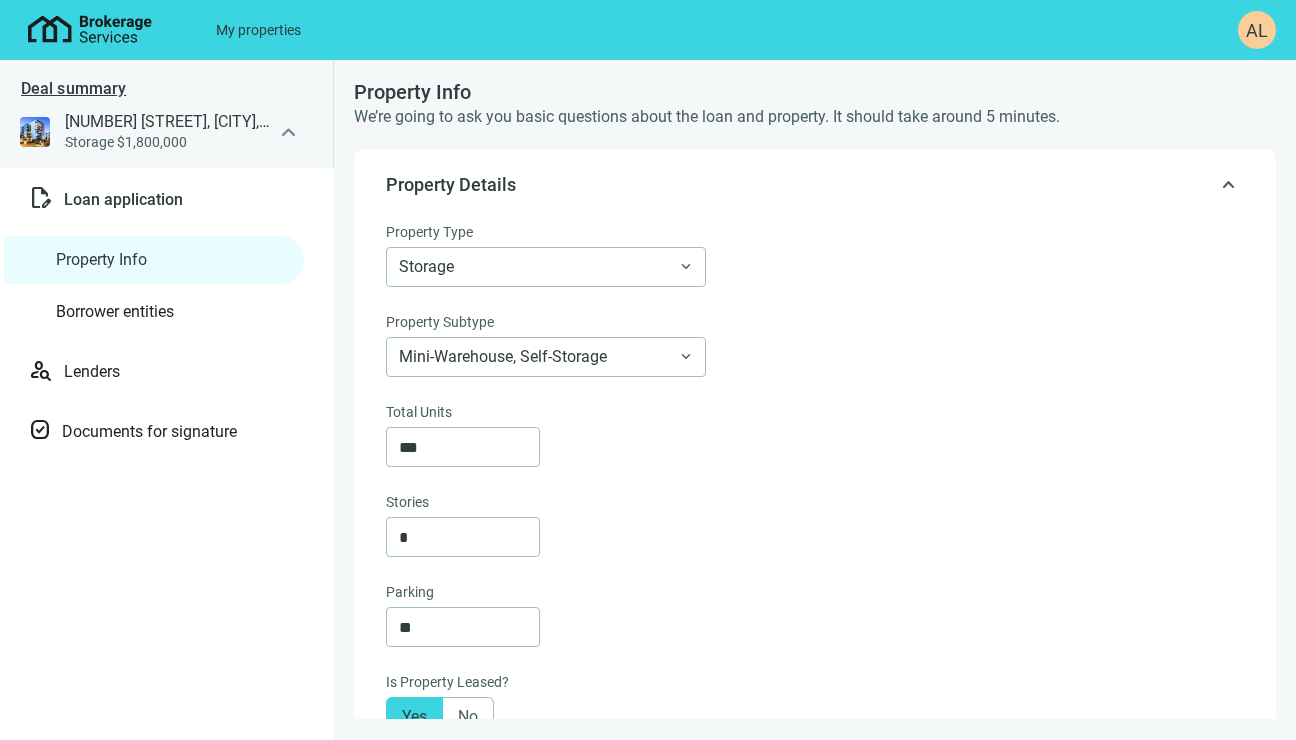 scroll, scrollTop: 0, scrollLeft: 0, axis: both 